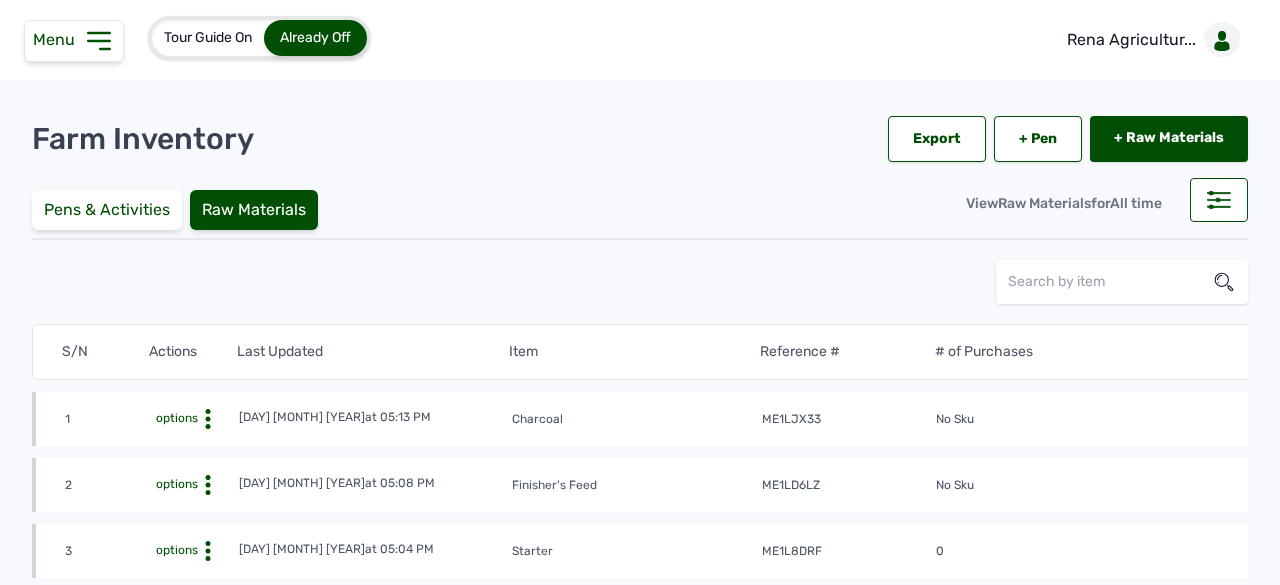 scroll, scrollTop: 0, scrollLeft: 0, axis: both 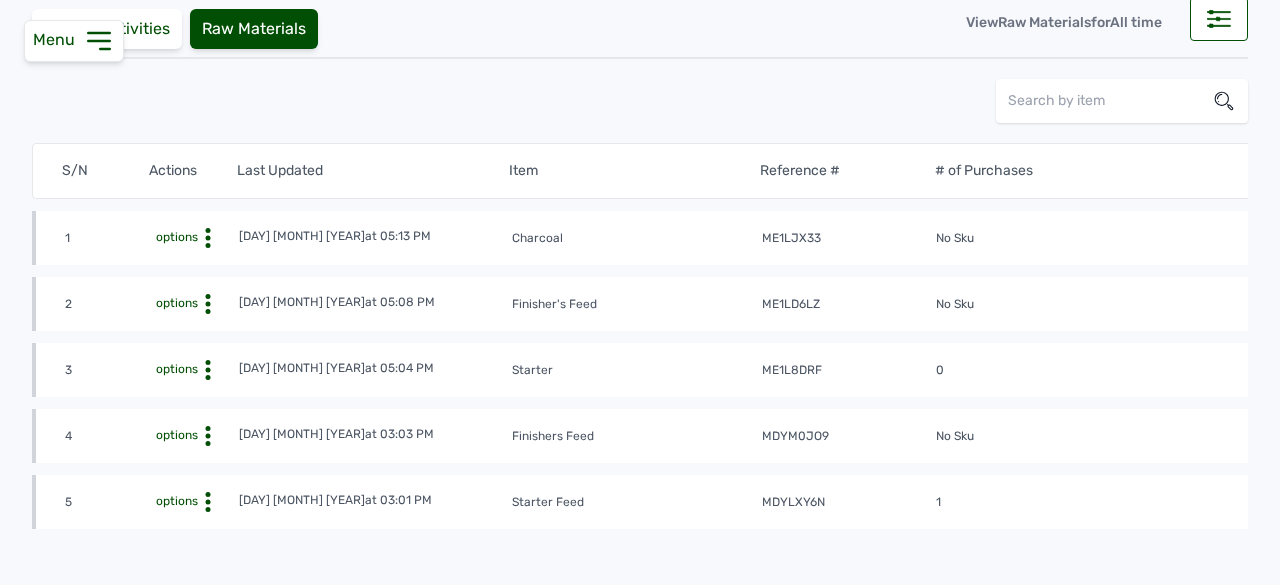 click 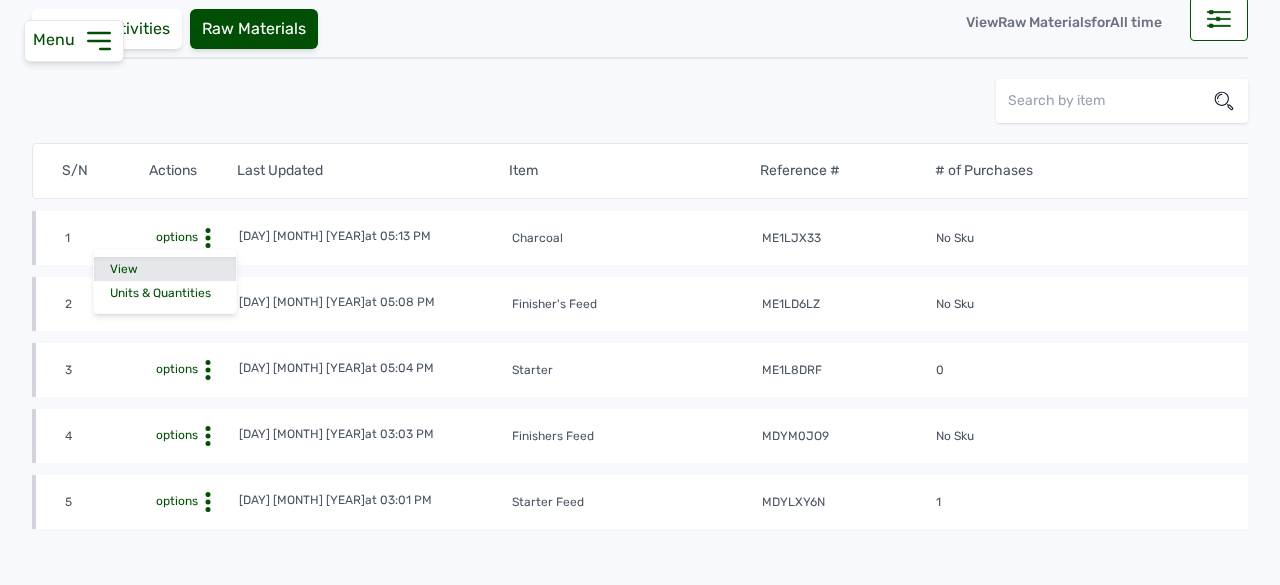 click on "View" at bounding box center [165, 269] 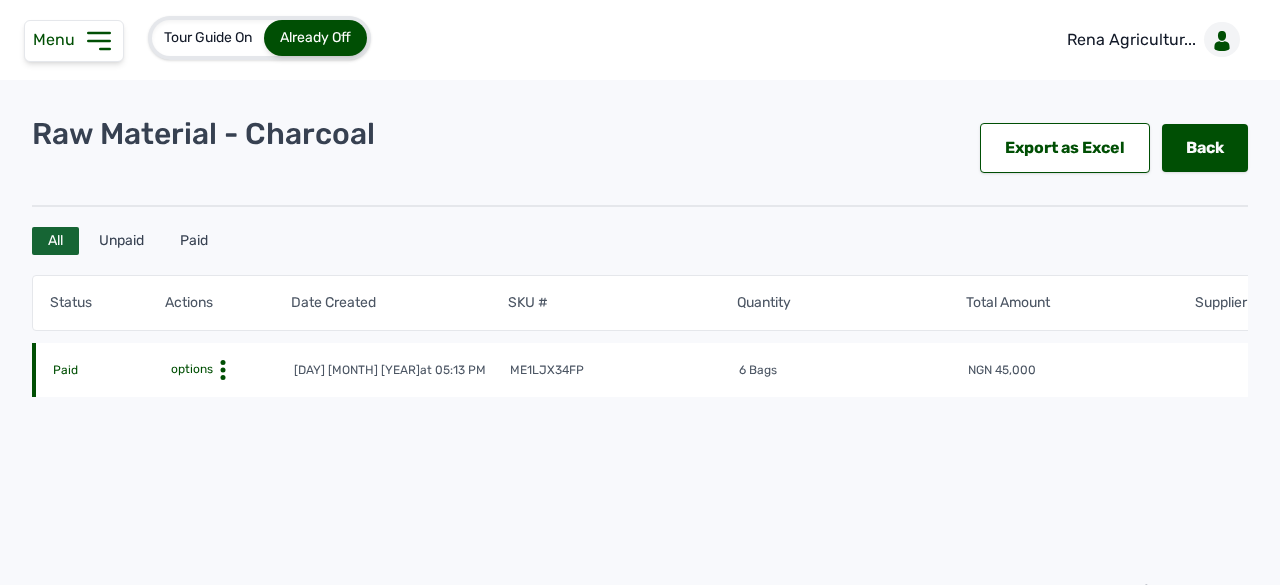 scroll, scrollTop: 0, scrollLeft: 1, axis: horizontal 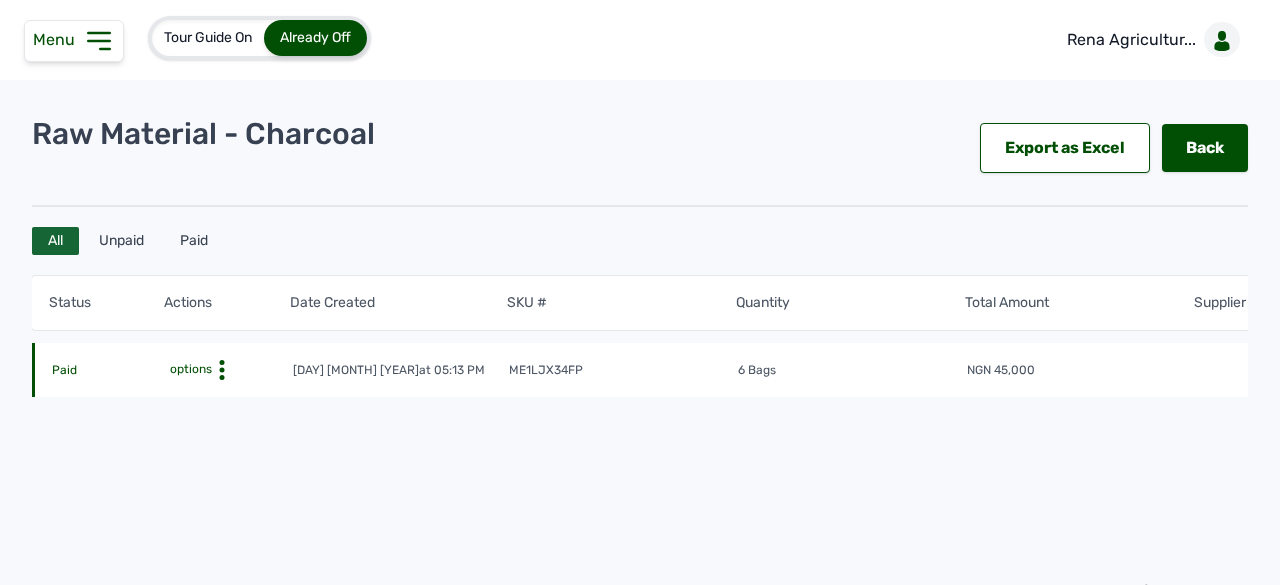 click on "me1ljx34fp" at bounding box center (622, 371) 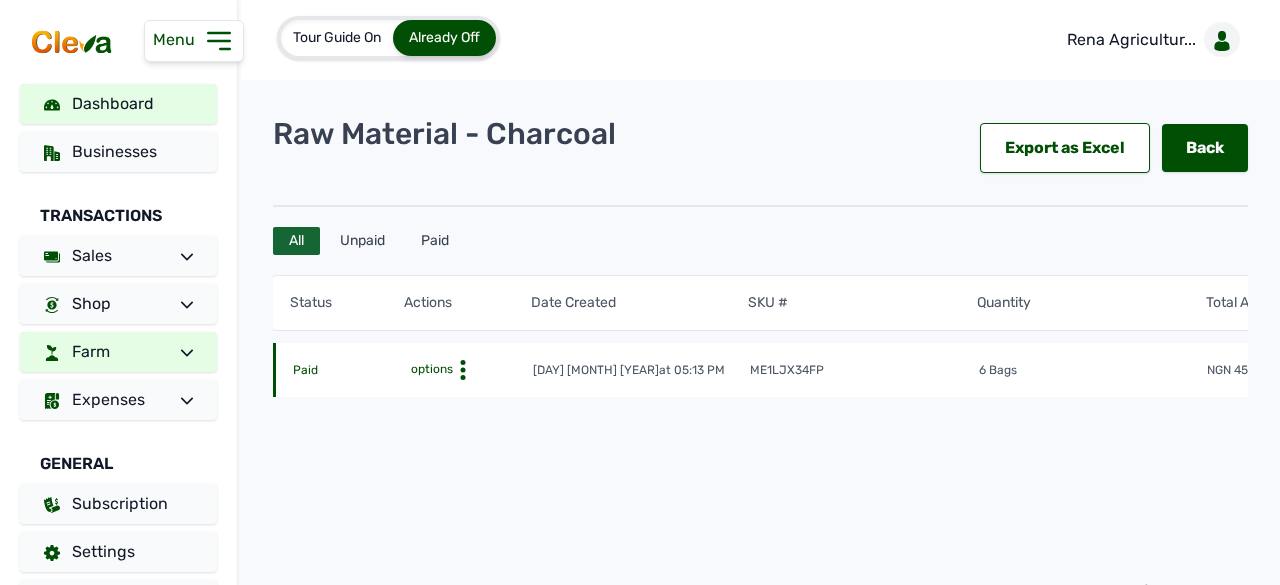 click on "Dashboard" at bounding box center (118, 104) 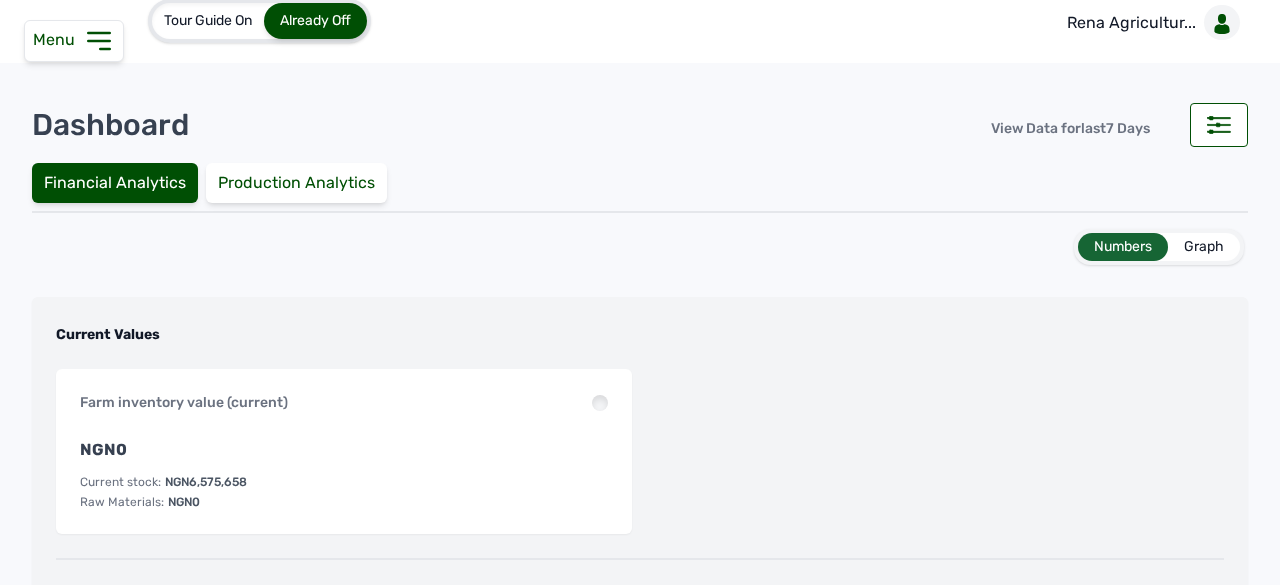 scroll, scrollTop: 0, scrollLeft: 0, axis: both 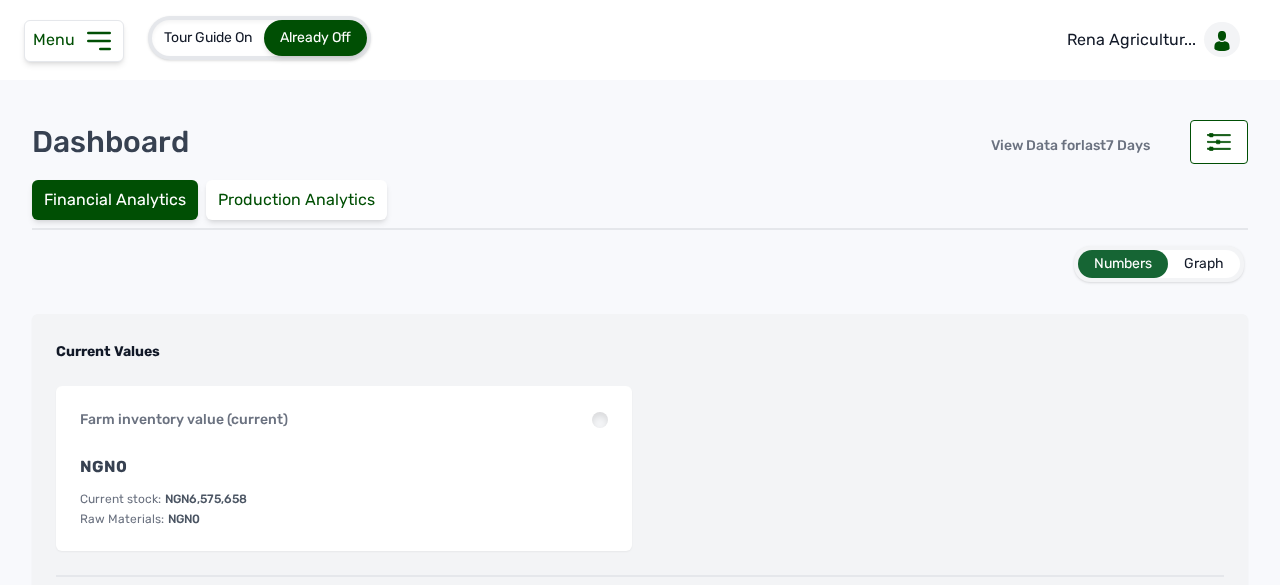 click 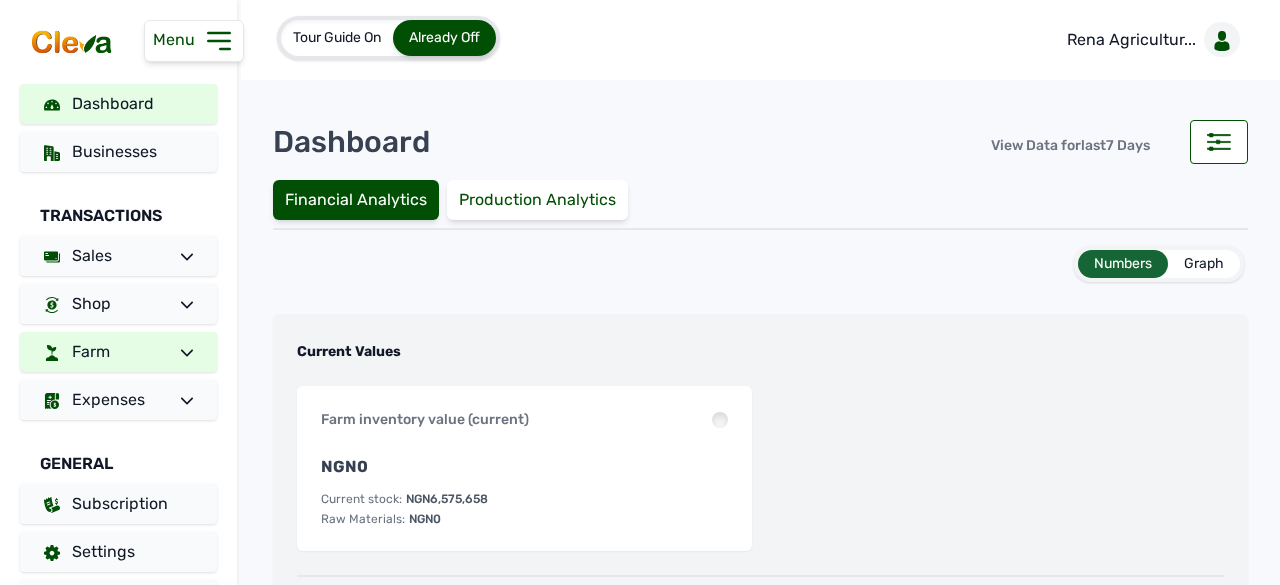 click on "Farm" at bounding box center (91, 351) 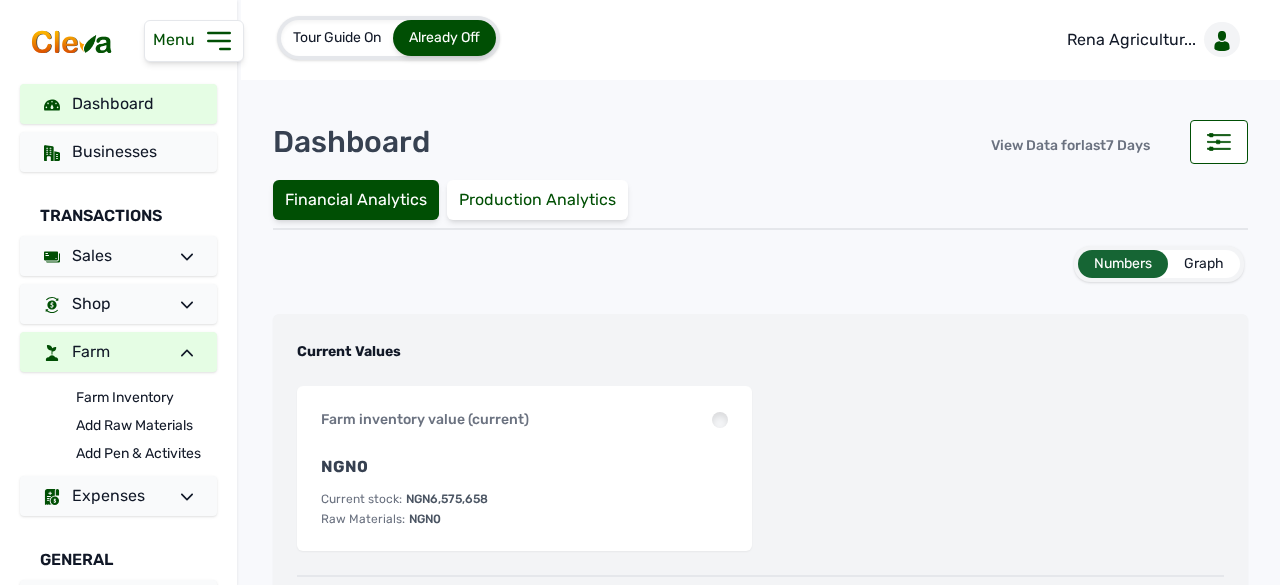click on "Farm" at bounding box center [91, 351] 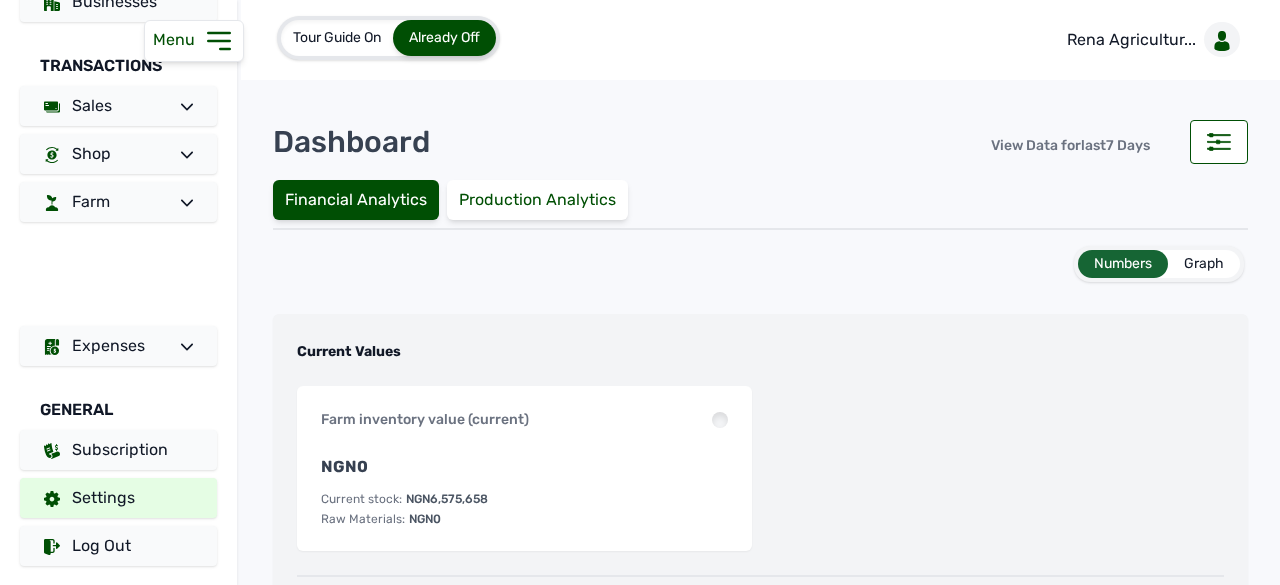 scroll, scrollTop: 54, scrollLeft: 0, axis: vertical 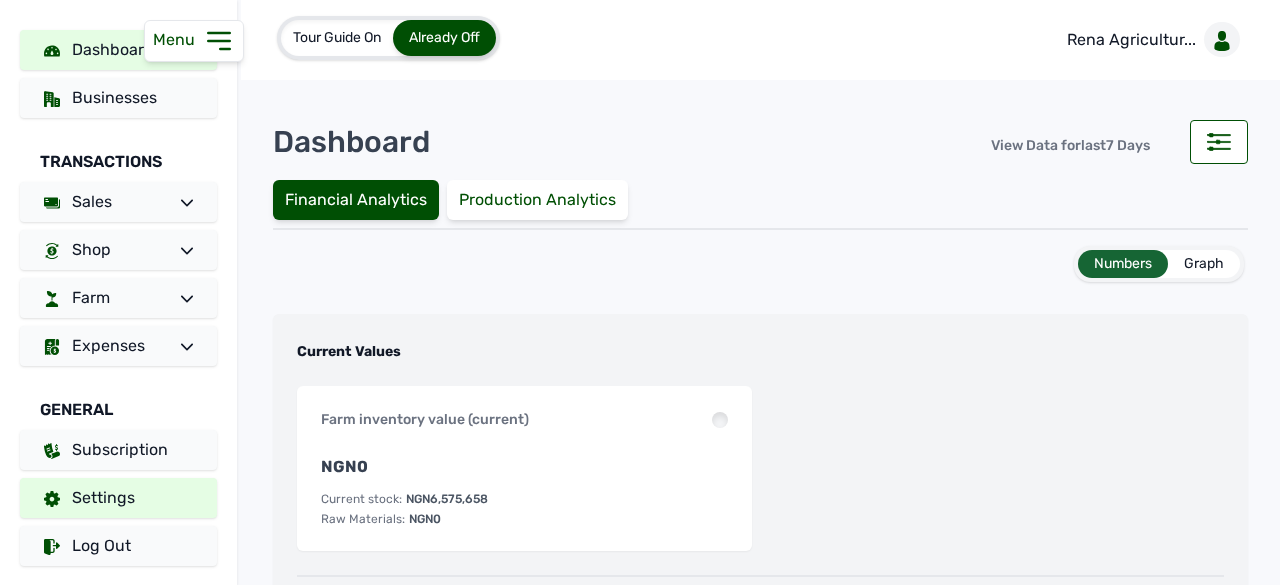 click on "Settings" at bounding box center [103, 497] 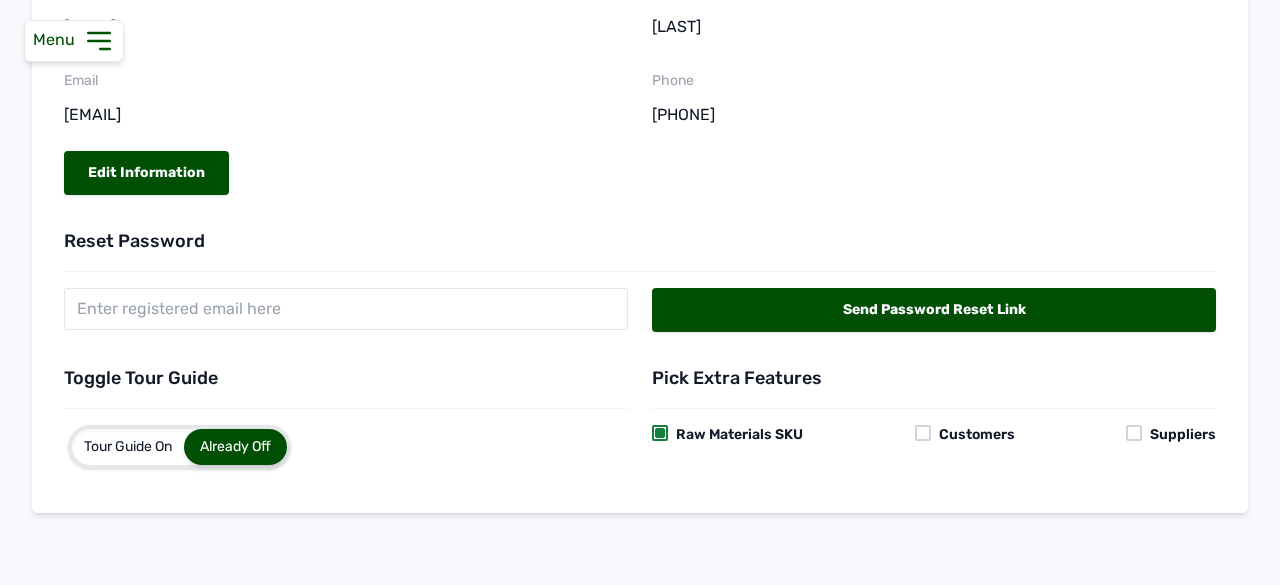 scroll, scrollTop: 0, scrollLeft: 0, axis: both 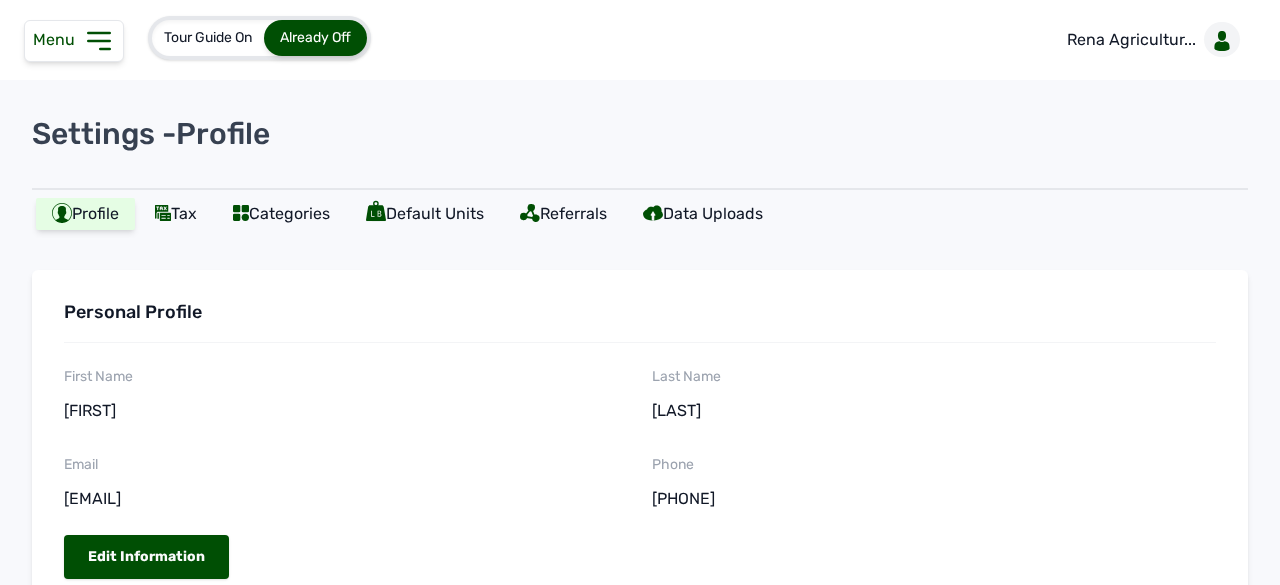 click on "Menu" at bounding box center [74, 41] 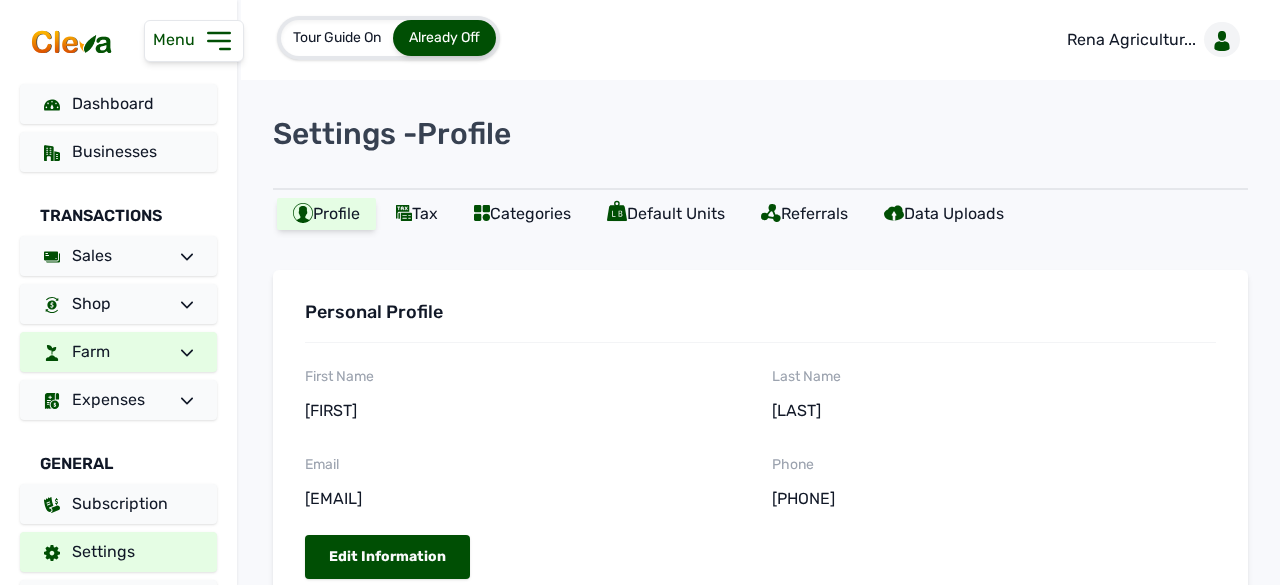 click on "Farm" at bounding box center [118, 352] 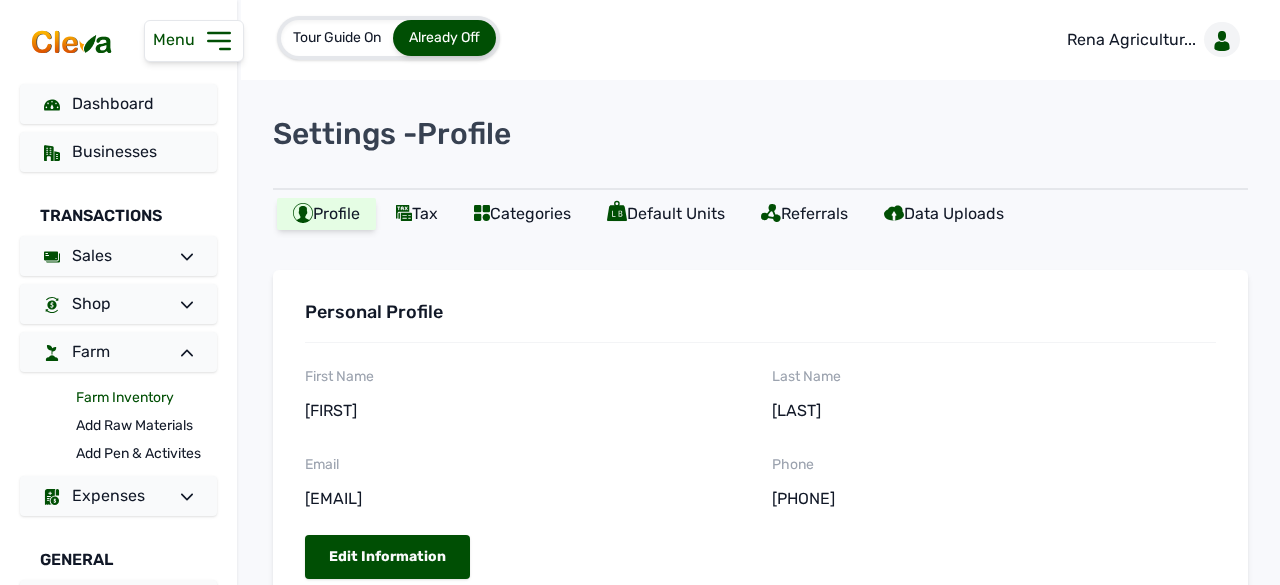 click on "Farm Inventory" at bounding box center [146, 398] 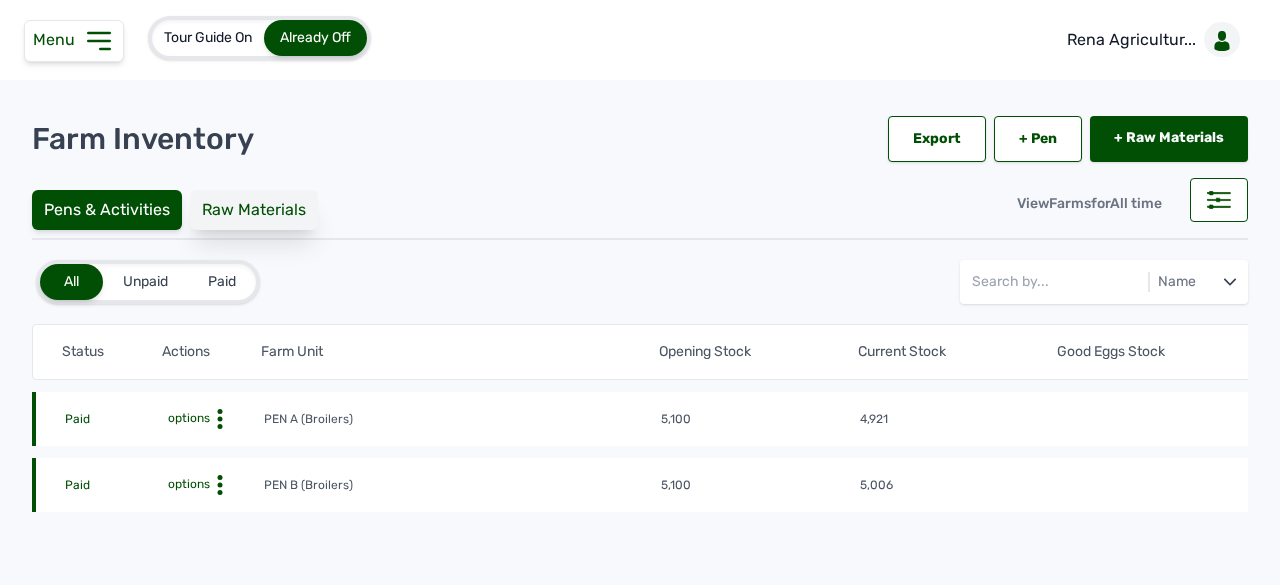 click on "Raw Materials" at bounding box center [254, 210] 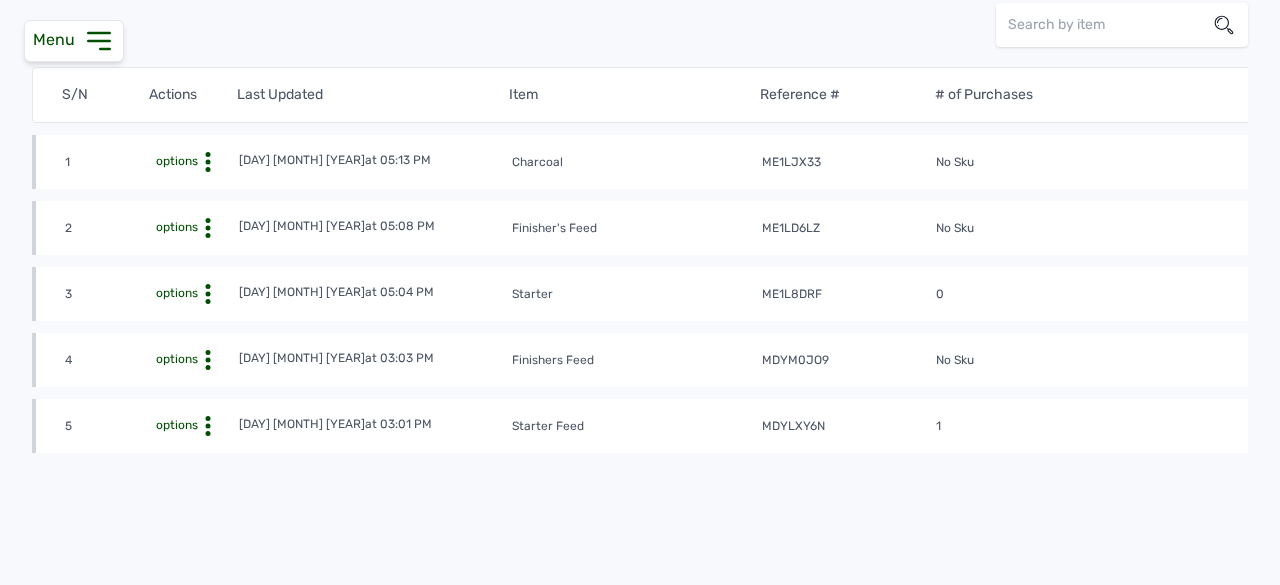 scroll, scrollTop: 258, scrollLeft: 0, axis: vertical 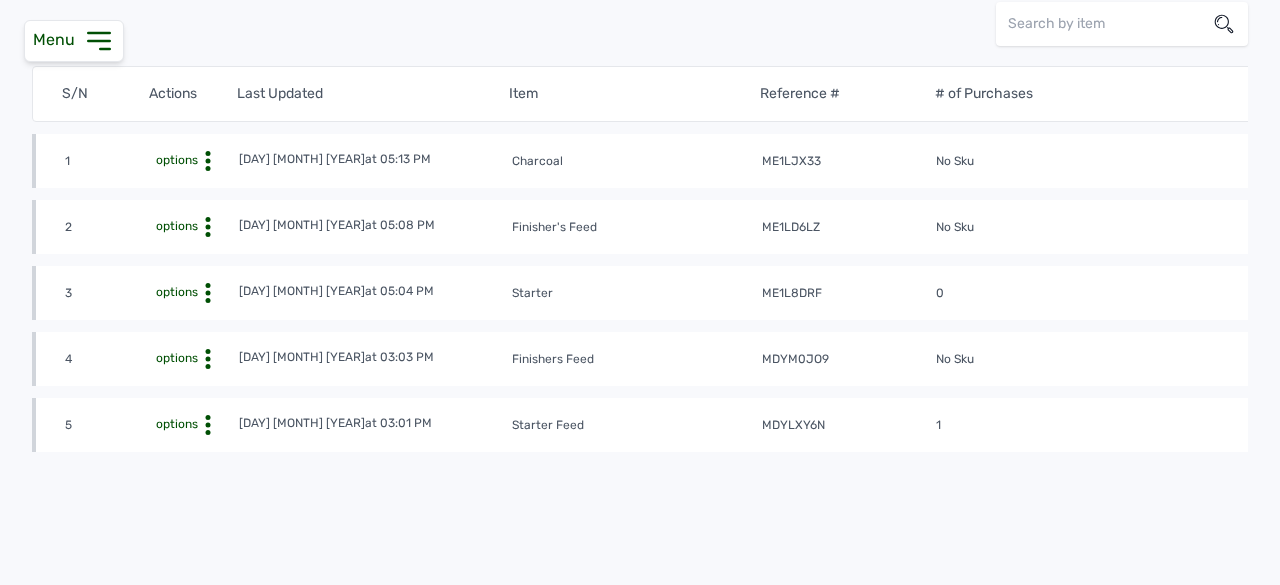 click 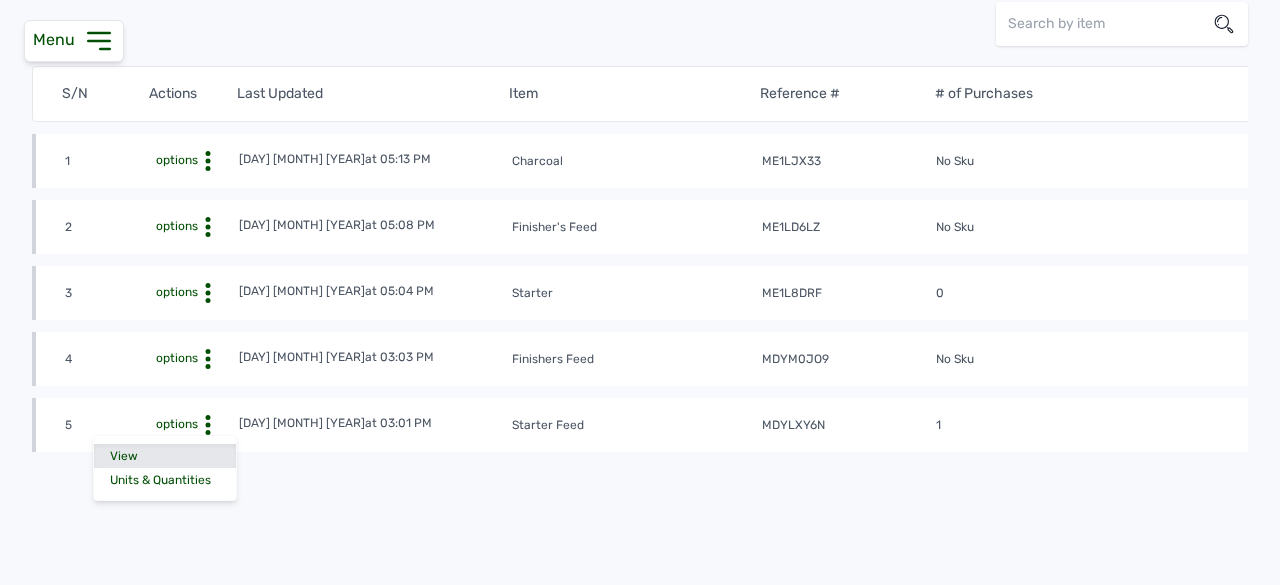 click on "View" at bounding box center (165, 456) 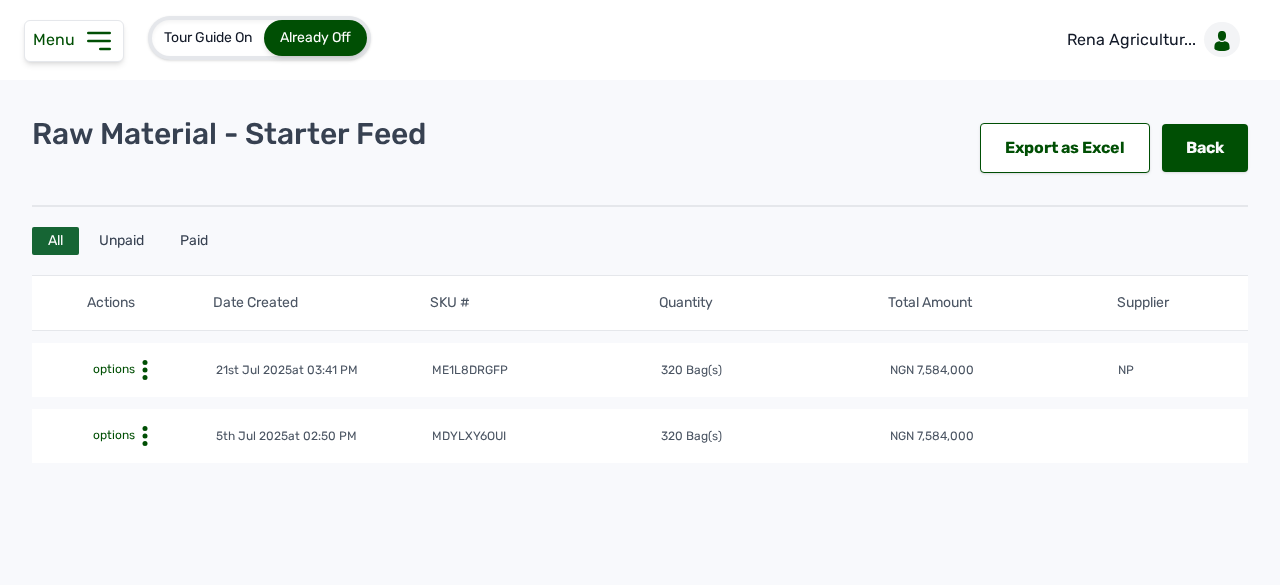 scroll, scrollTop: 0, scrollLeft: 83, axis: horizontal 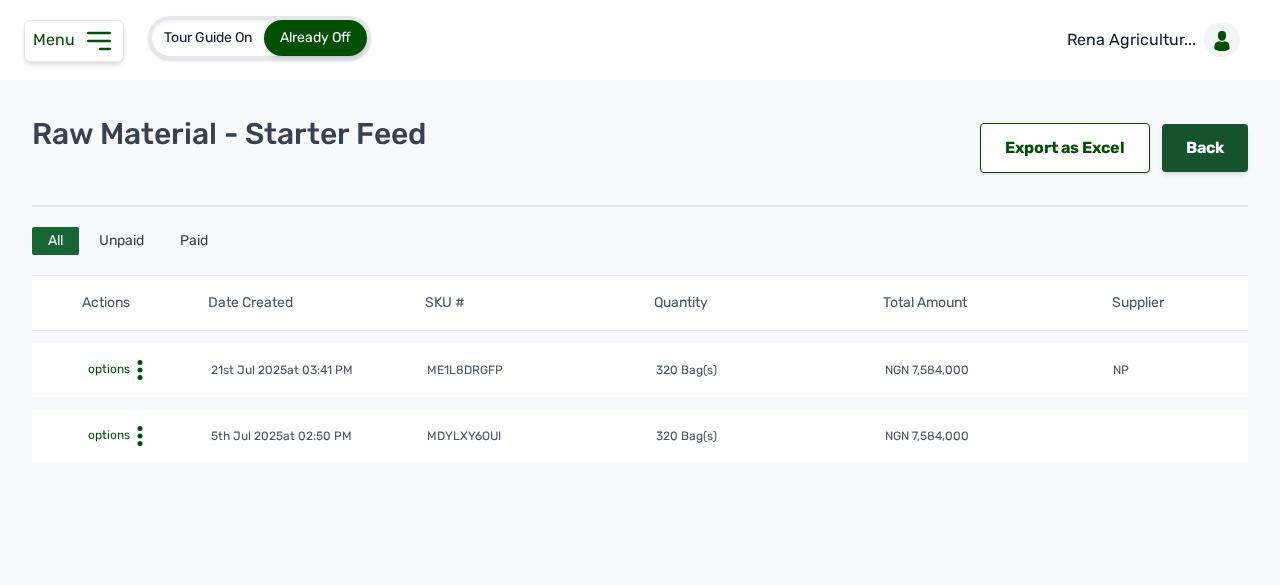 click on "Back" at bounding box center (1205, 148) 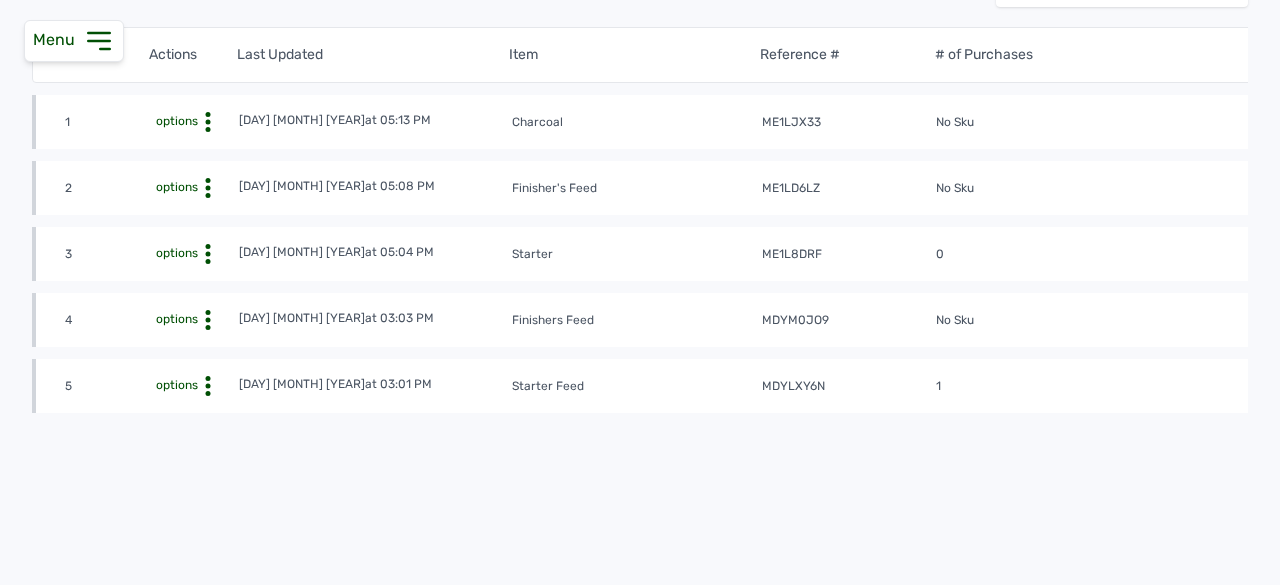 scroll, scrollTop: 292, scrollLeft: 0, axis: vertical 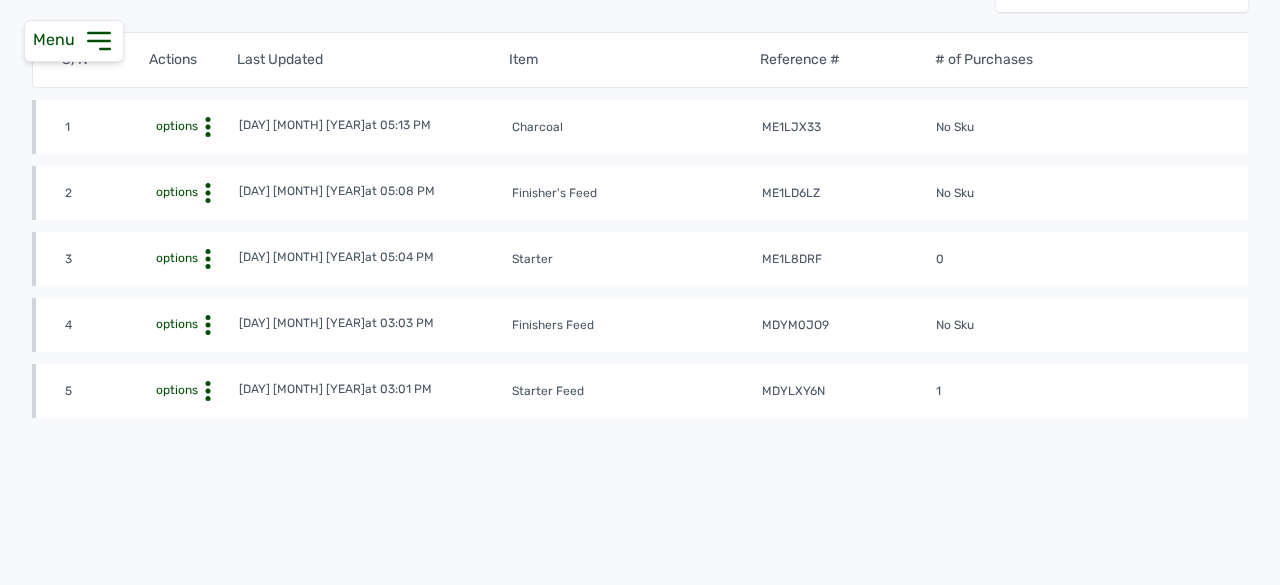 click on "options" at bounding box center [175, 258] 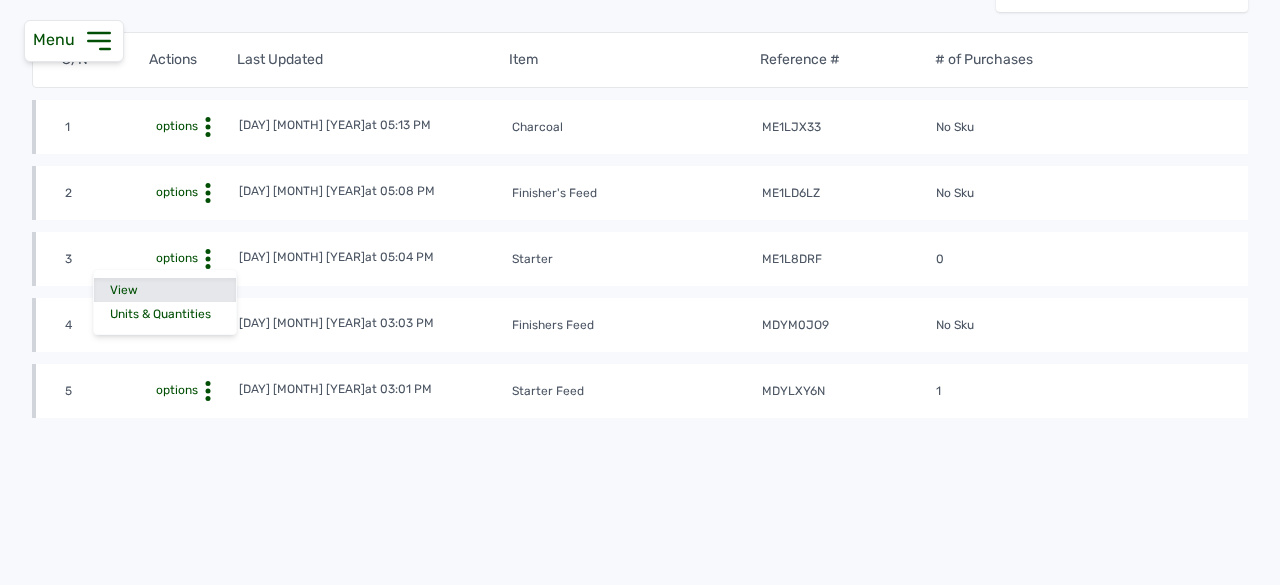 click on "View" at bounding box center (165, 290) 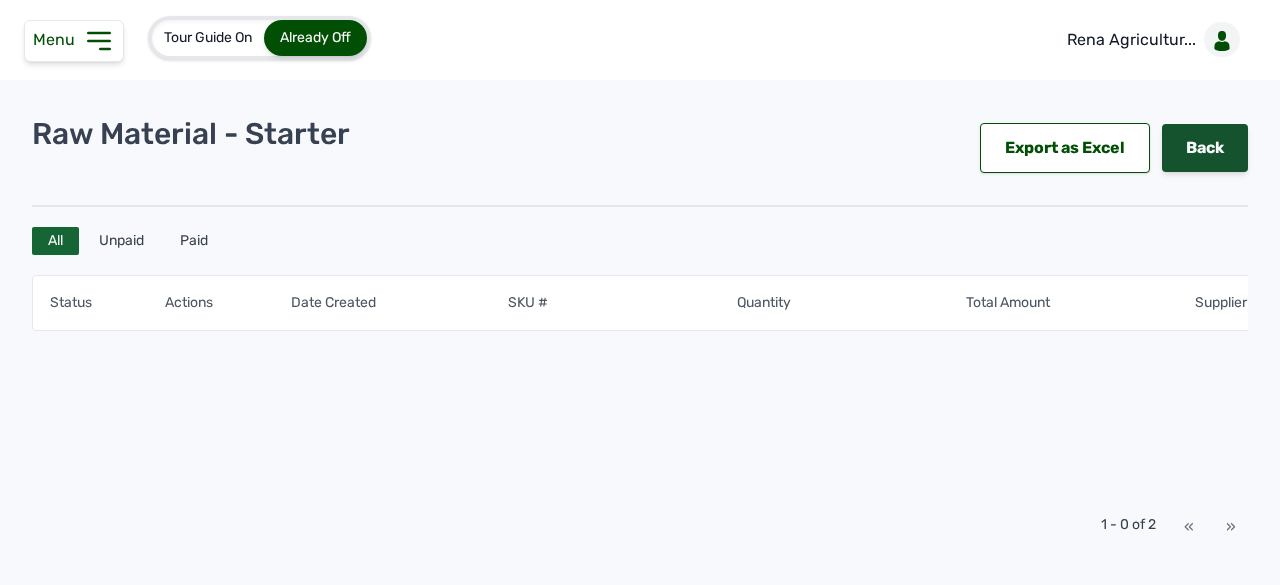 click on "Back" at bounding box center [1205, 148] 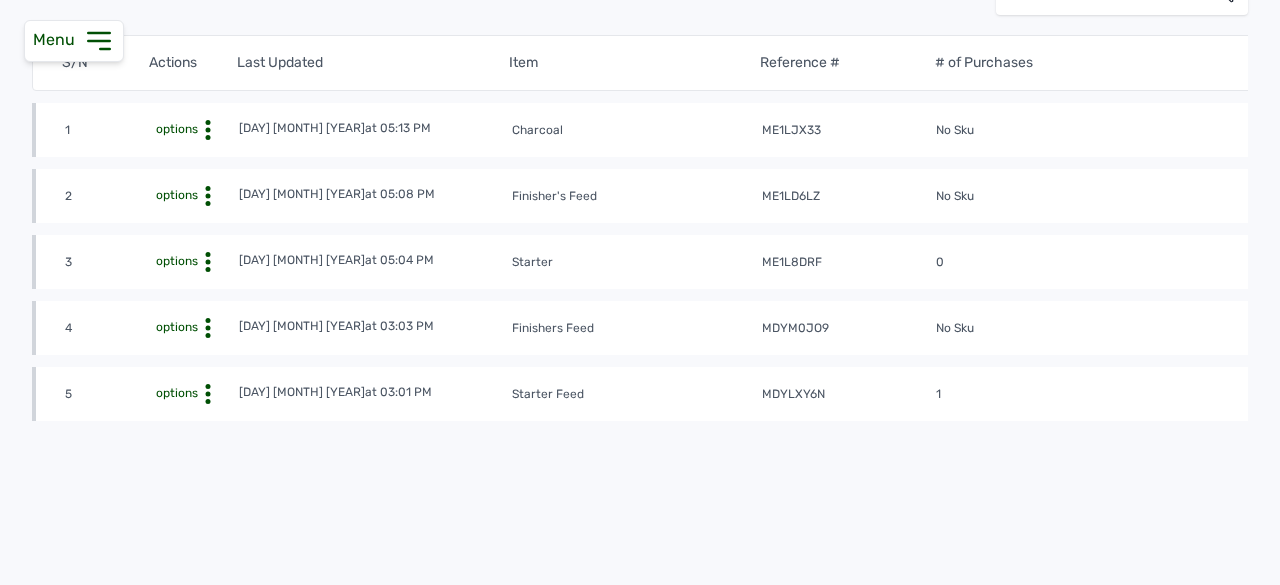 scroll, scrollTop: 310, scrollLeft: 0, axis: vertical 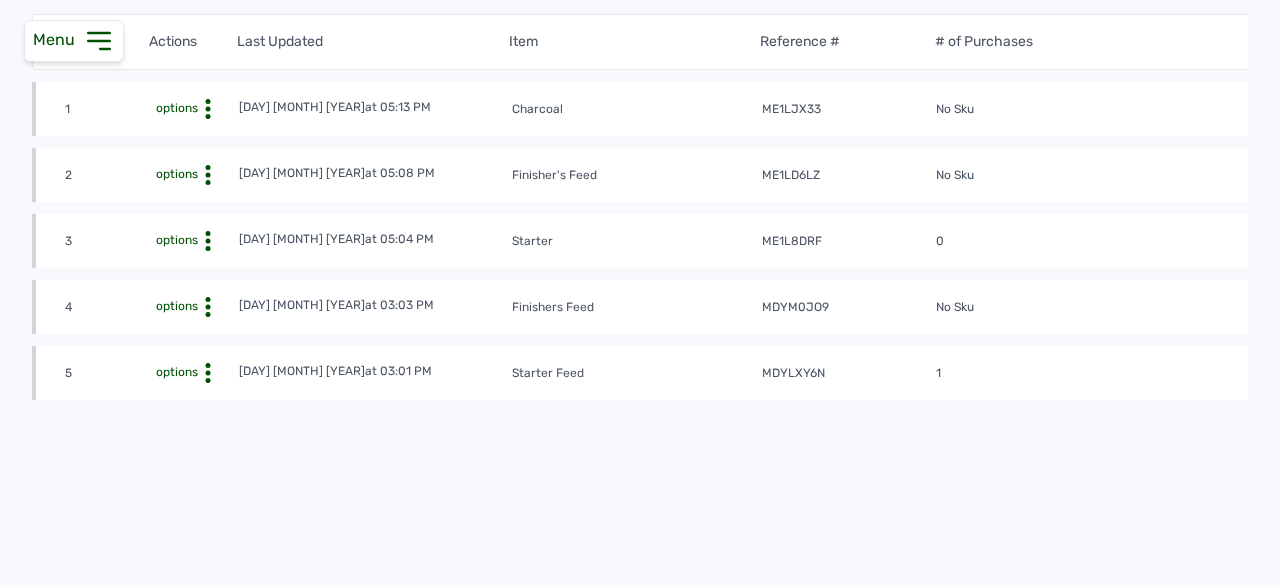 click 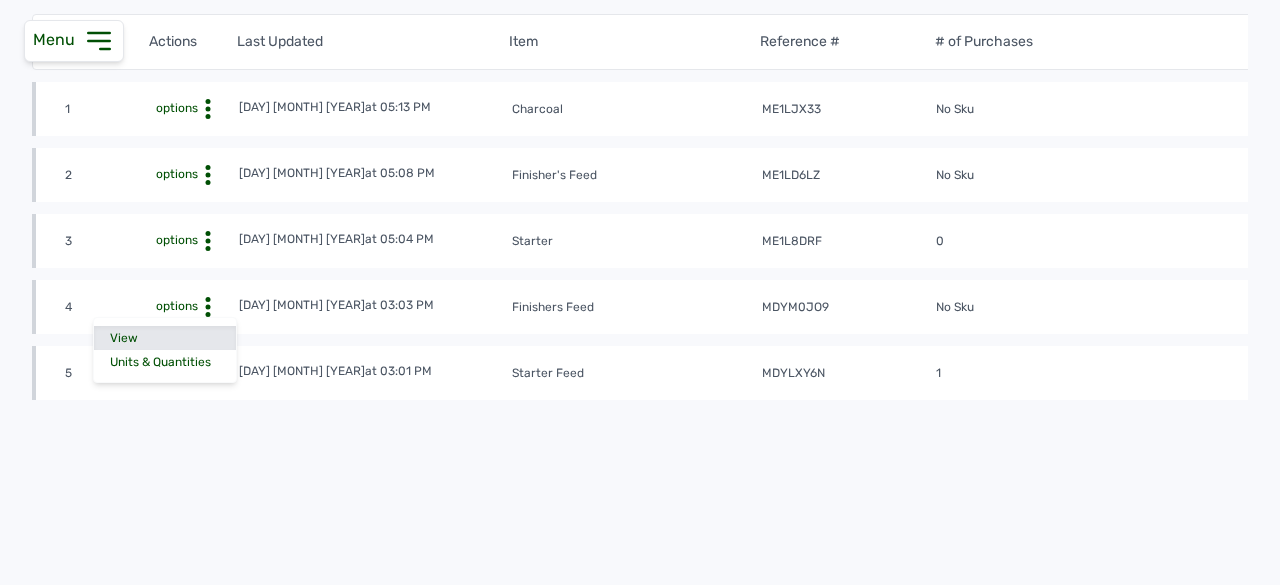 click on "View" at bounding box center (165, 338) 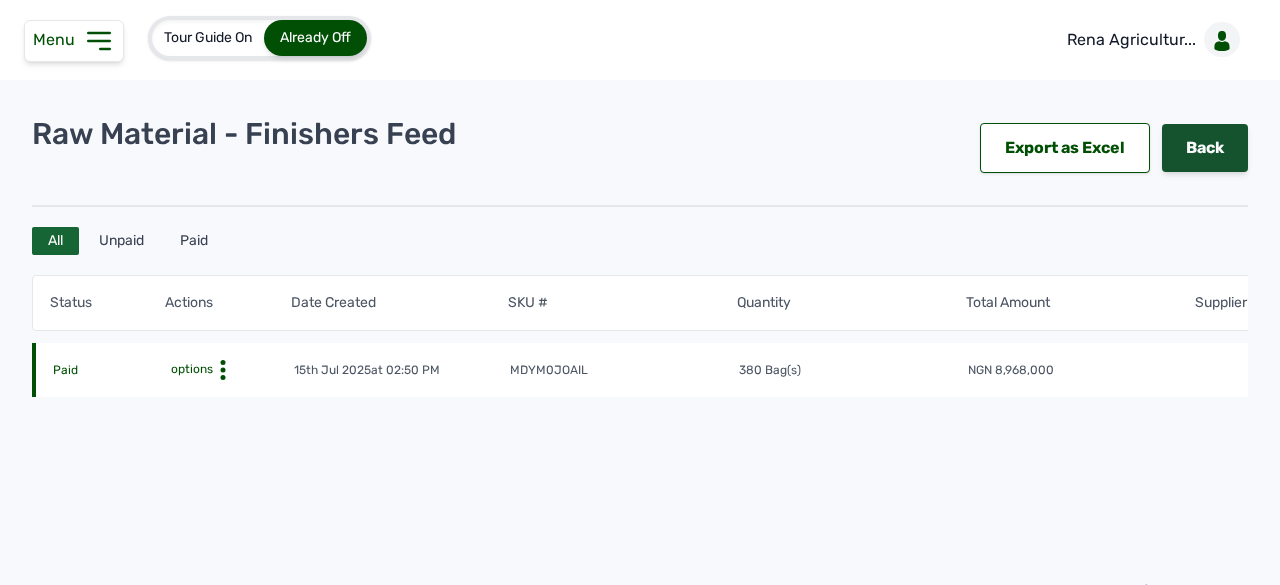 click on "Back" at bounding box center [1205, 148] 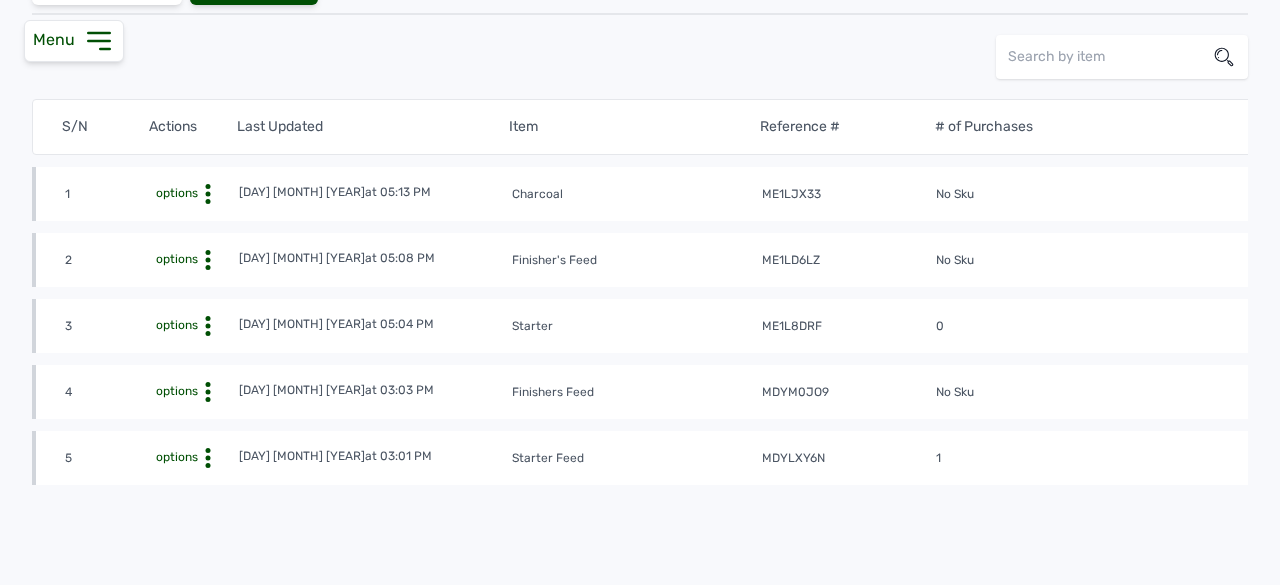 scroll, scrollTop: 232, scrollLeft: 0, axis: vertical 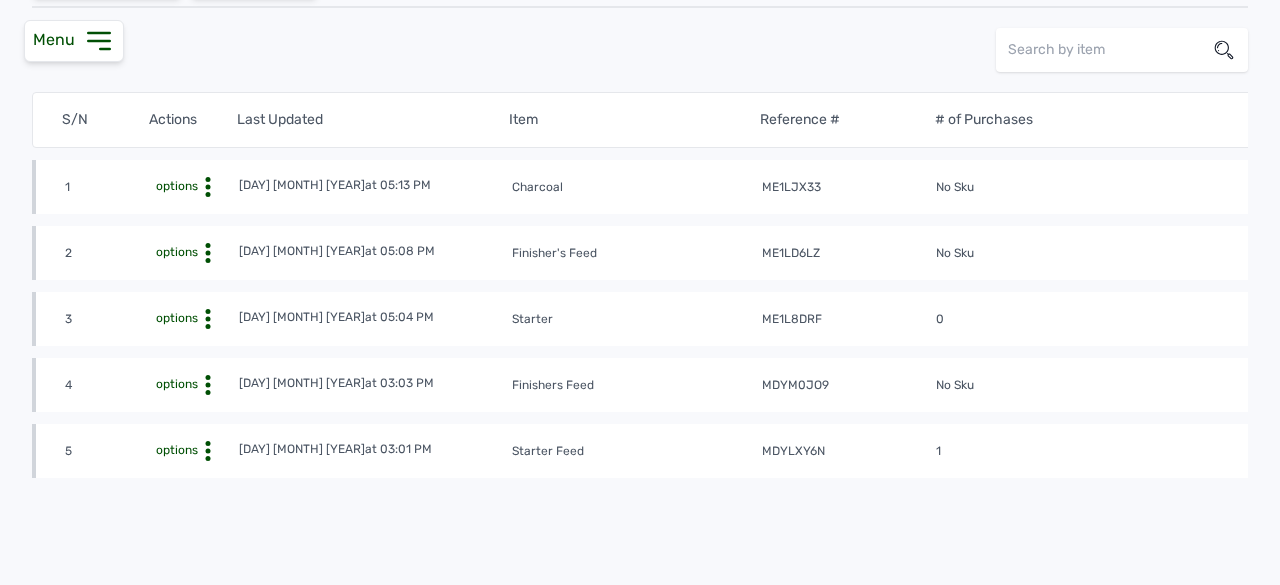 click 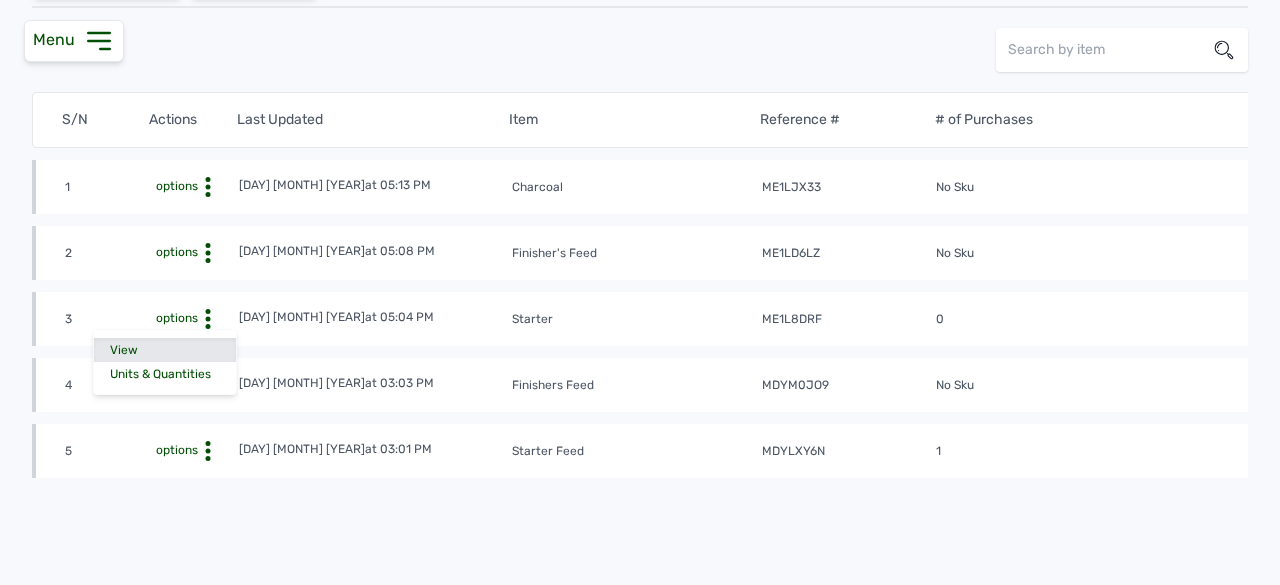 click on "View" at bounding box center (165, 350) 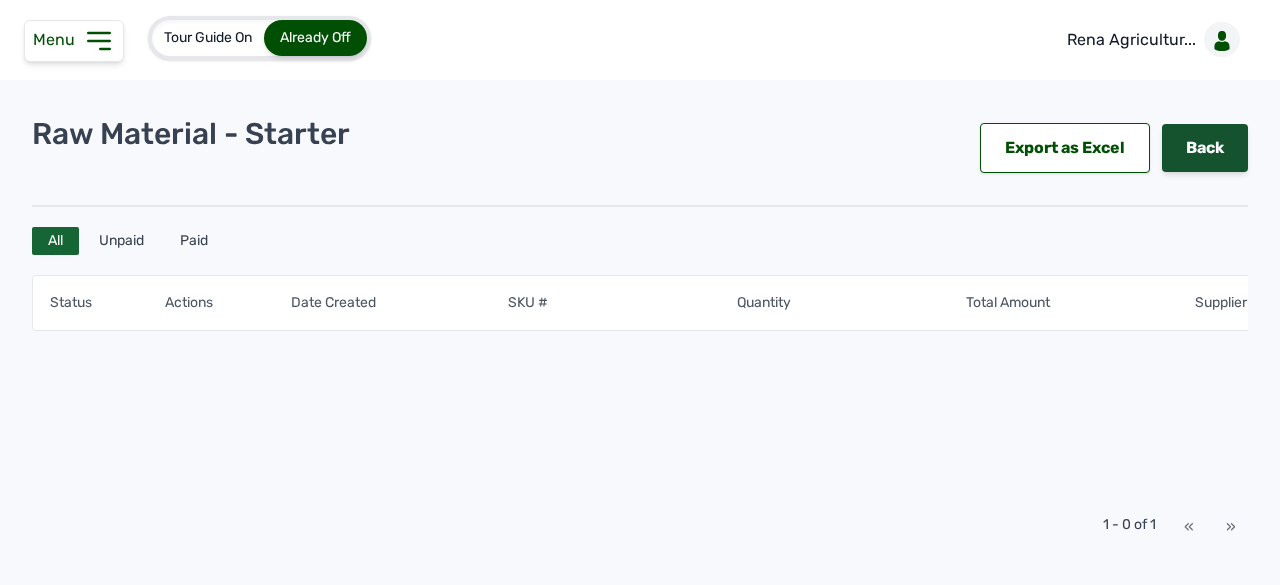 click on "Back" at bounding box center [1205, 148] 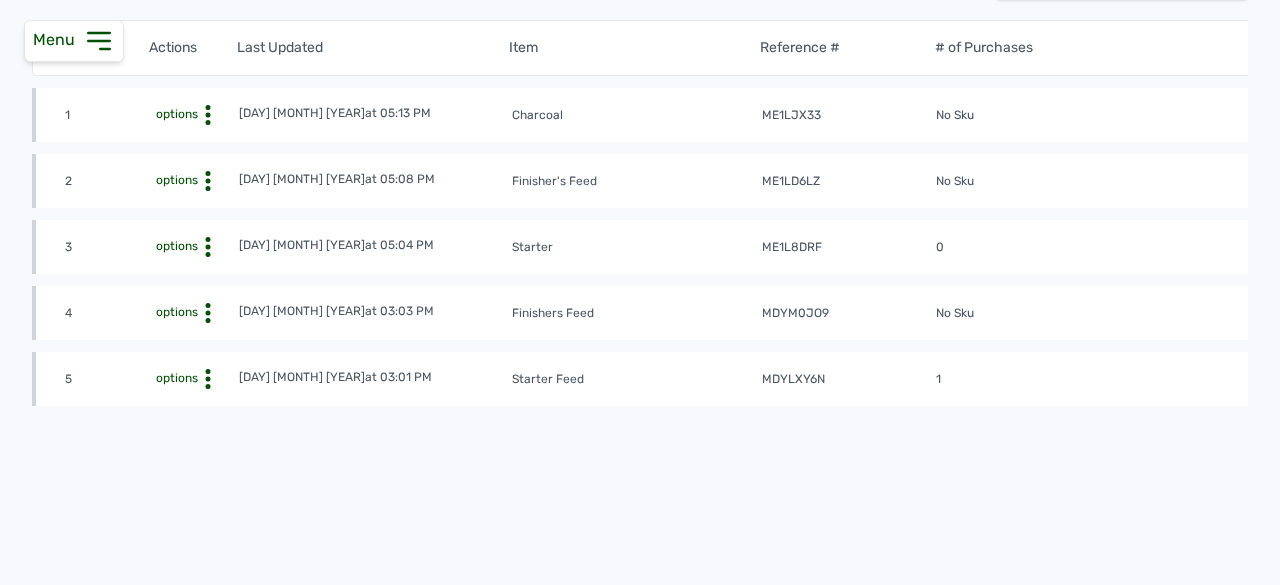 scroll, scrollTop: 319, scrollLeft: 0, axis: vertical 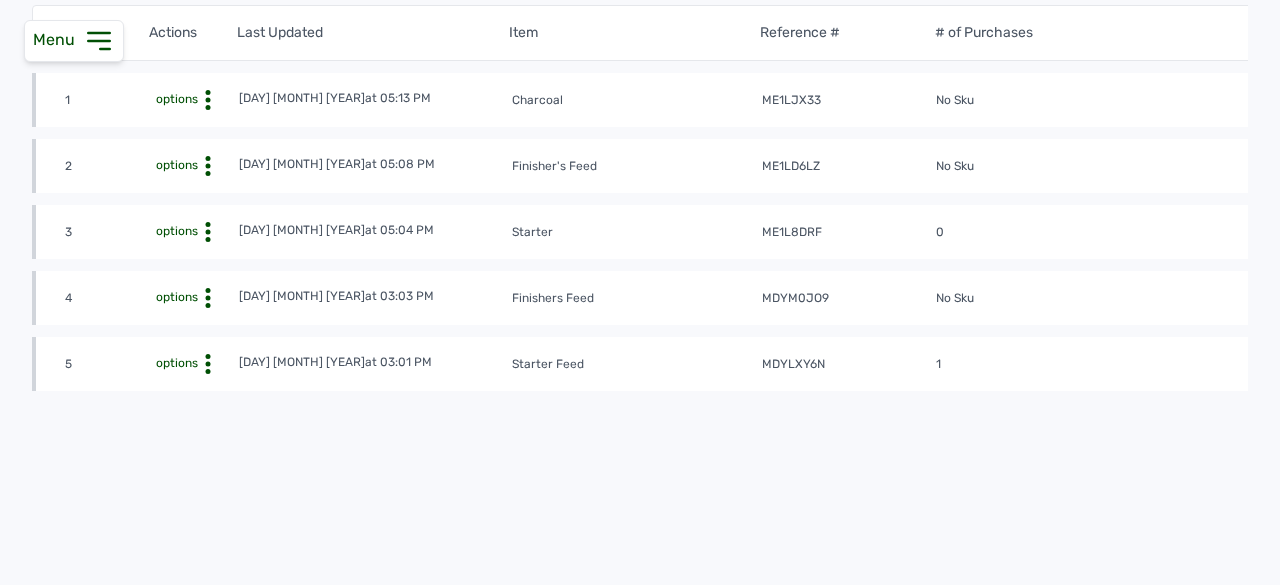 click 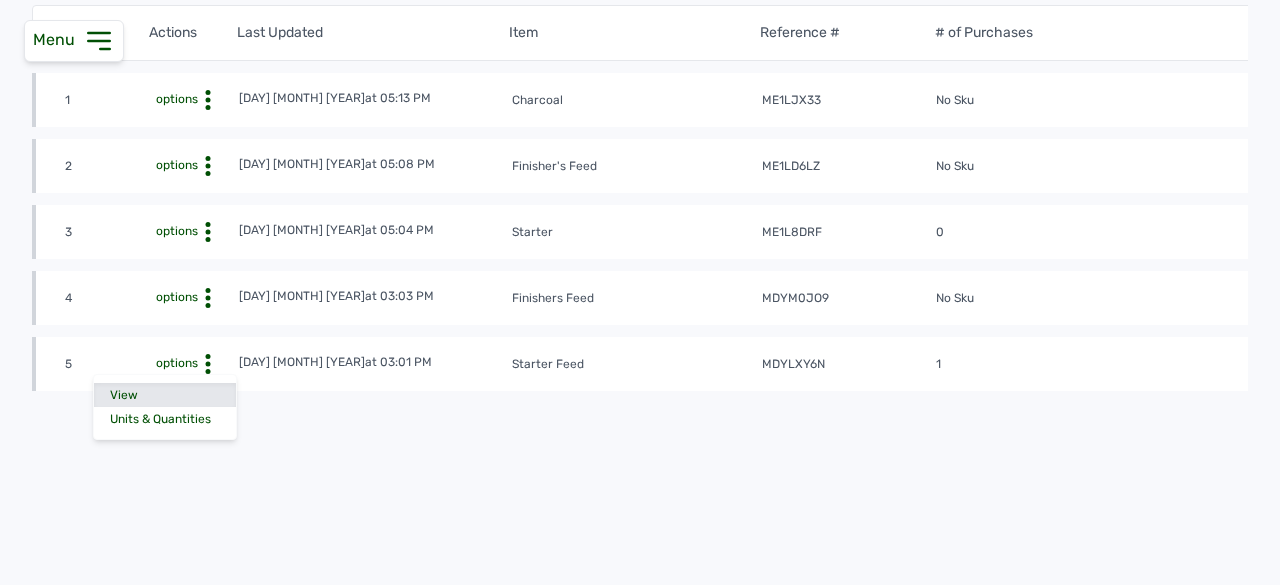 click on "View" at bounding box center (165, 395) 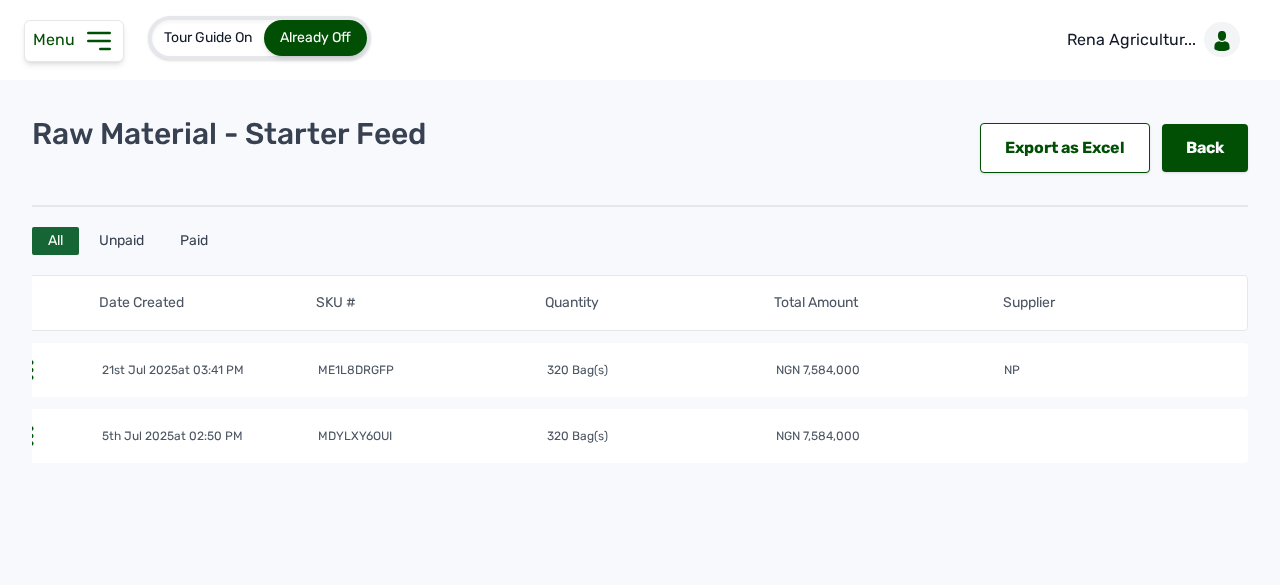 scroll, scrollTop: 0, scrollLeft: 0, axis: both 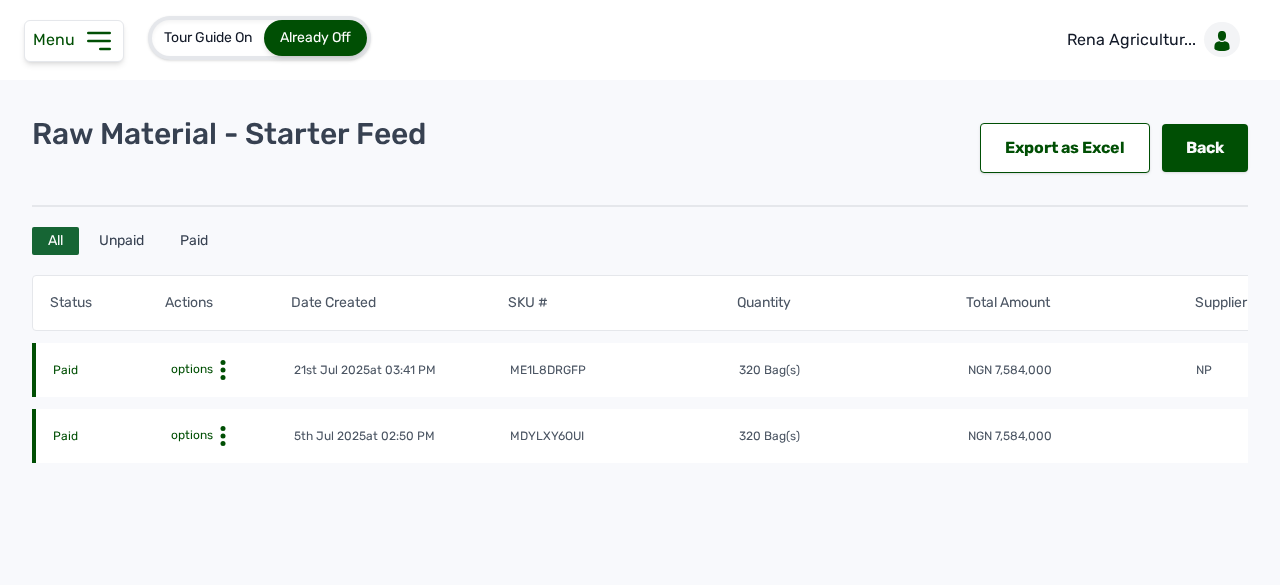 click on "options" at bounding box center (190, 435) 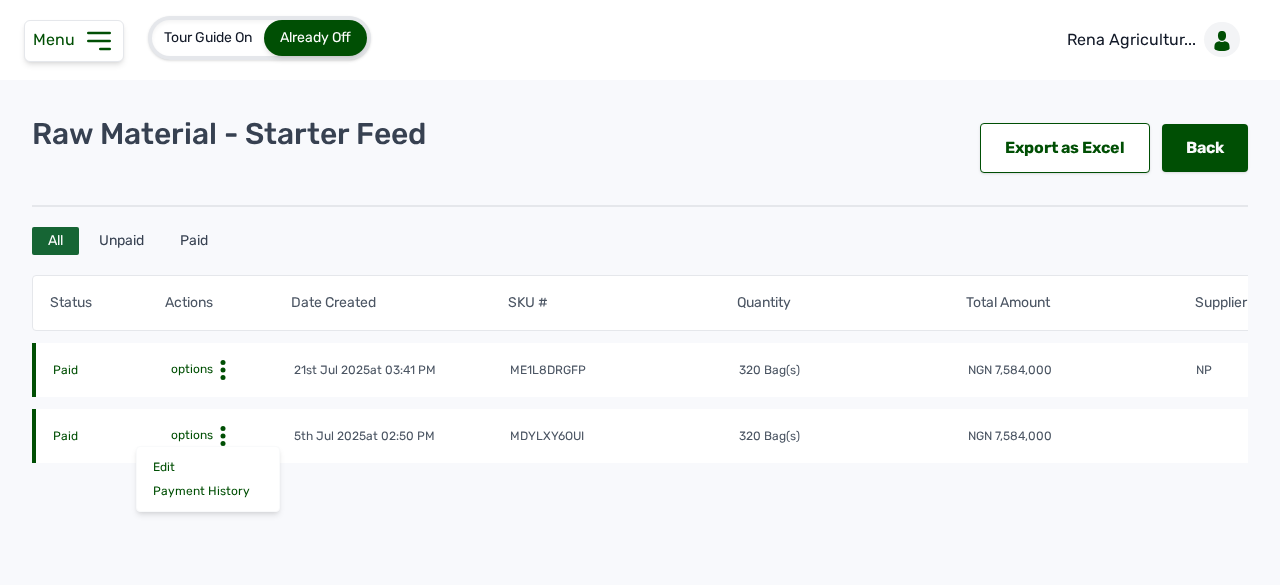 click on "options" at bounding box center (190, 435) 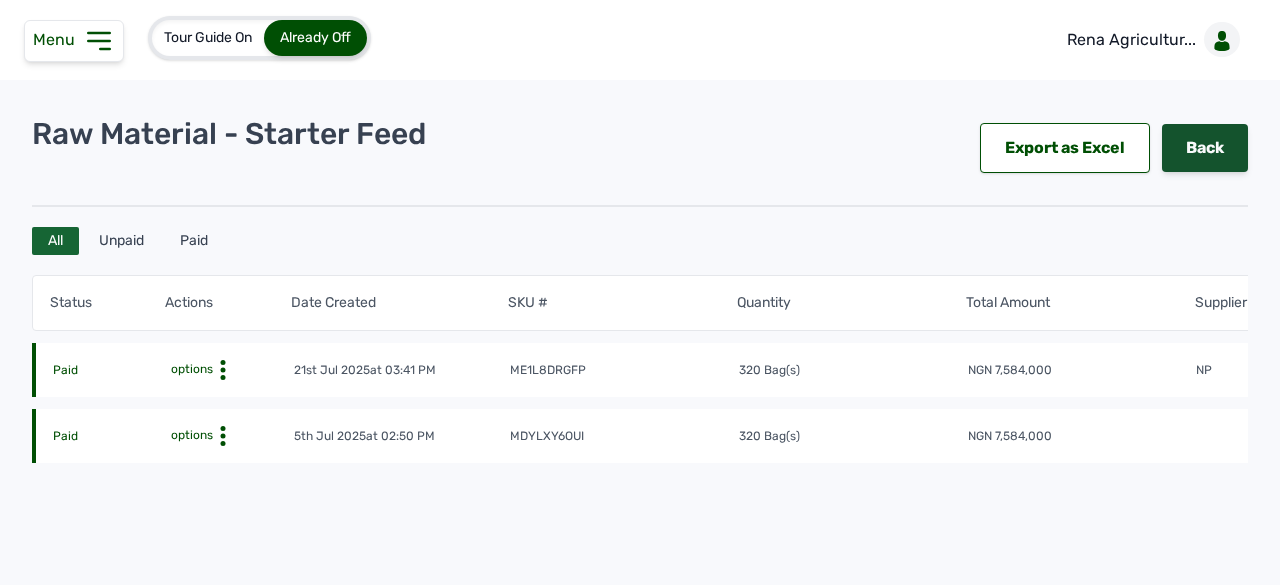 click on "Back" at bounding box center [1205, 148] 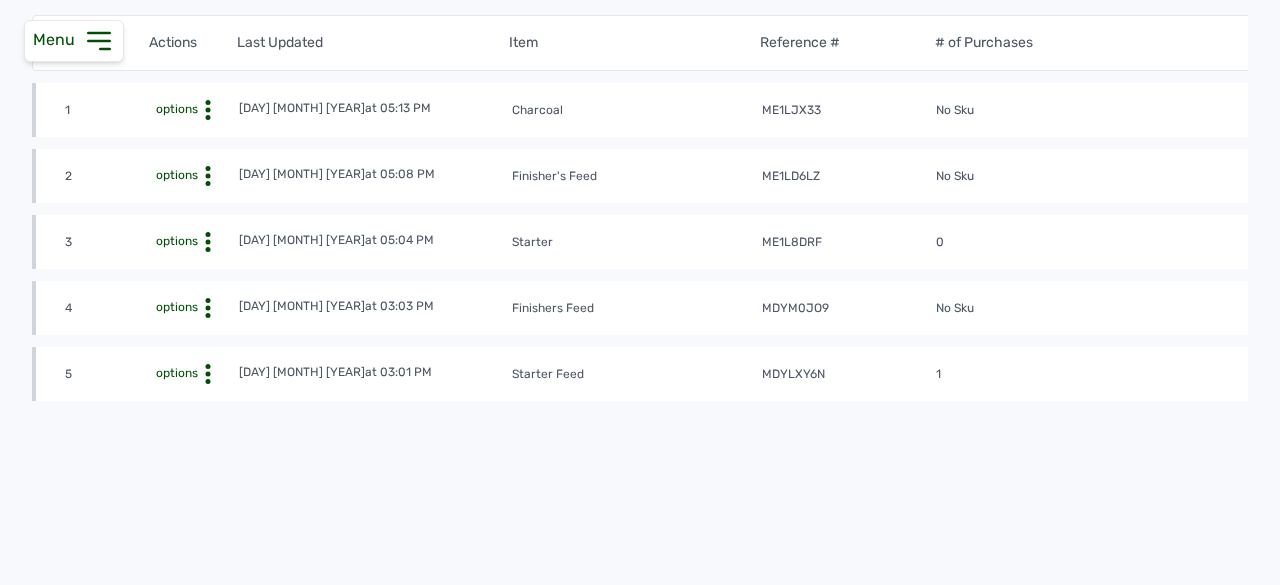 scroll, scrollTop: 306, scrollLeft: 0, axis: vertical 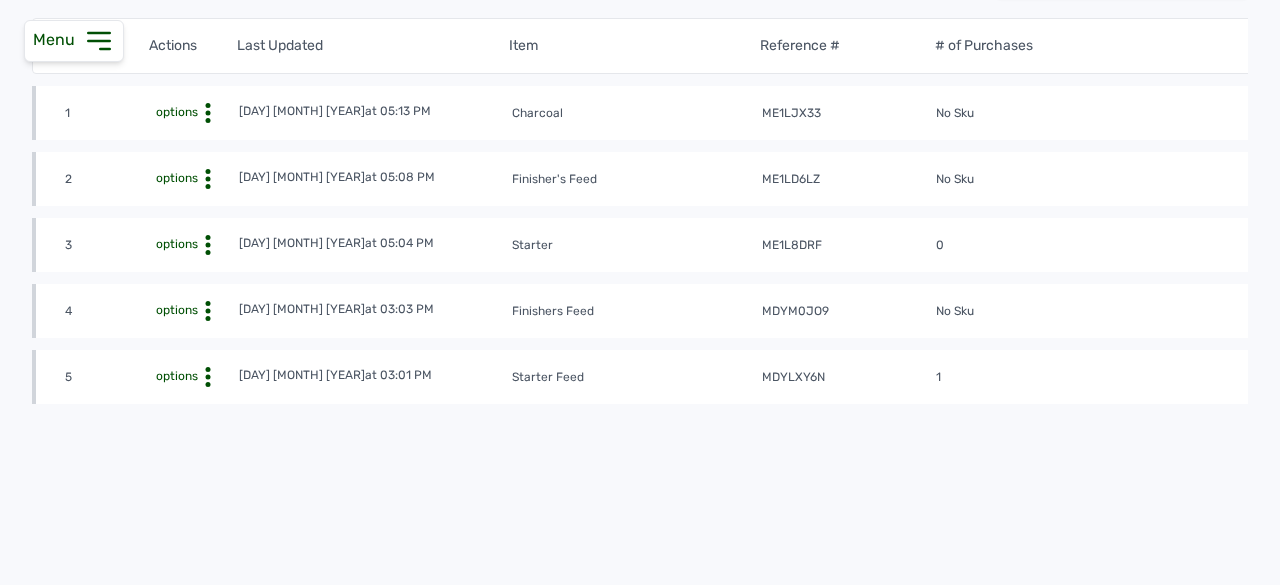 click 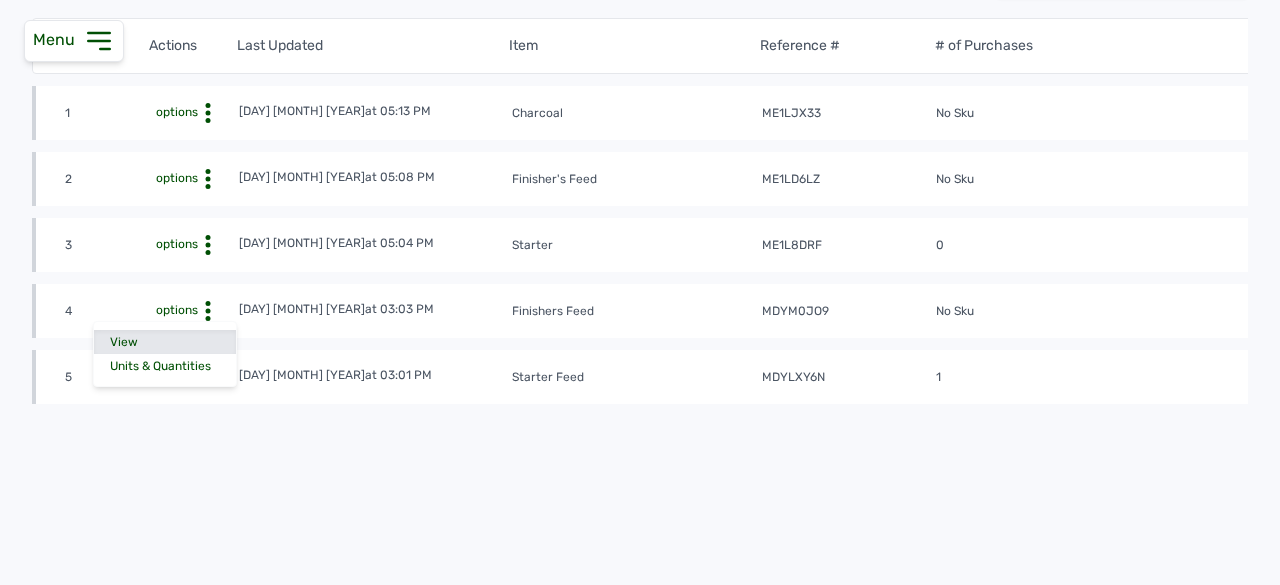 click on "View" at bounding box center (165, 342) 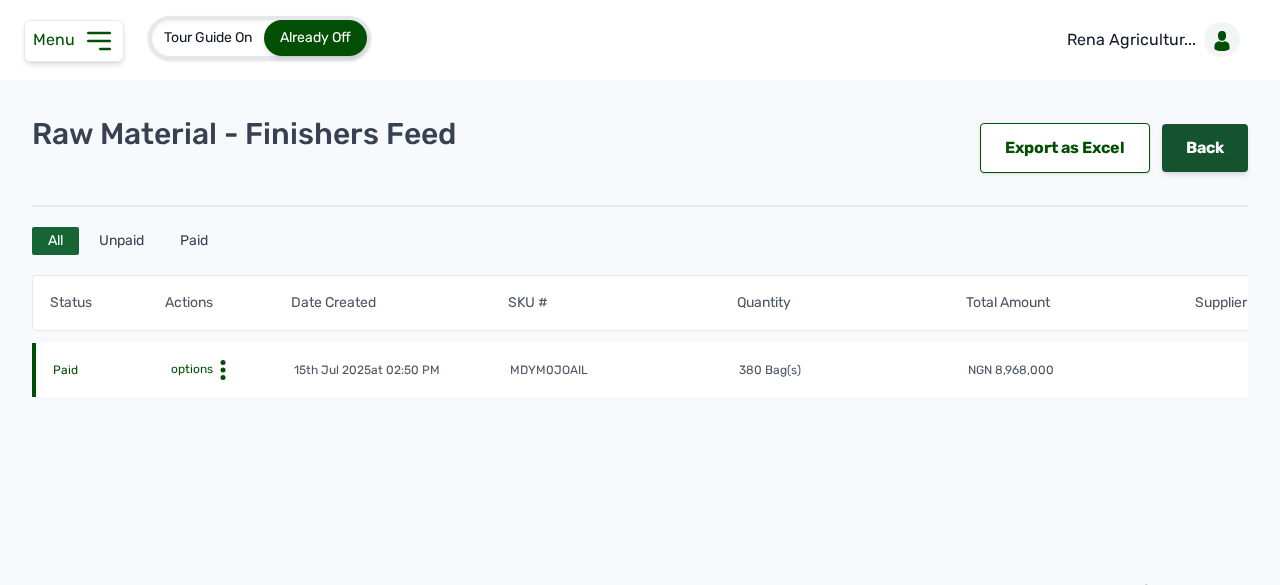 click on "Back" at bounding box center [1205, 148] 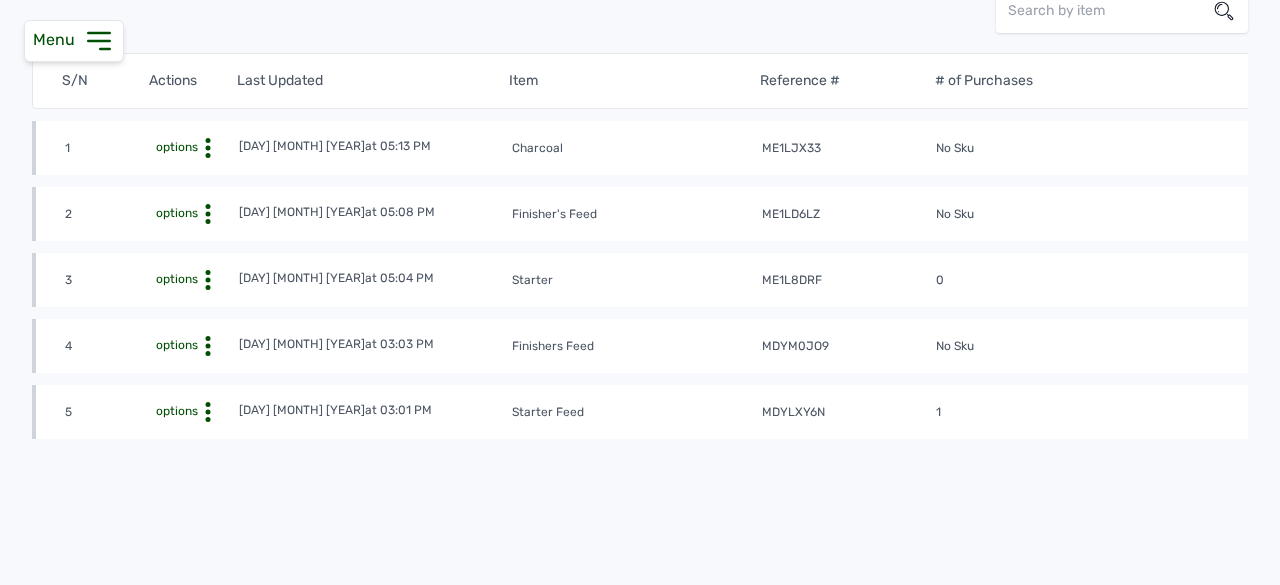 scroll, scrollTop: 272, scrollLeft: 0, axis: vertical 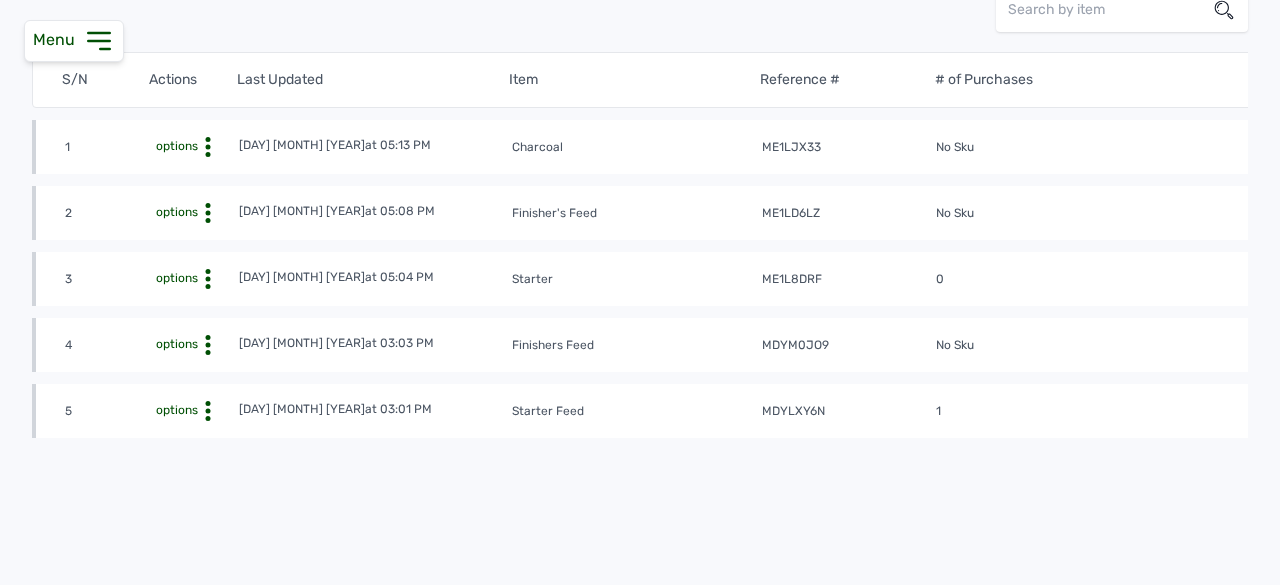 click 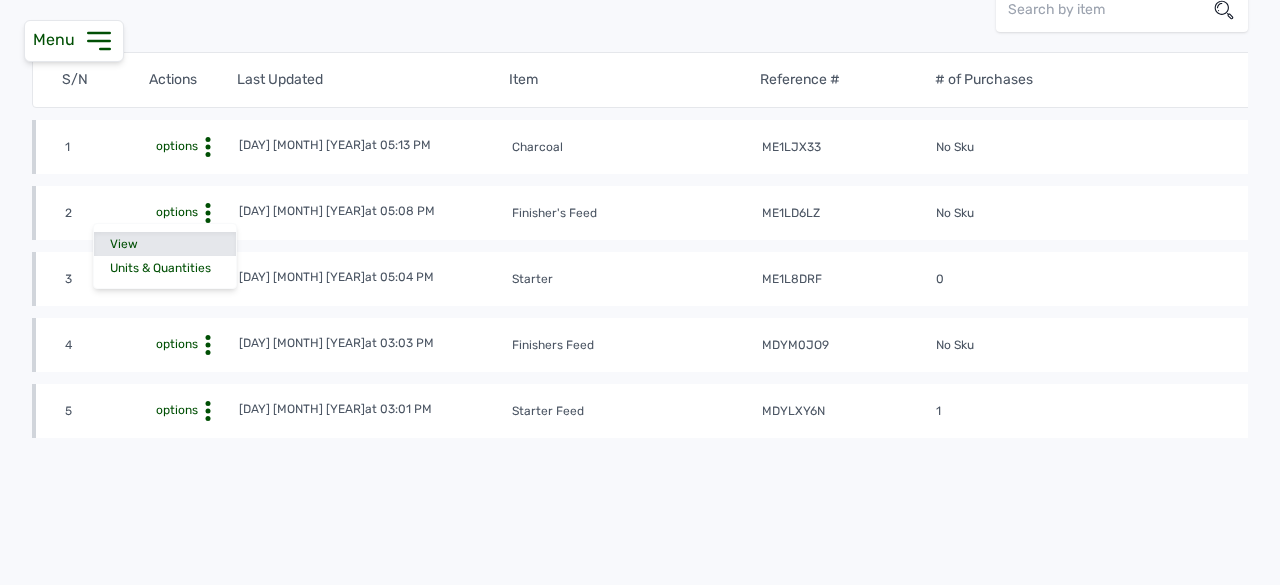 click on "View" at bounding box center [165, 244] 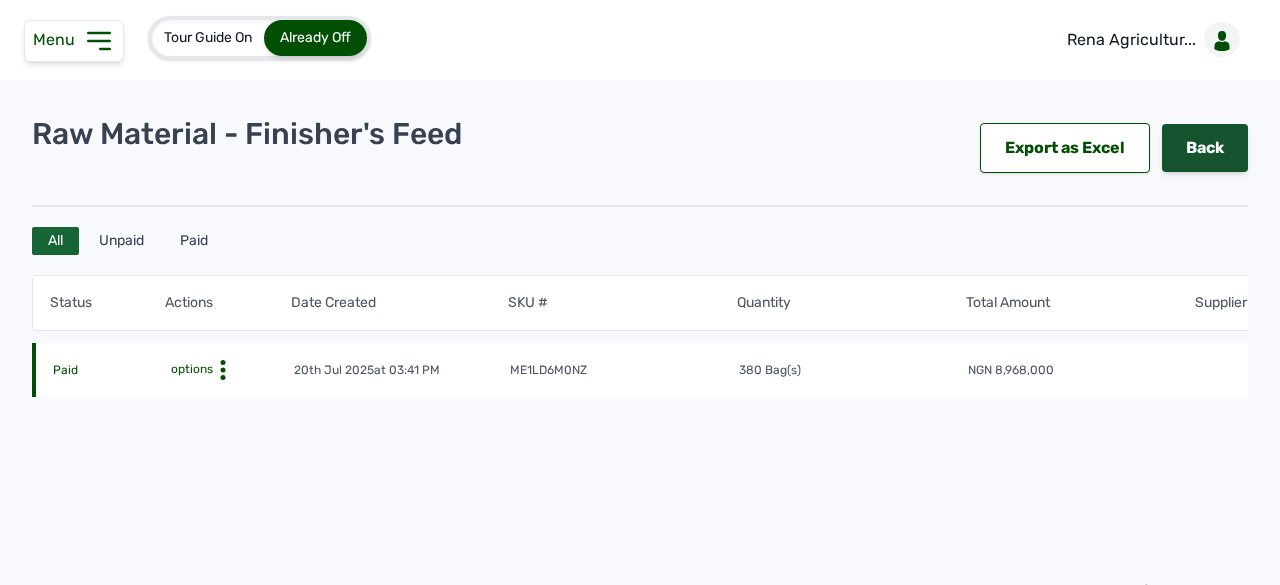 click on "Back" at bounding box center (1205, 148) 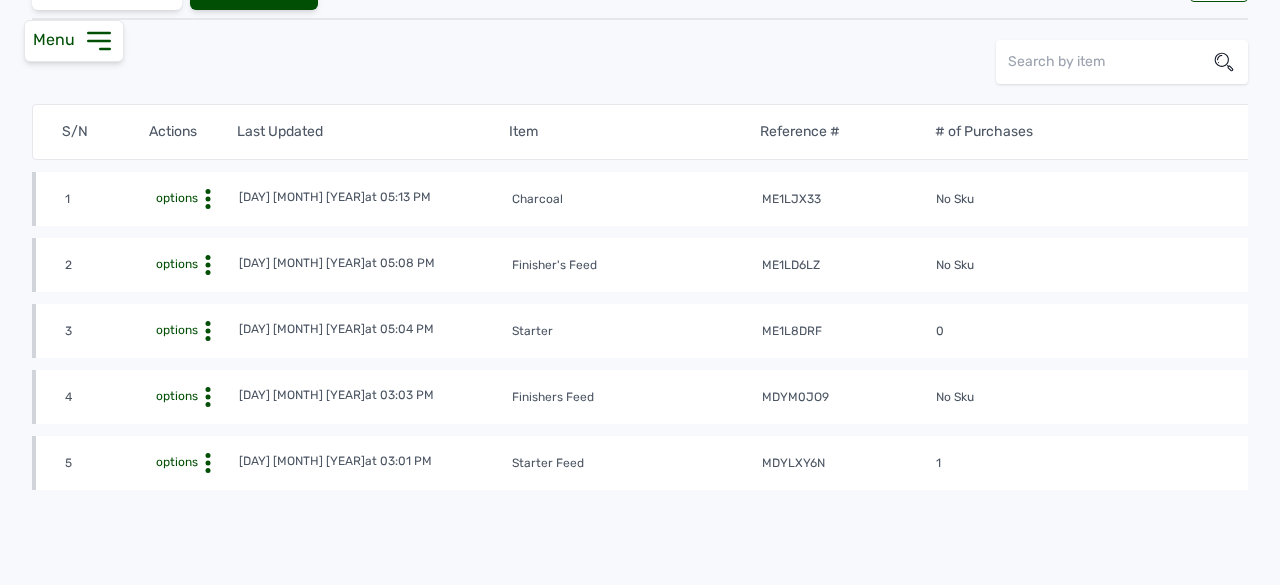 scroll, scrollTop: 239, scrollLeft: 0, axis: vertical 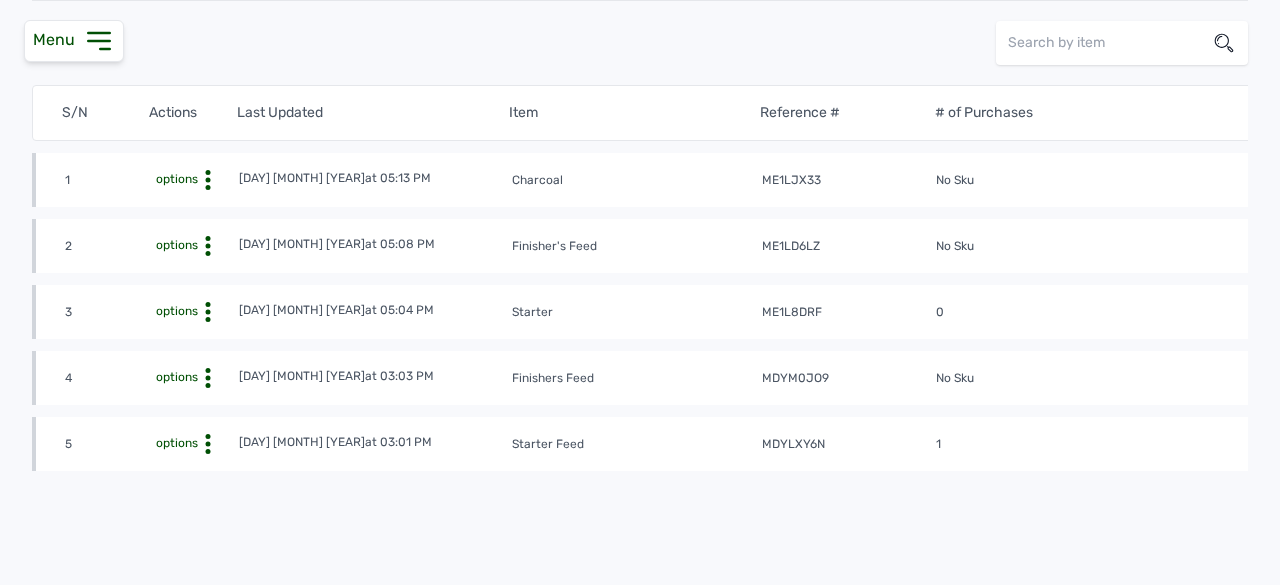 click on "options" at bounding box center (175, 443) 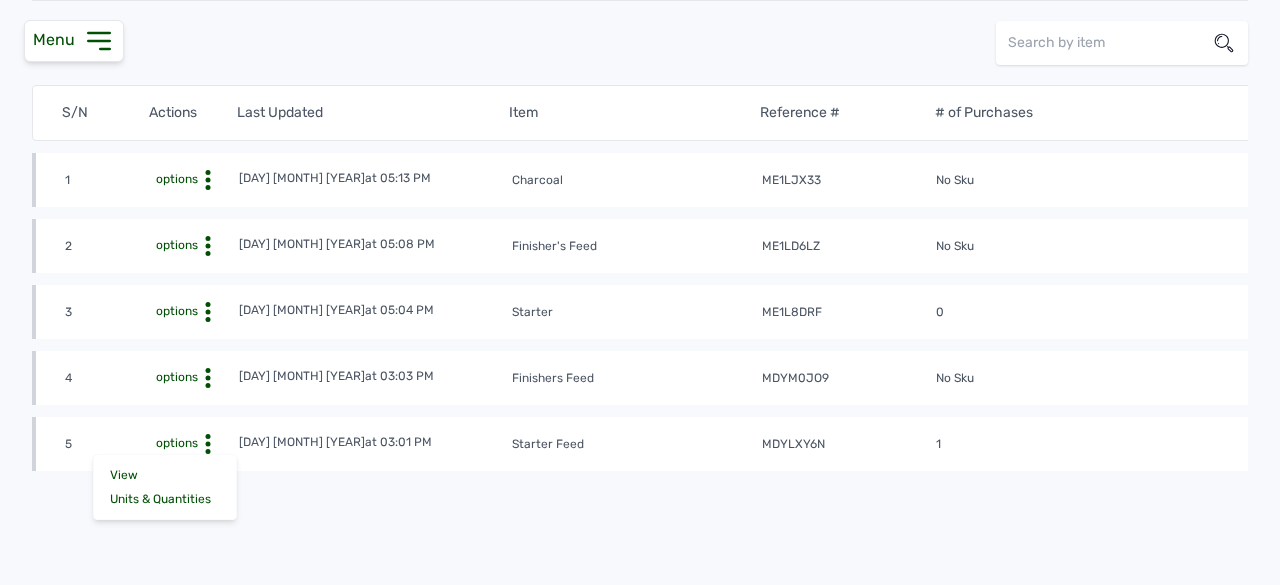click 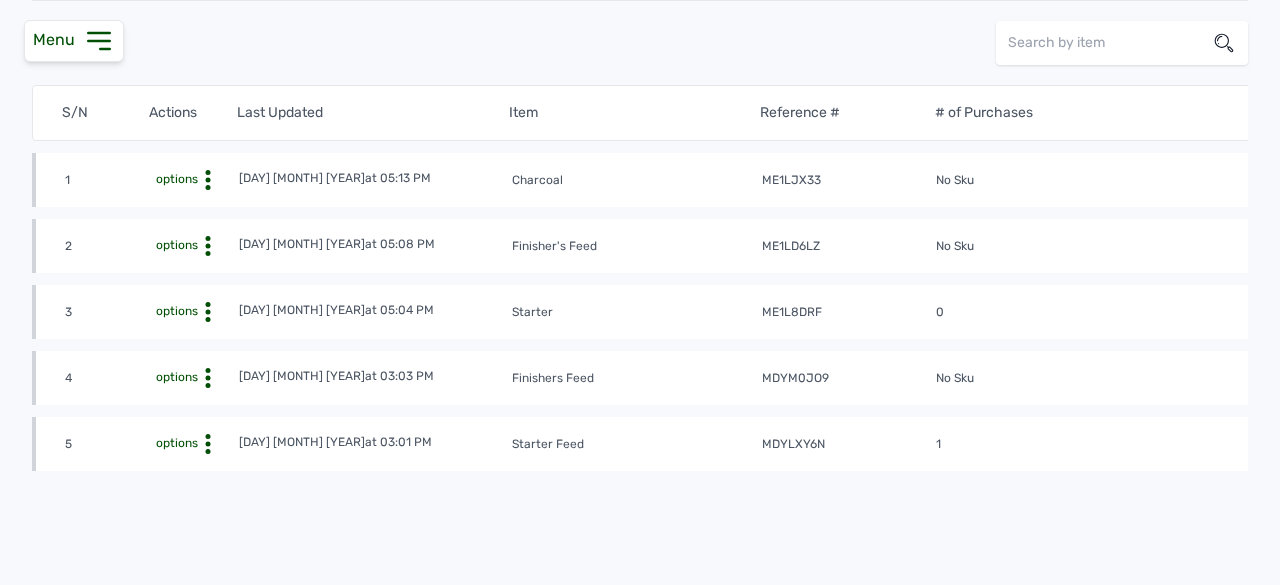 click on "Menu" at bounding box center [58, 39] 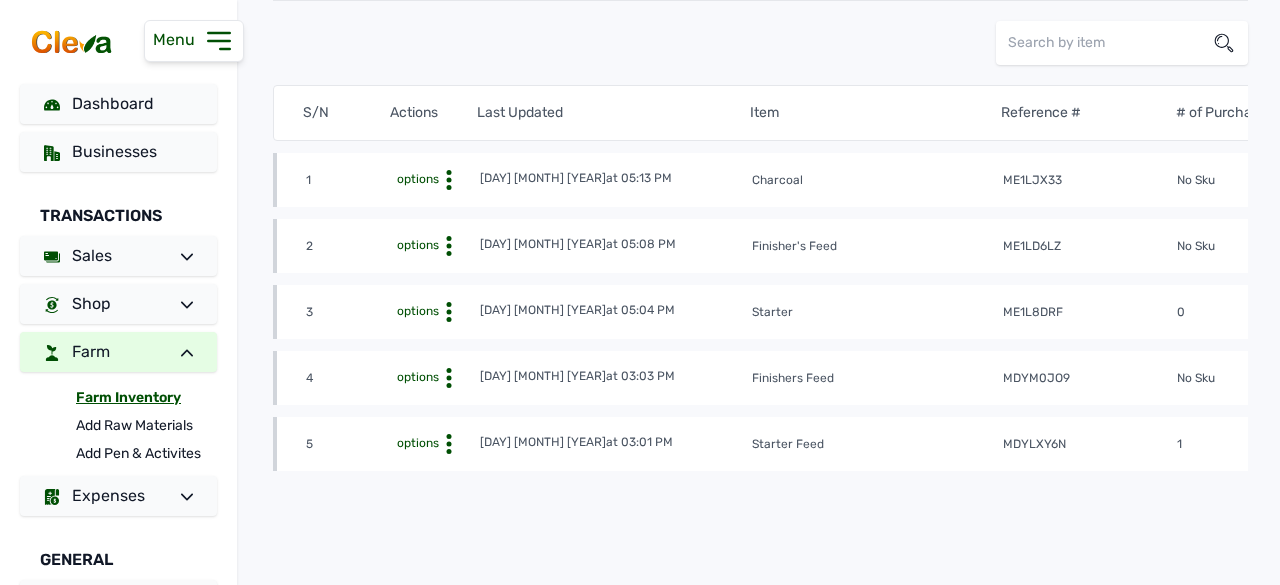 click on "Farm Inventory" at bounding box center (146, 398) 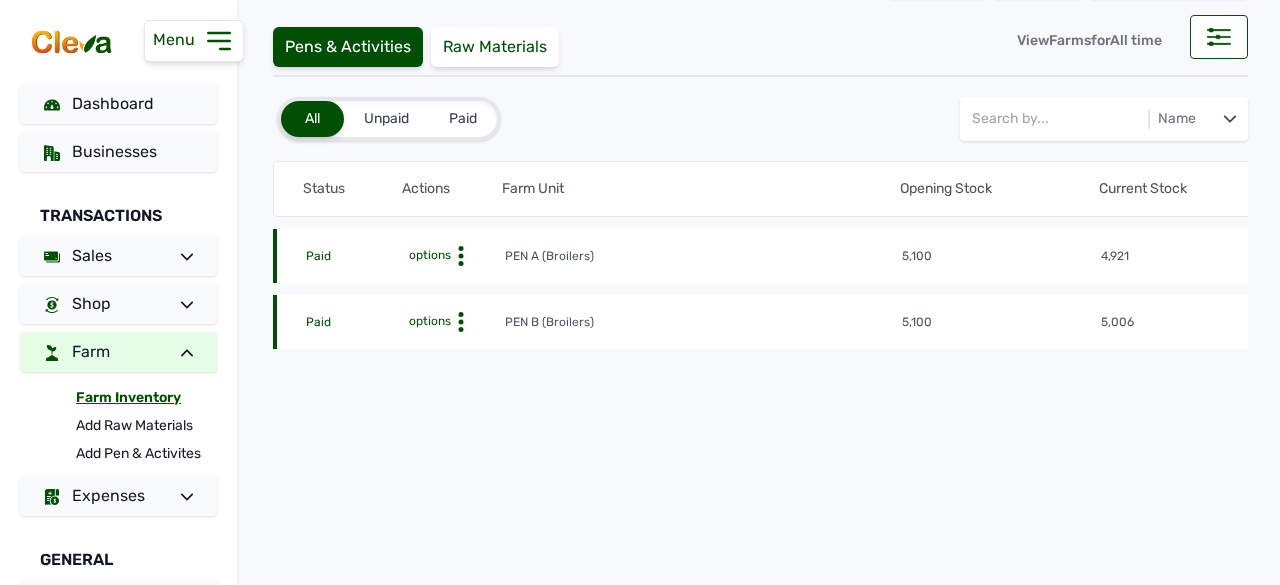 scroll, scrollTop: 0, scrollLeft: 0, axis: both 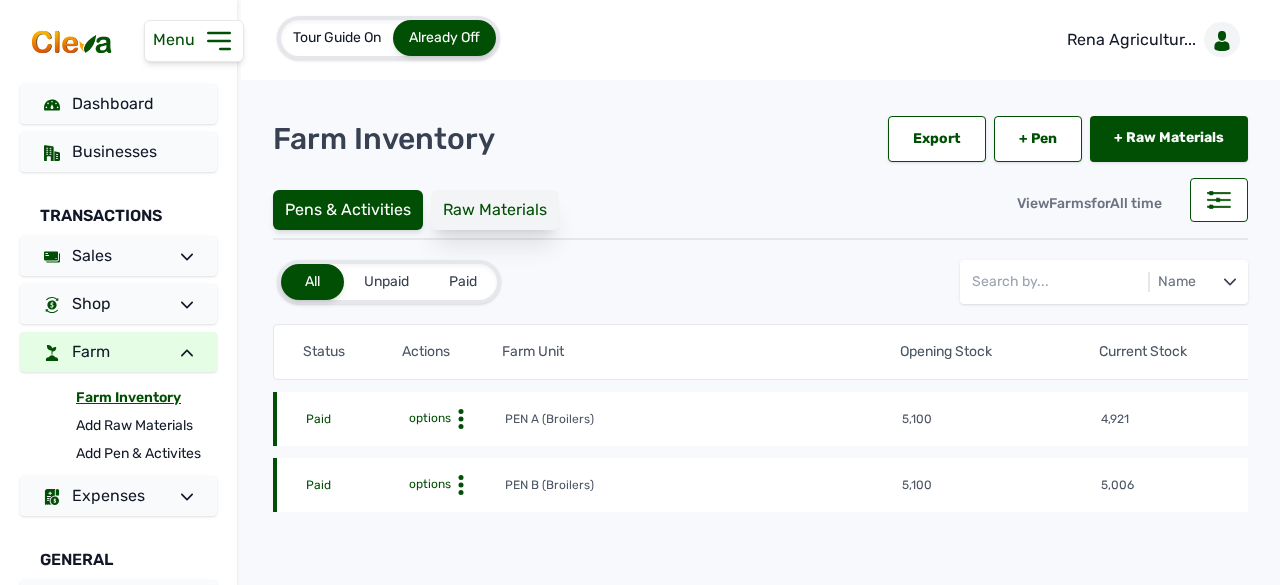 click on "Raw Materials" at bounding box center (495, 210) 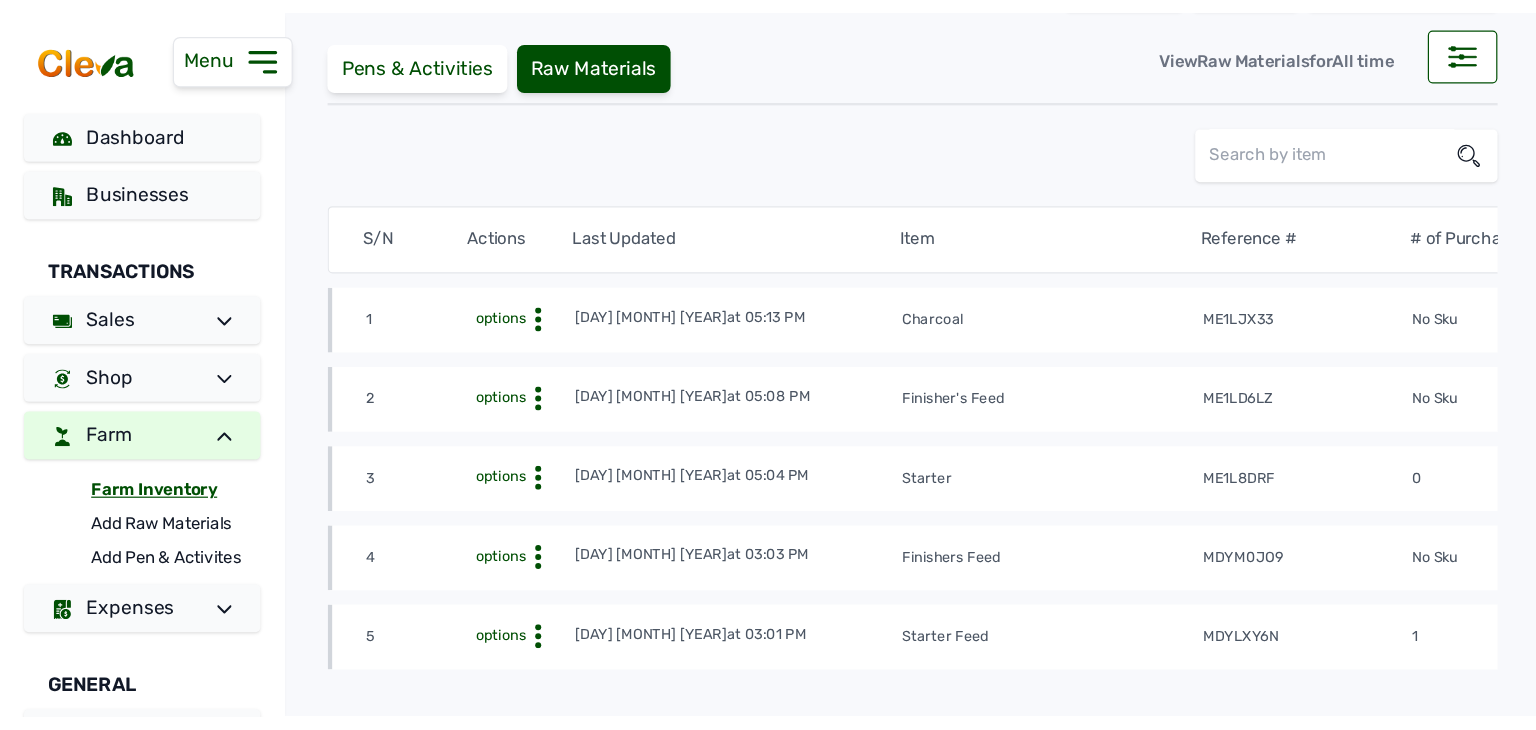 scroll, scrollTop: 163, scrollLeft: 0, axis: vertical 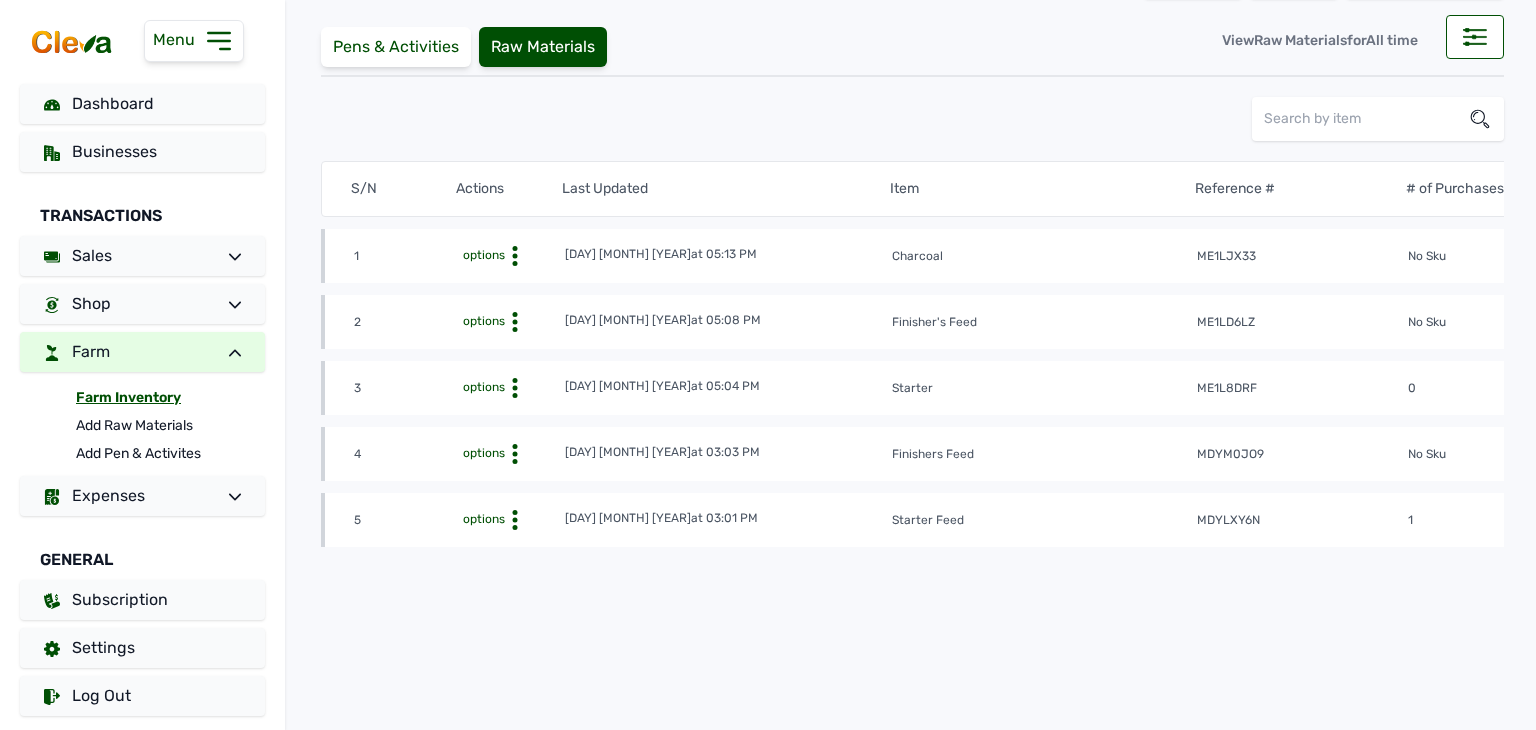 click on "Farm Inventory" at bounding box center [170, 398] 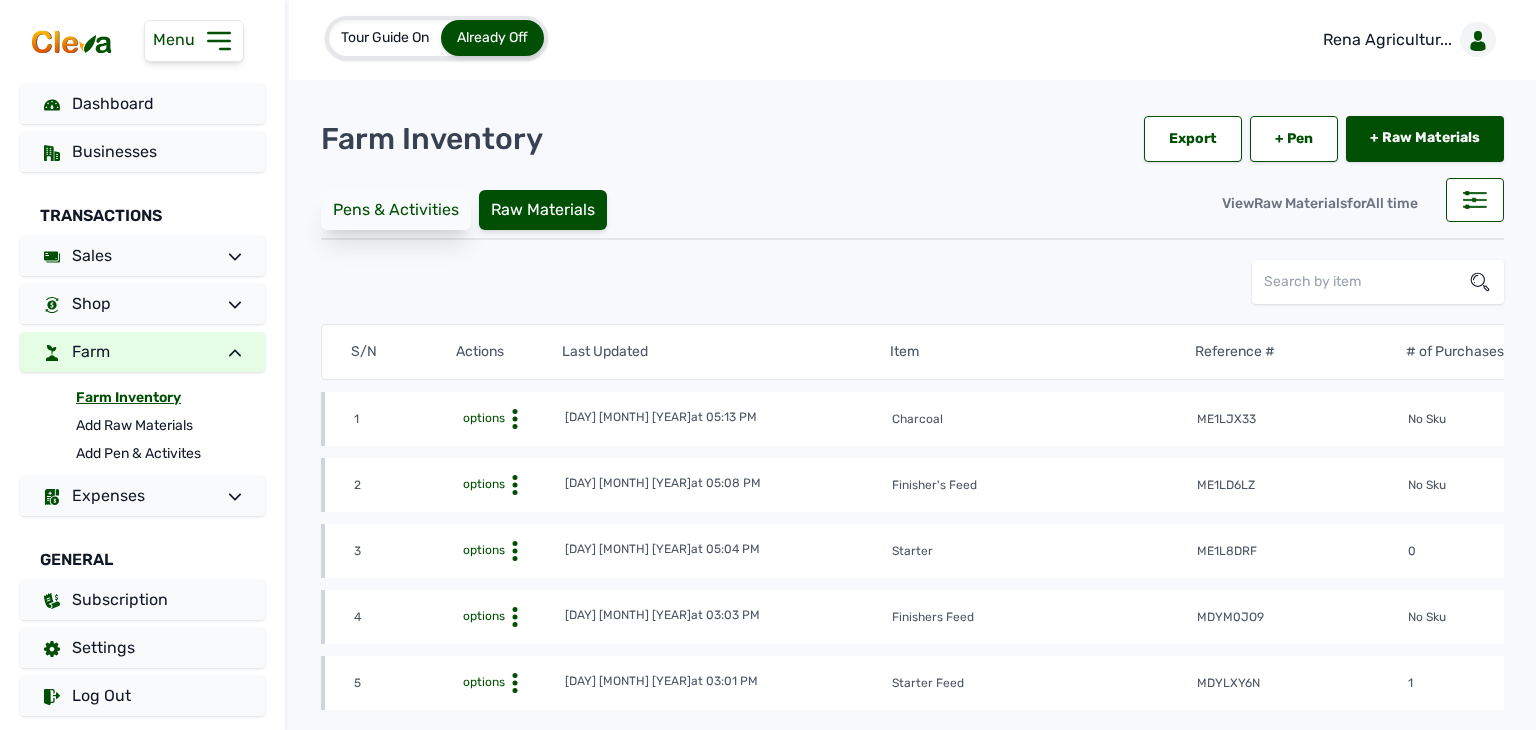 click on "Pens & Activities" at bounding box center [396, 210] 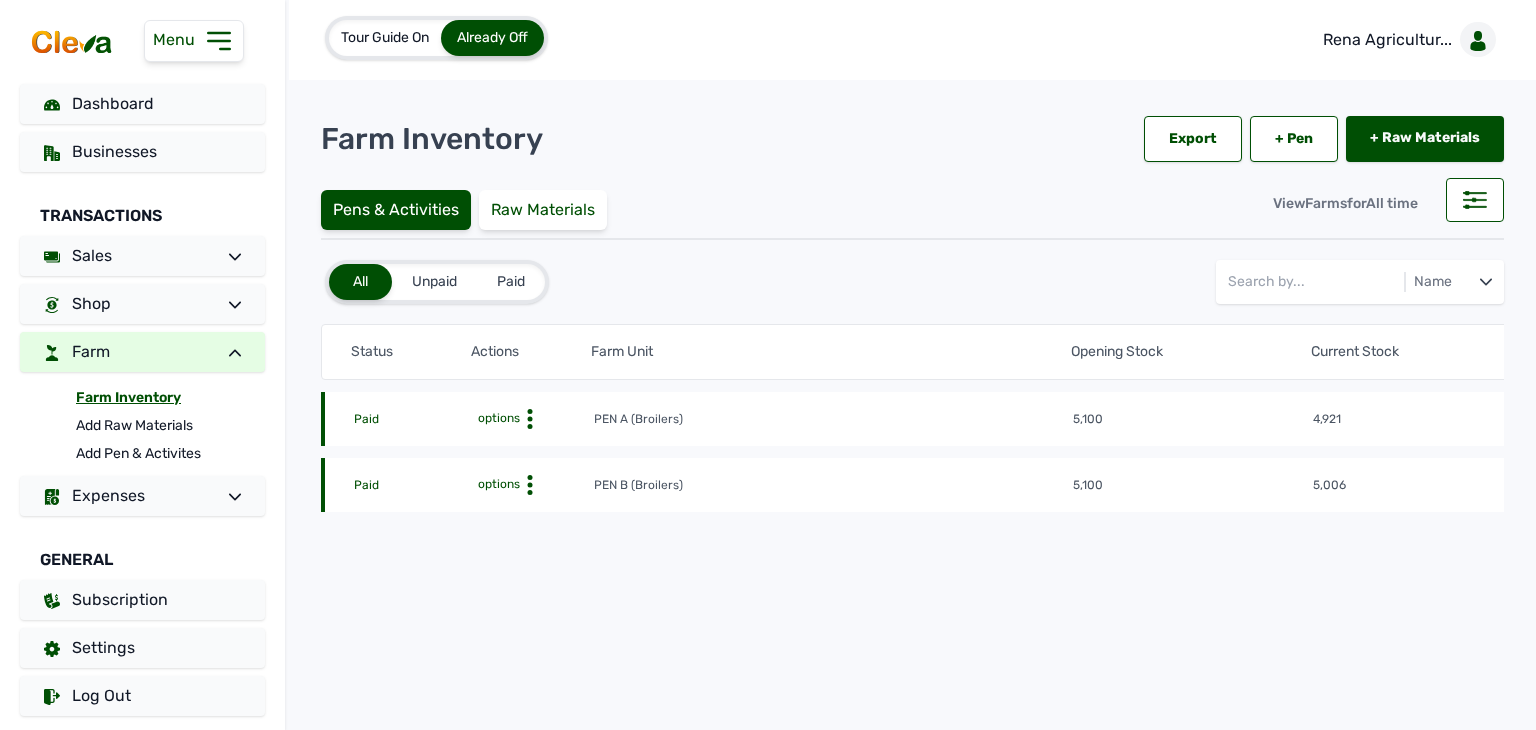 click 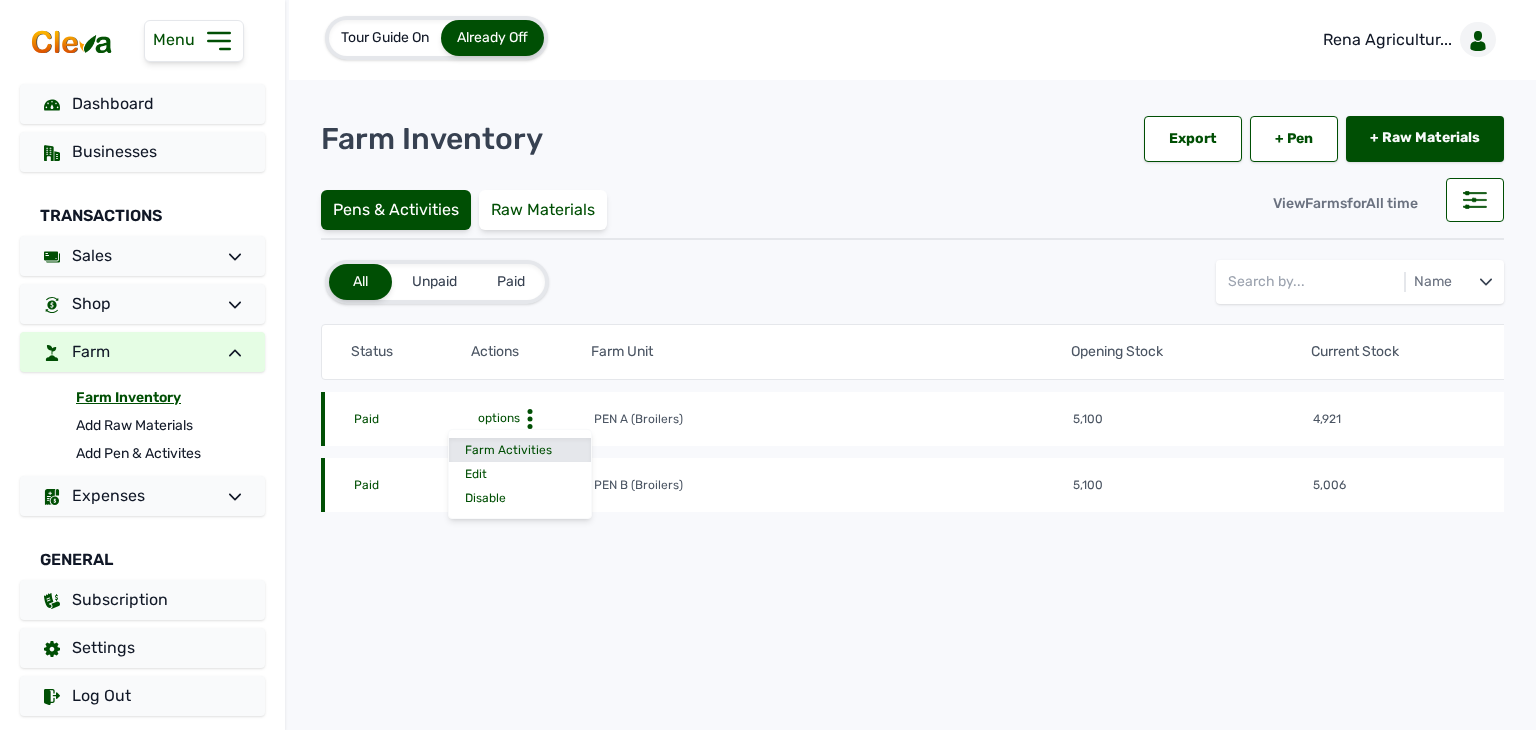 click on "Farm Activities" at bounding box center (520, 450) 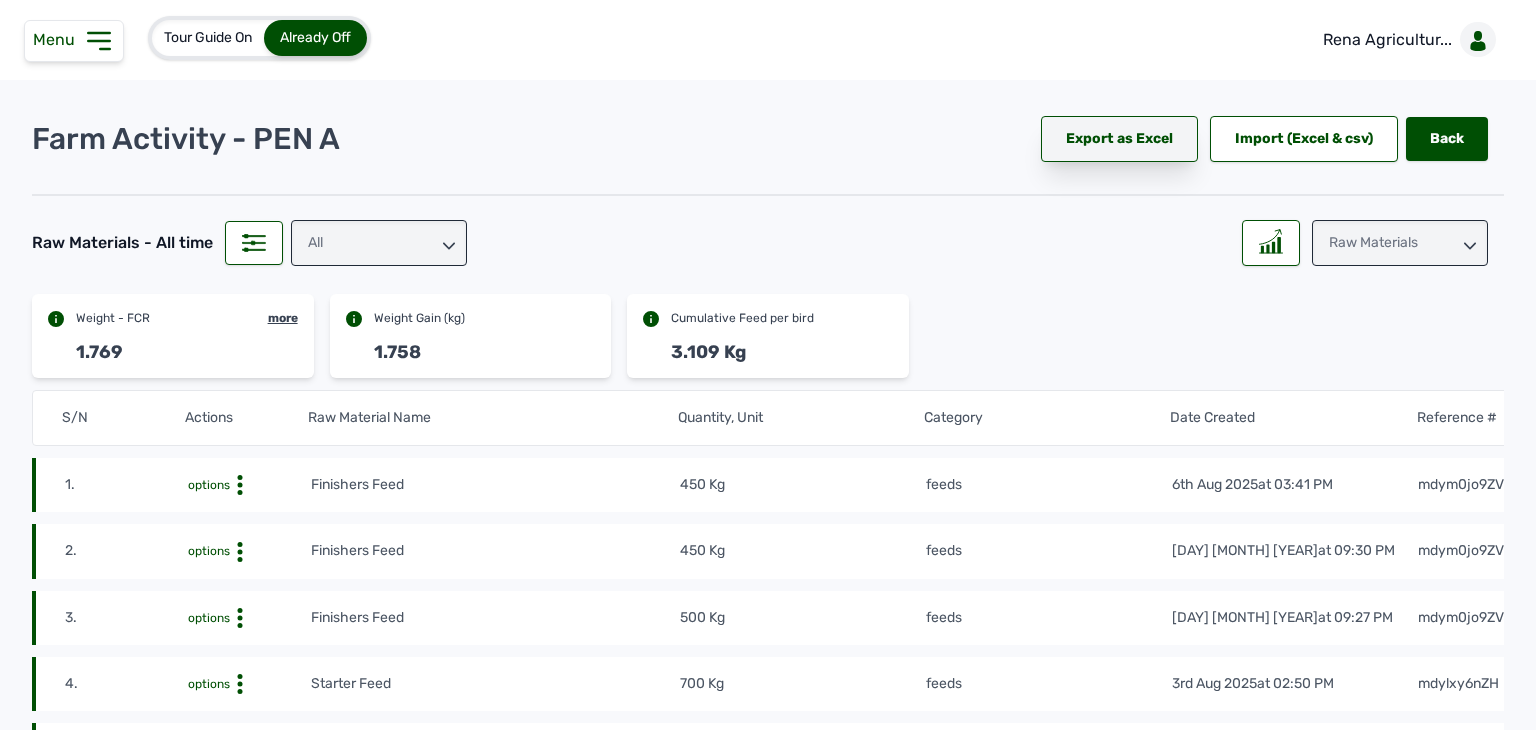 click on "Export as Excel" at bounding box center [1119, 139] 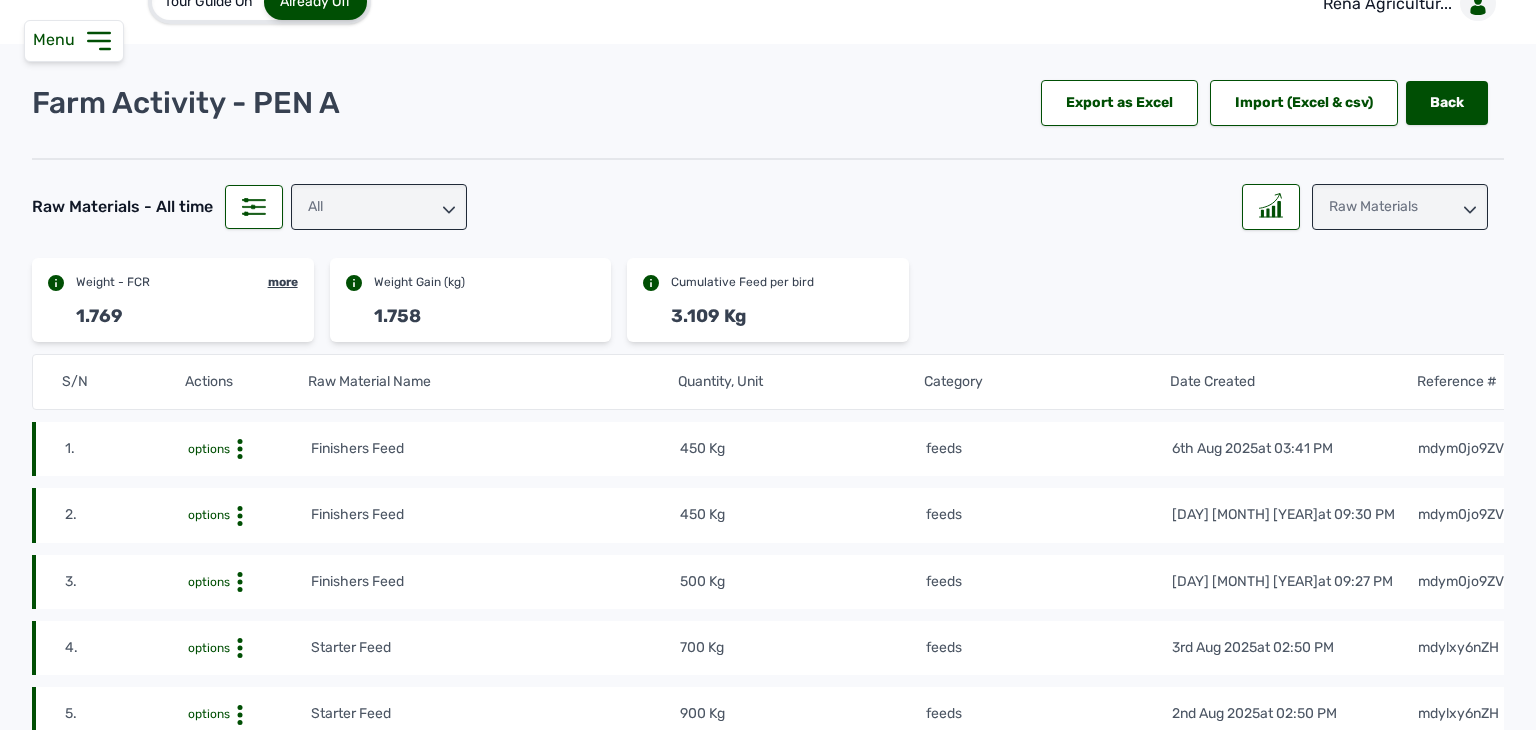 scroll, scrollTop: 0, scrollLeft: 0, axis: both 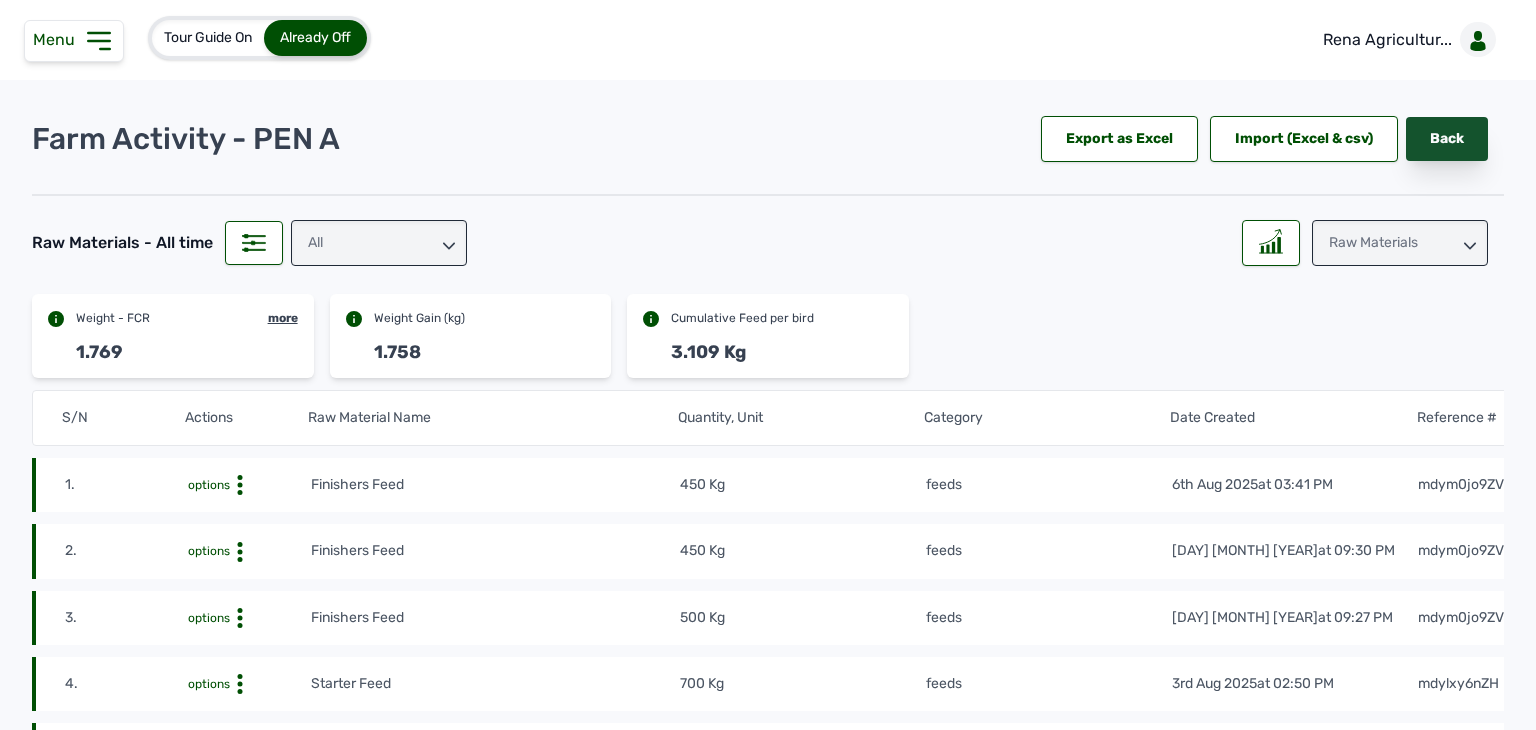 click on "Back" at bounding box center (1447, 139) 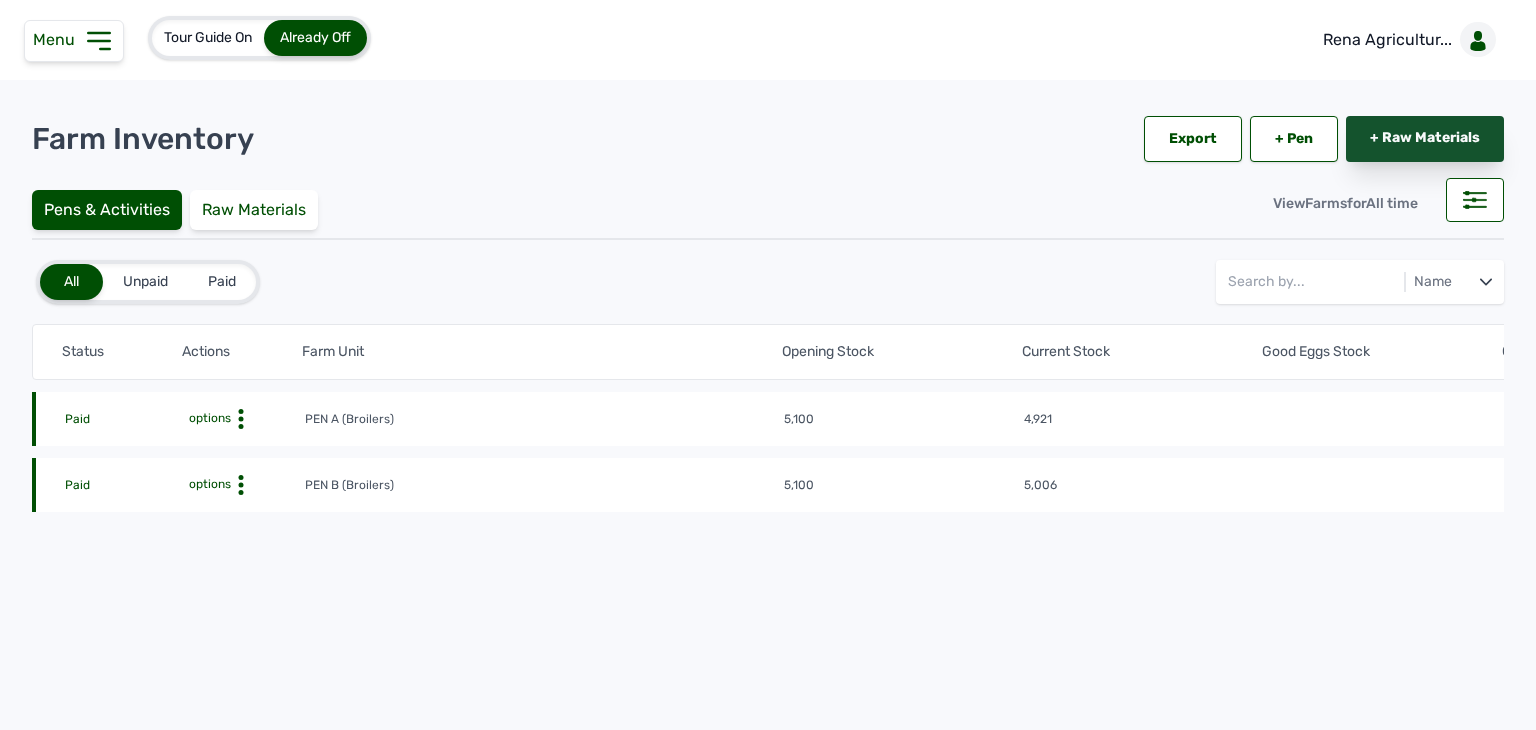 click on "+ Raw Materials" at bounding box center [1425, 139] 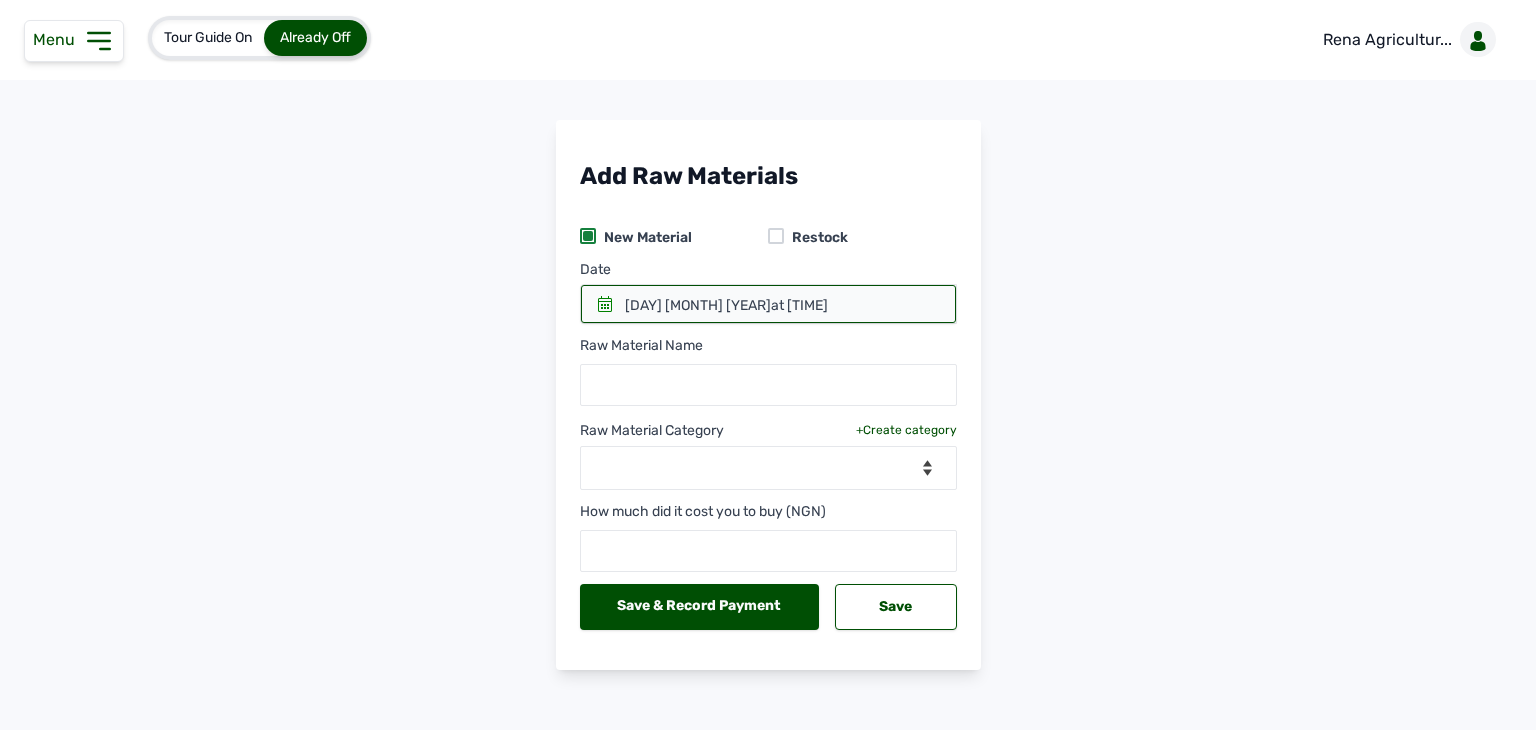 click at bounding box center (776, 236) 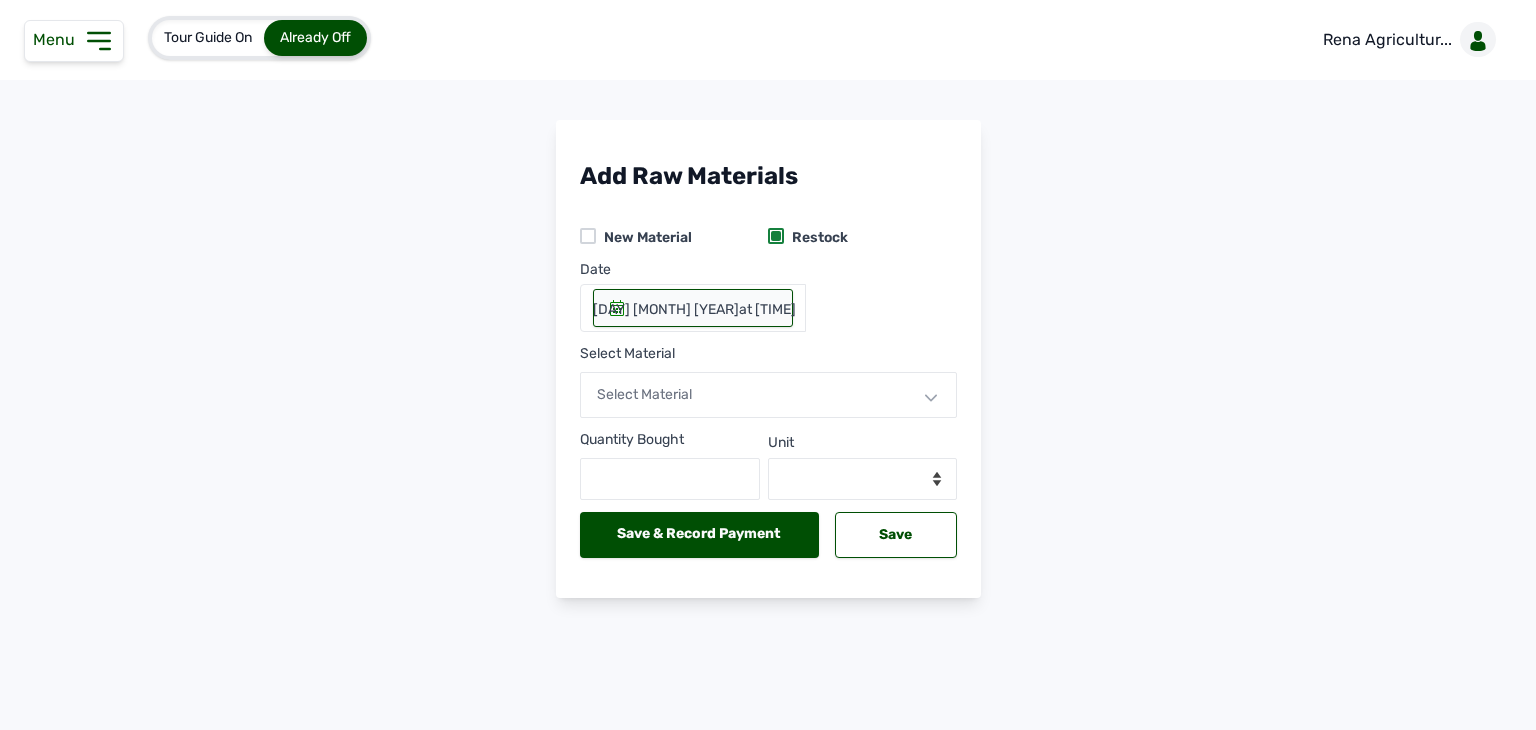 click on "8th Aug 2025   at 03:09 PM" at bounding box center [694, 310] 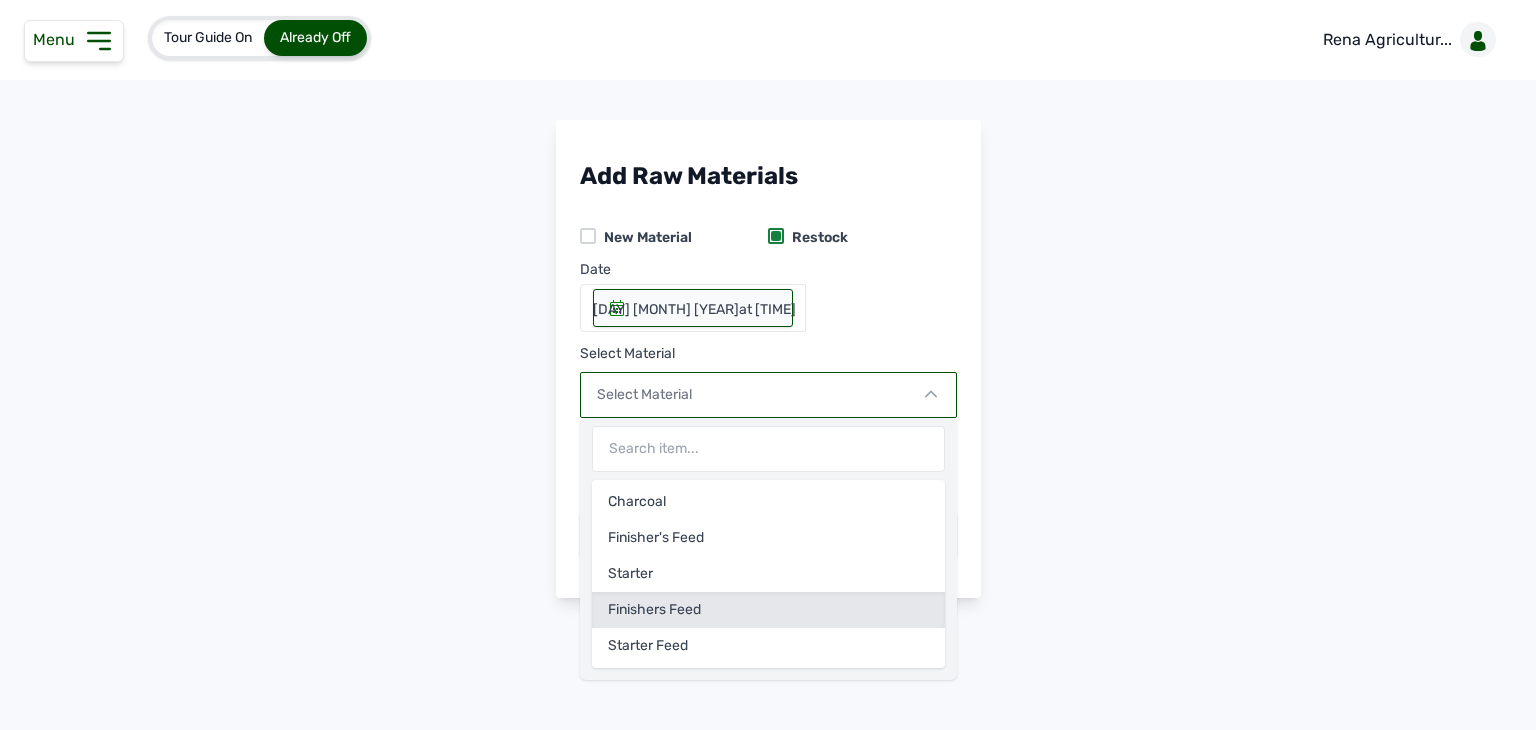 click on "Finishers Feed" at bounding box center [768, 610] 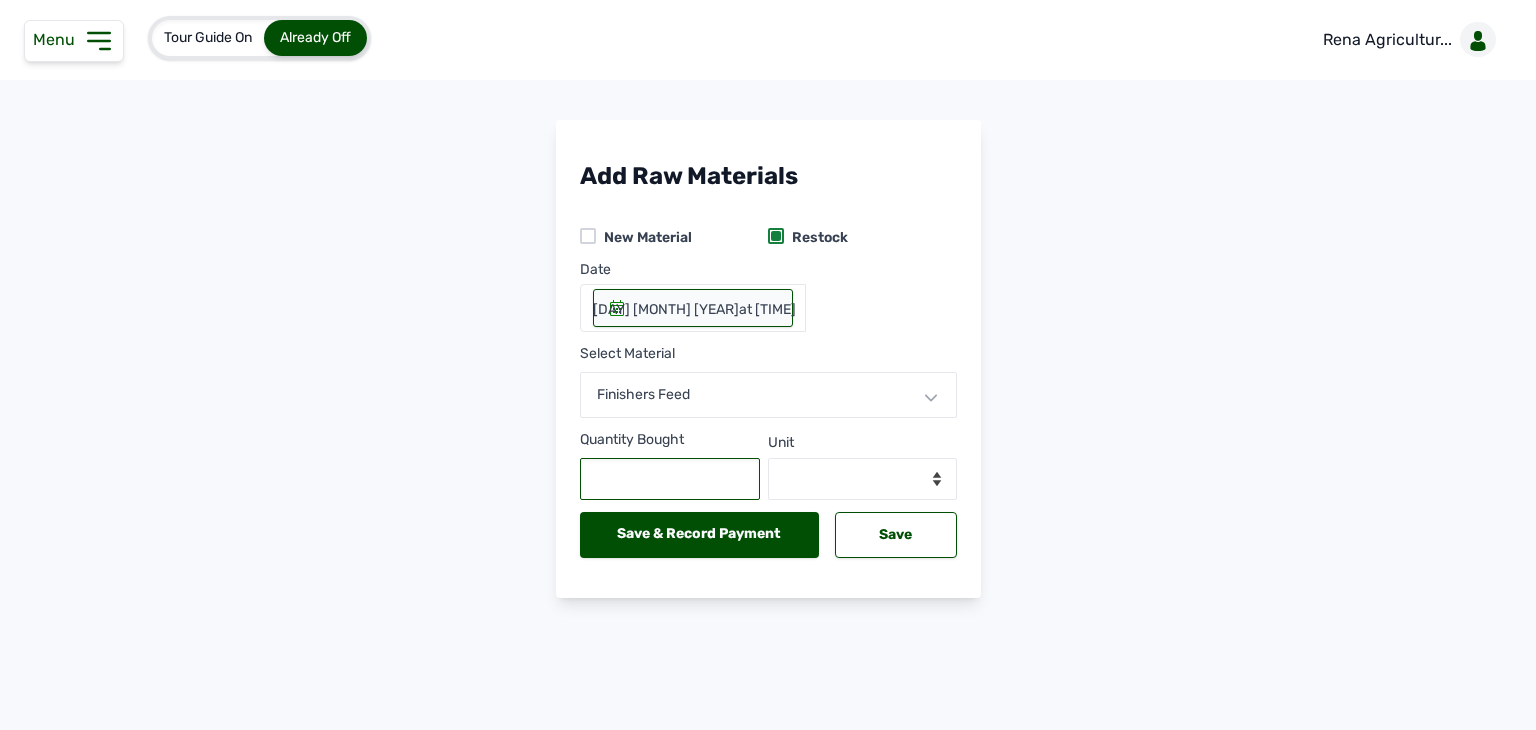 click at bounding box center [670, 479] 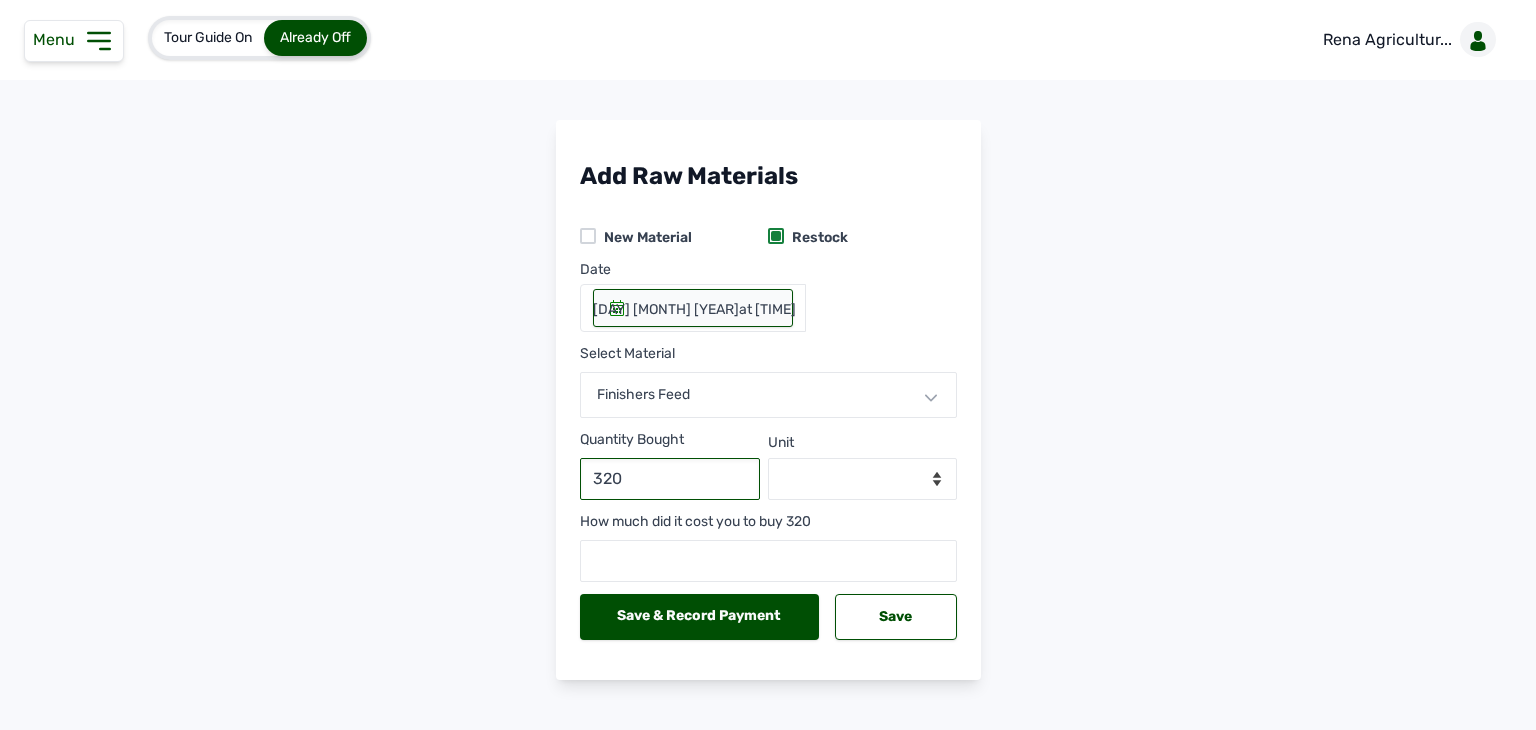 type on "320" 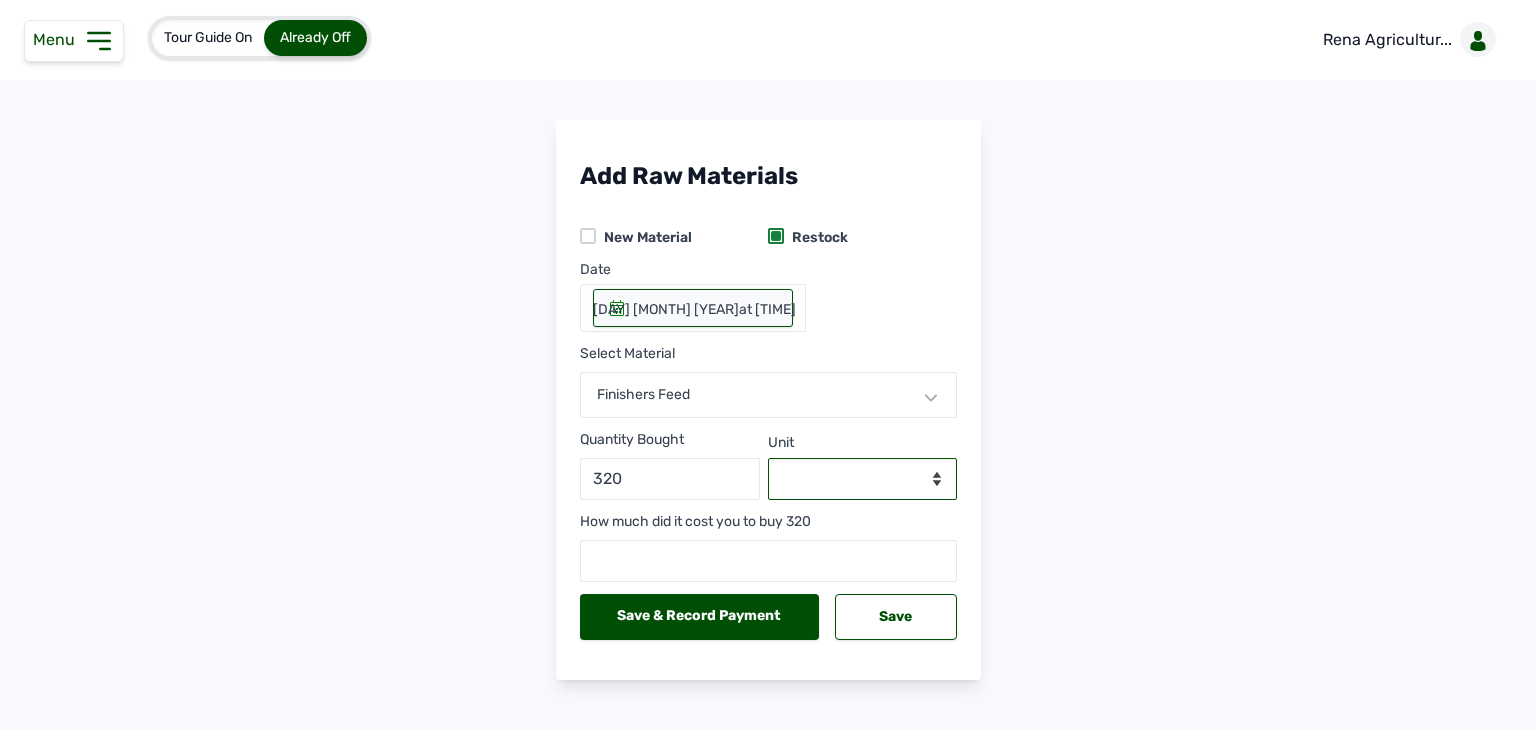 click on "--Select unit-- Bag(s) Kg" at bounding box center (862, 479) 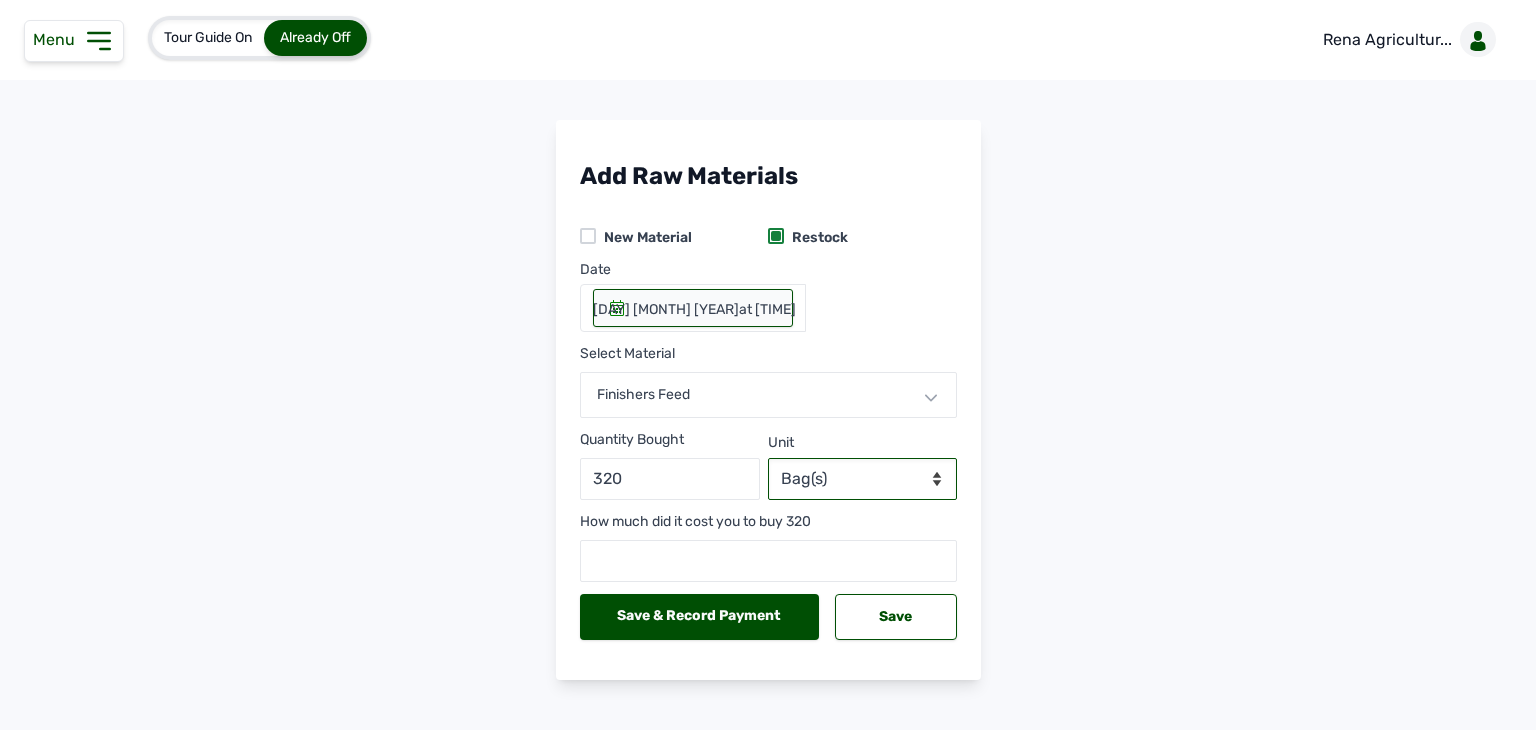 click on "--Select unit-- Bag(s) Kg" at bounding box center [862, 479] 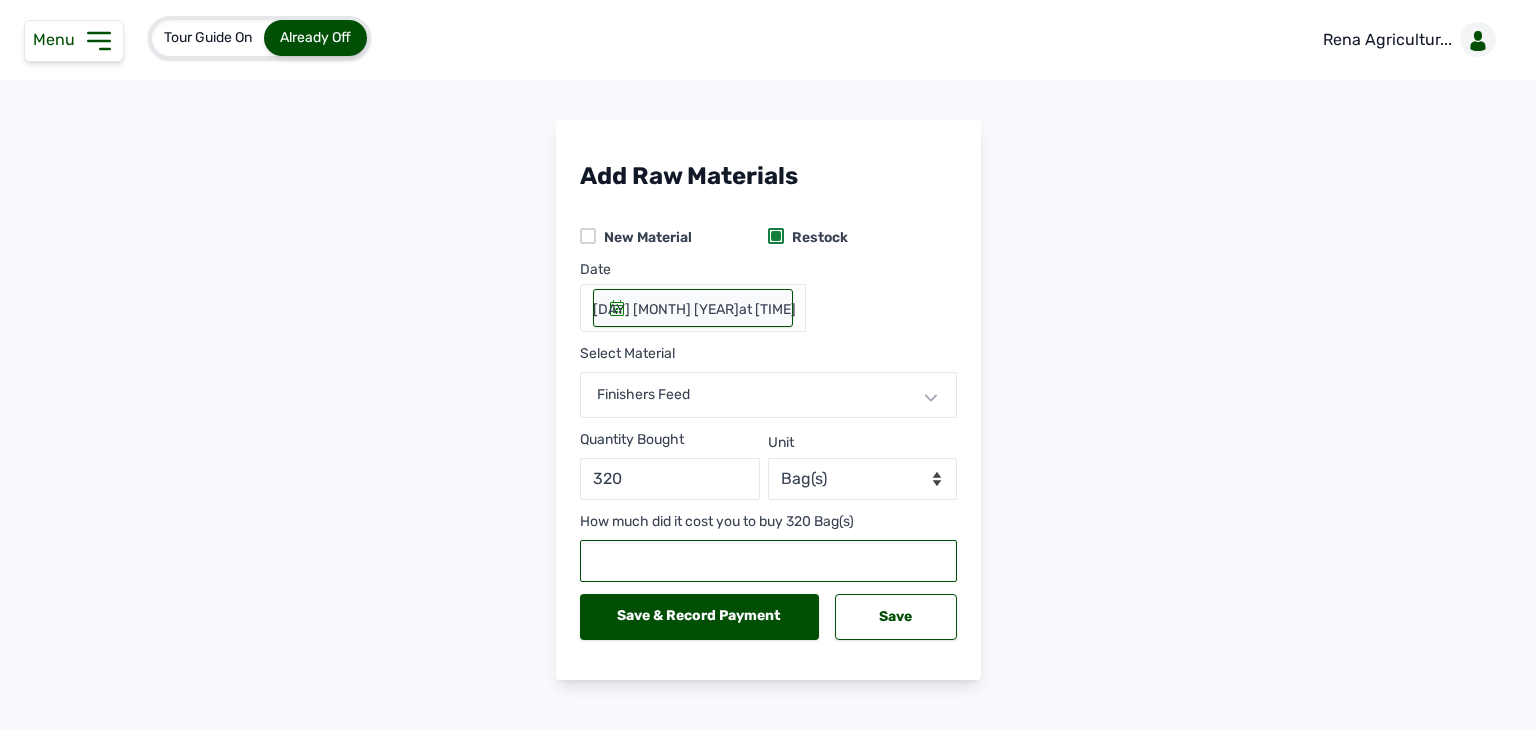 click at bounding box center [768, 561] 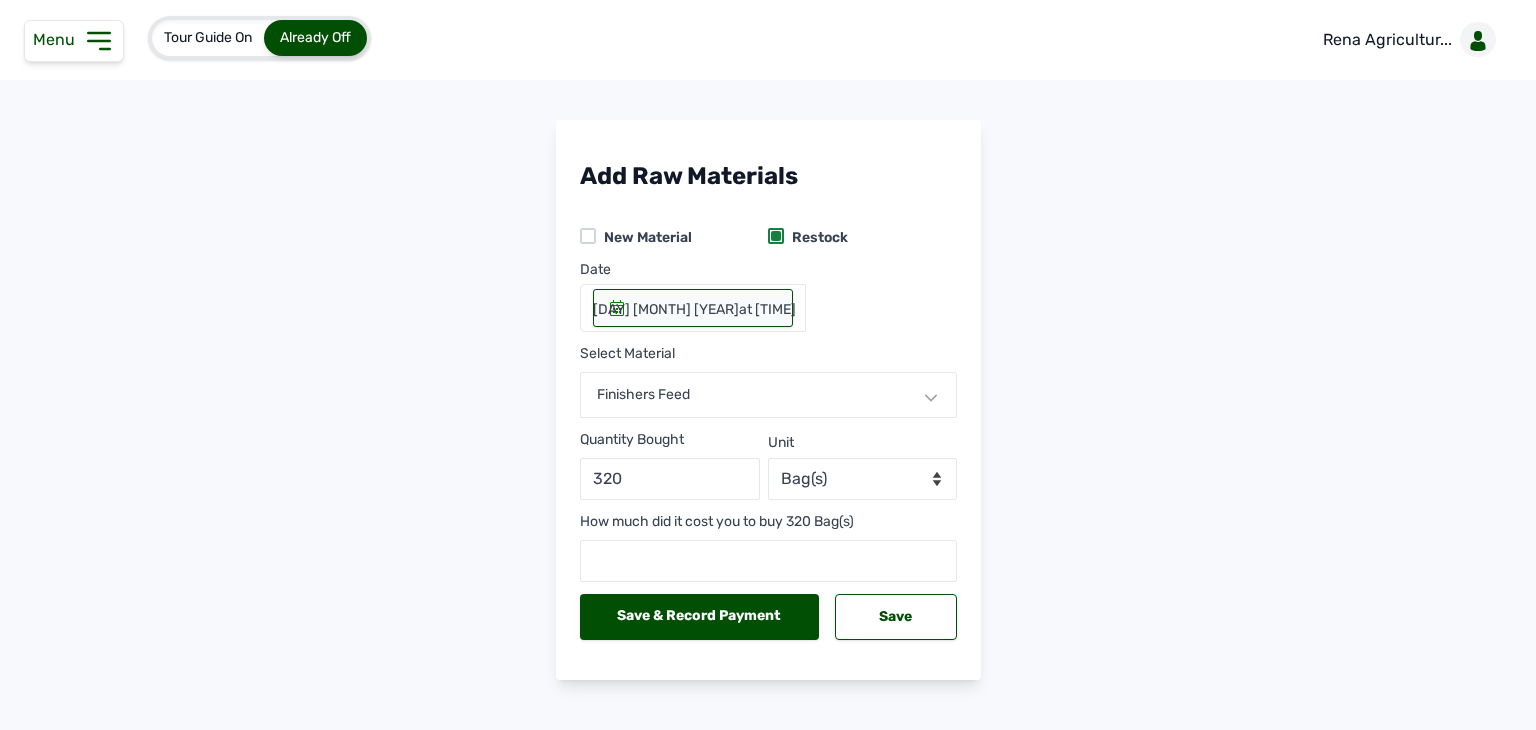 click 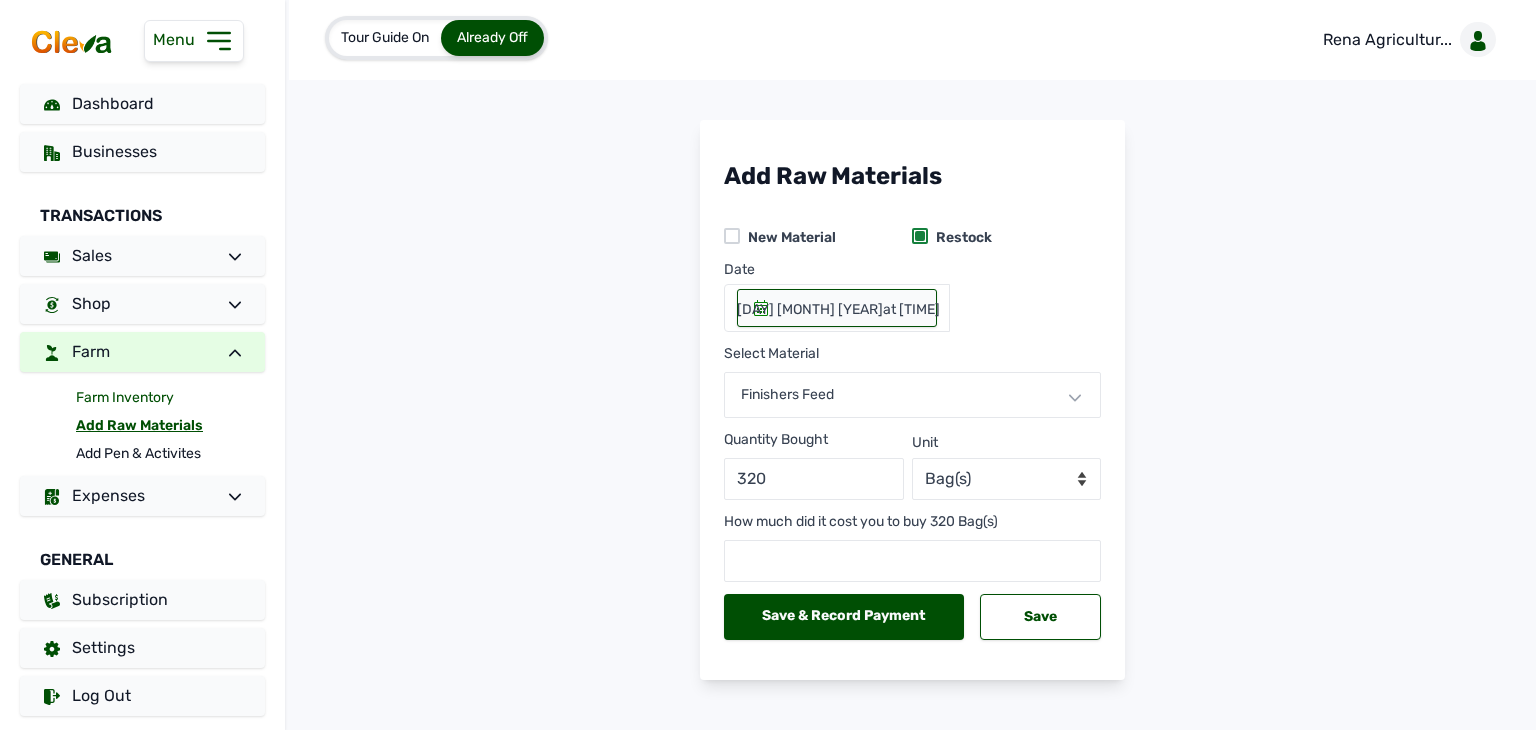 click on "Farm Inventory" at bounding box center [170, 398] 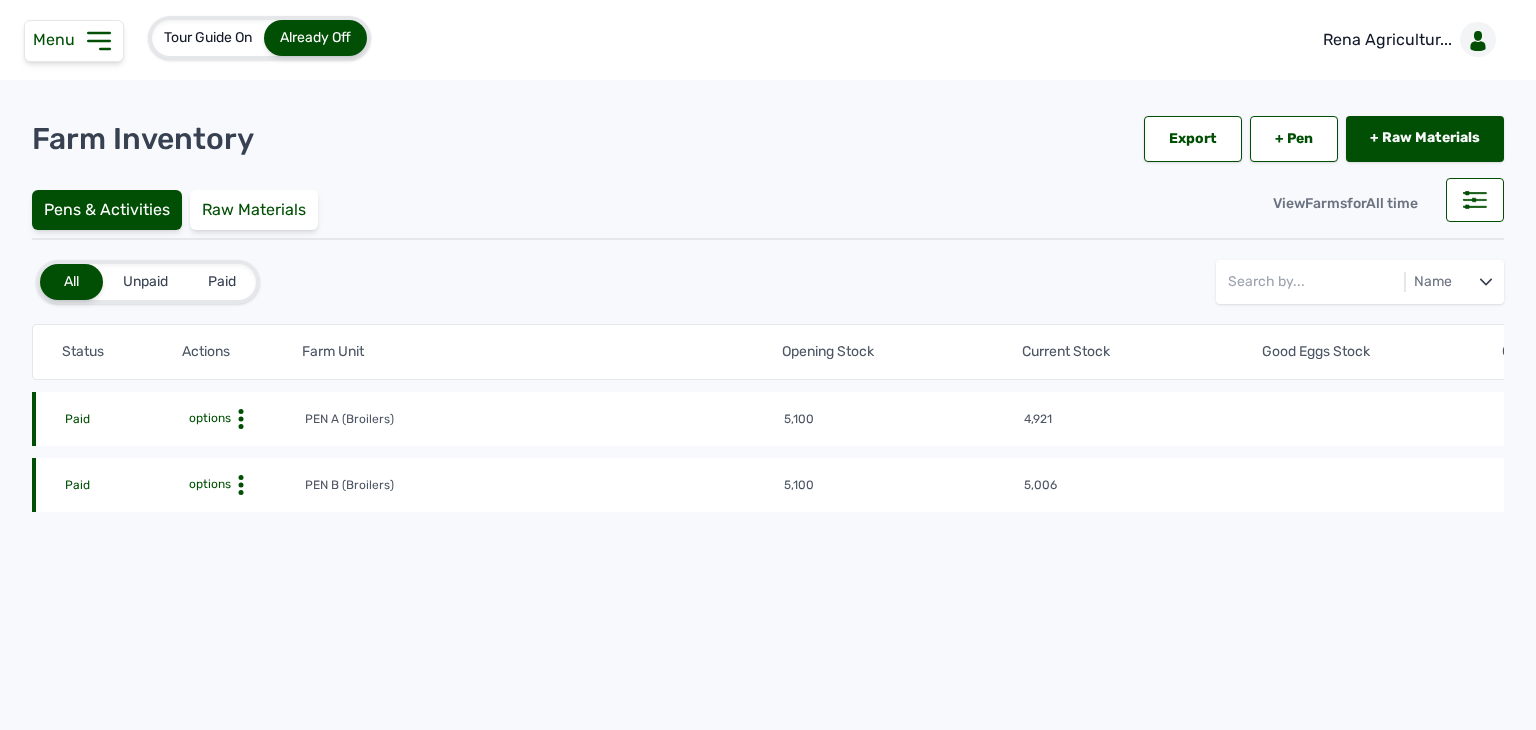 click on "options" at bounding box center [208, 418] 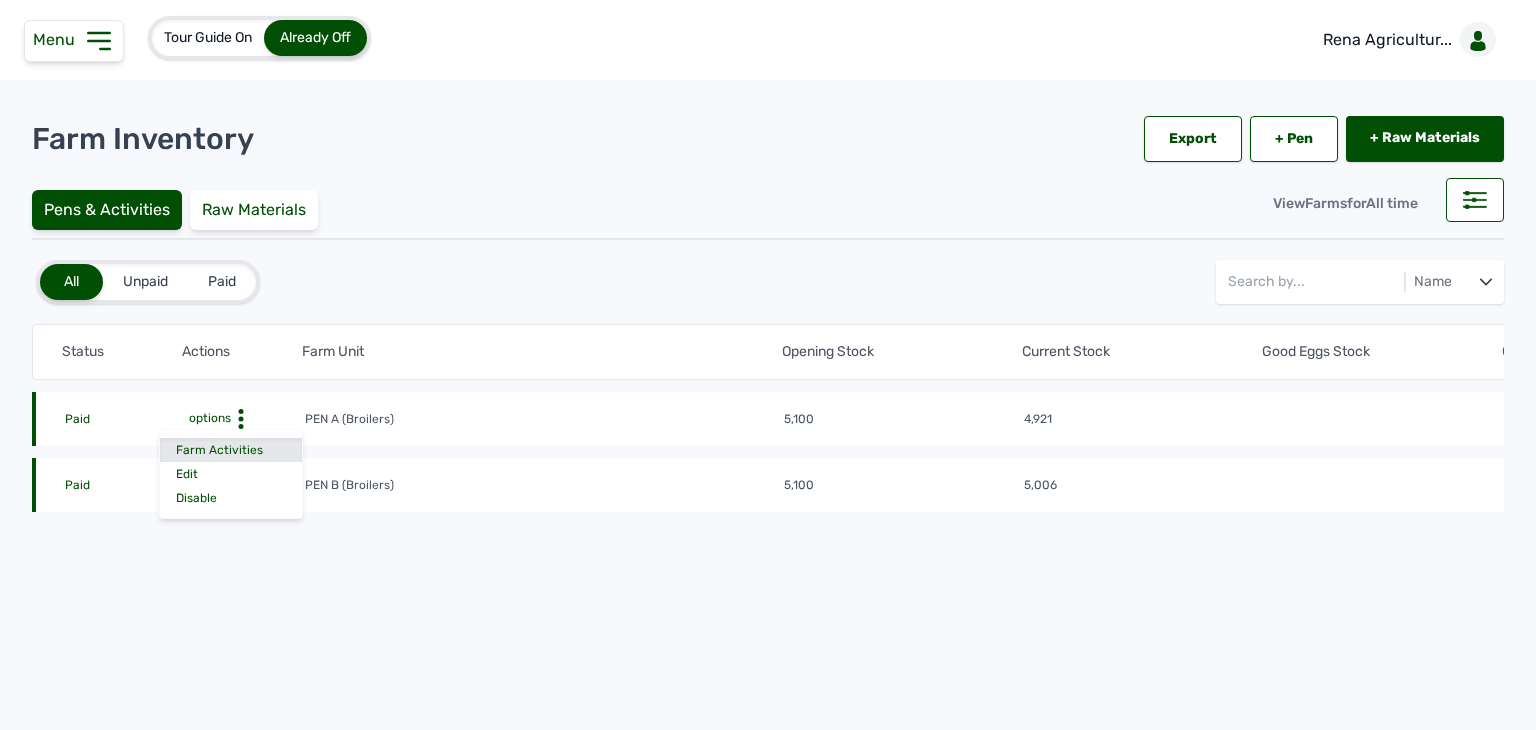 click on "Farm Activities" at bounding box center [231, 450] 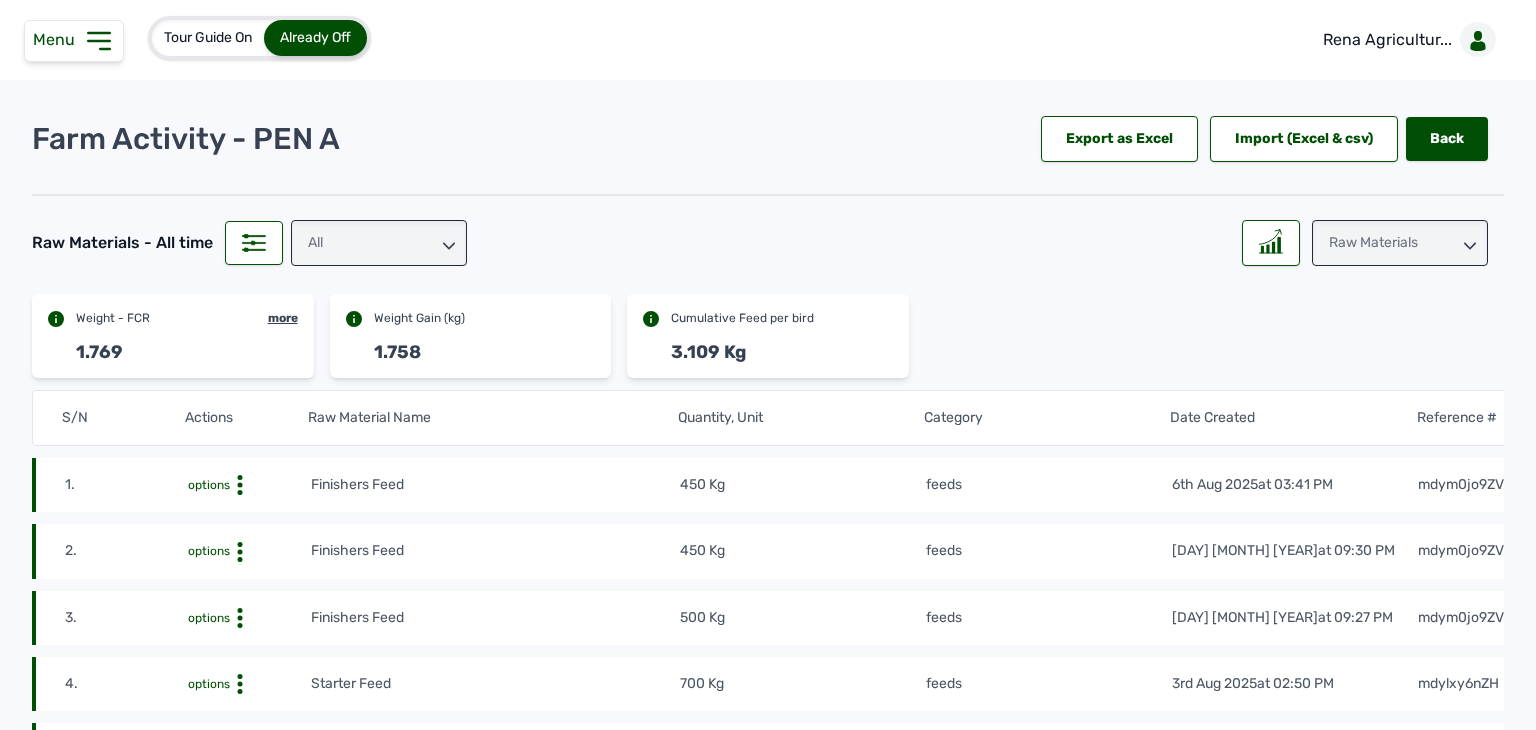 click 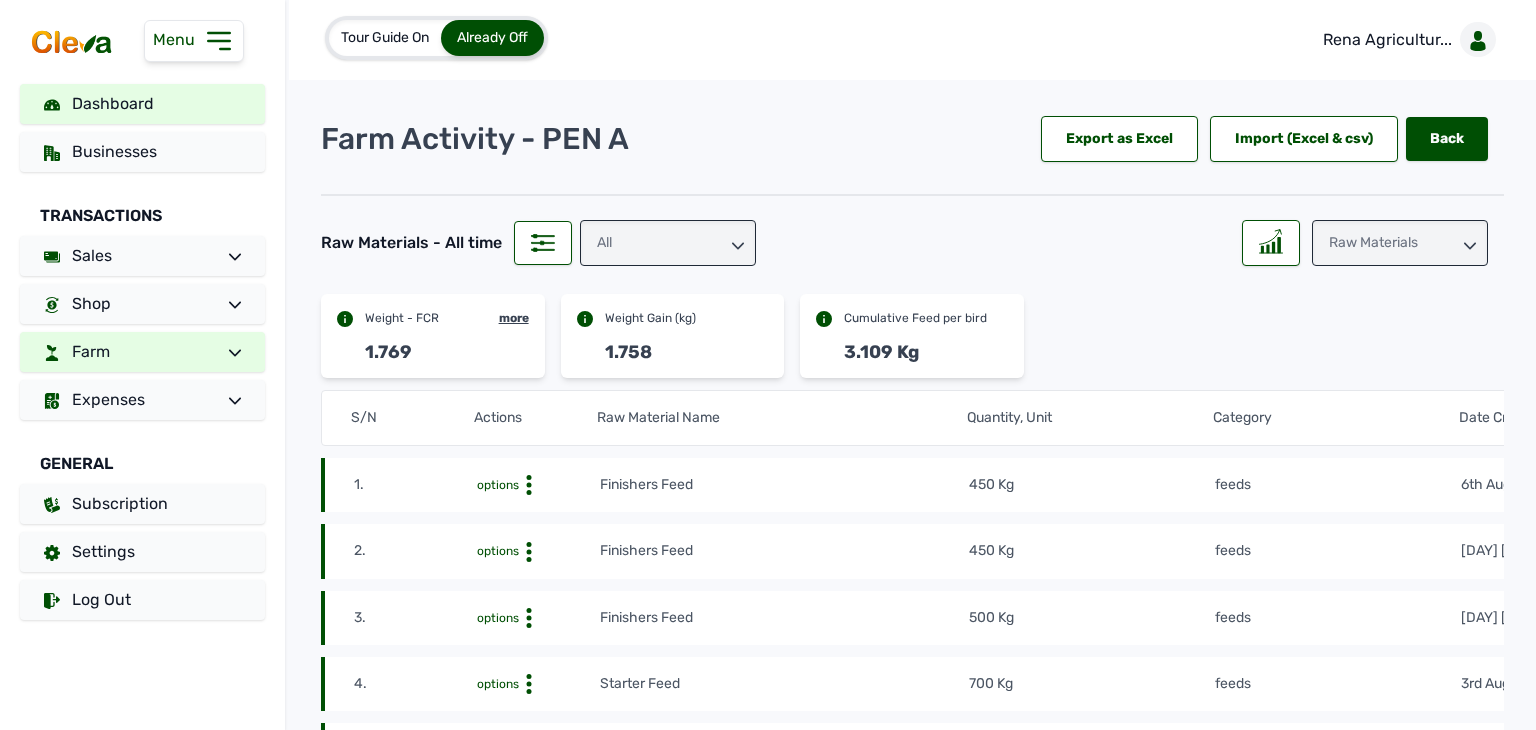 click on "Dashboard" at bounding box center [142, 104] 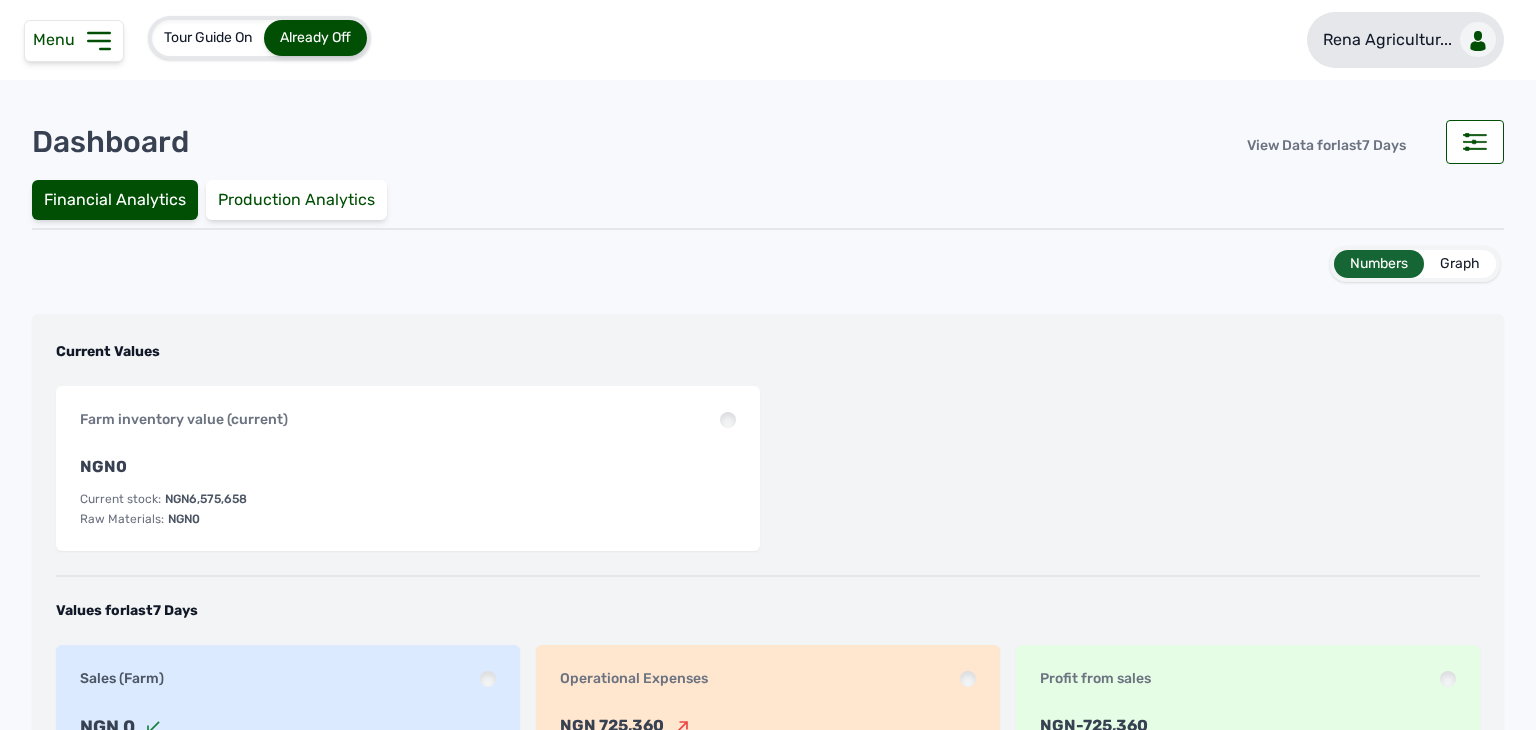 click on "Rena Agricultur..." at bounding box center (1387, 40) 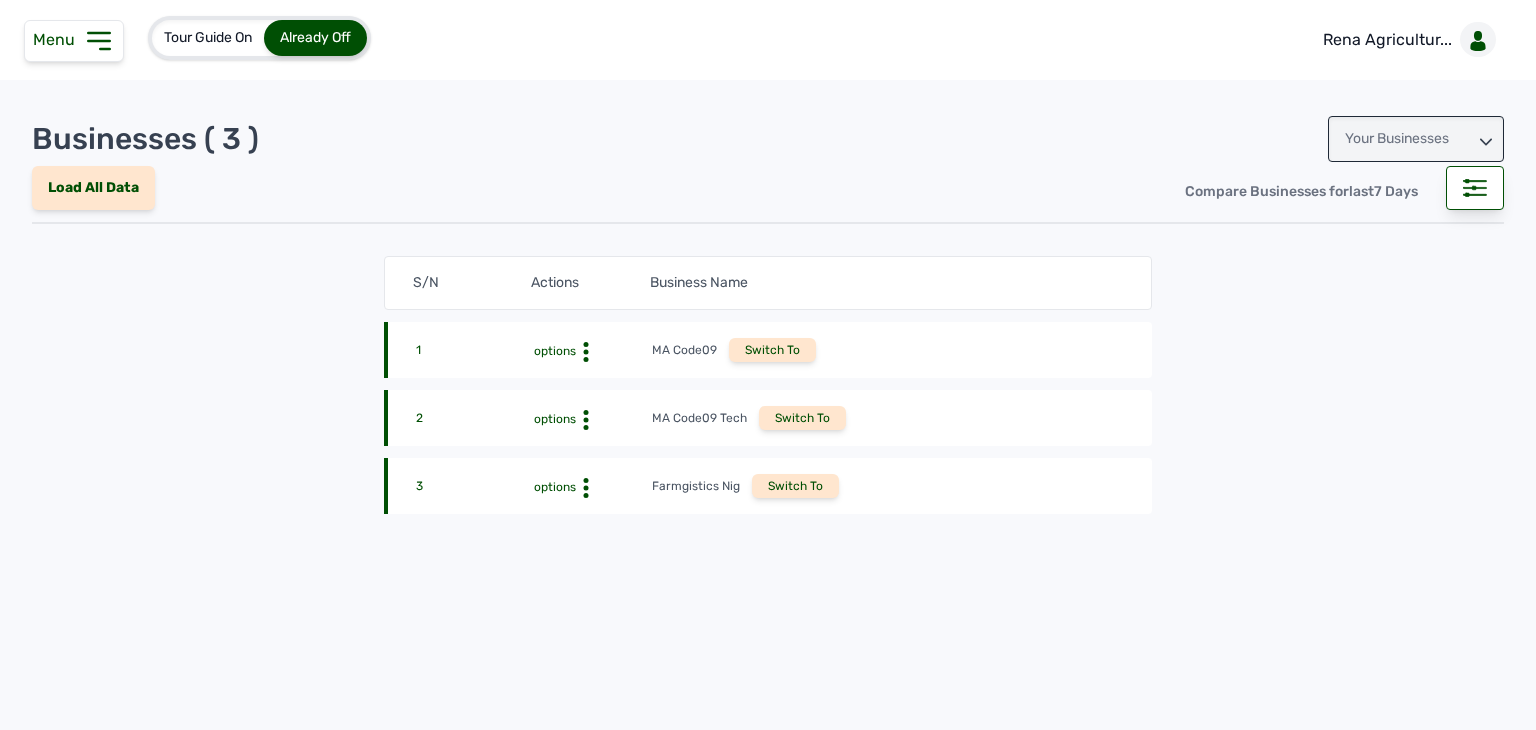 click on "Your Businesses" at bounding box center [1416, 139] 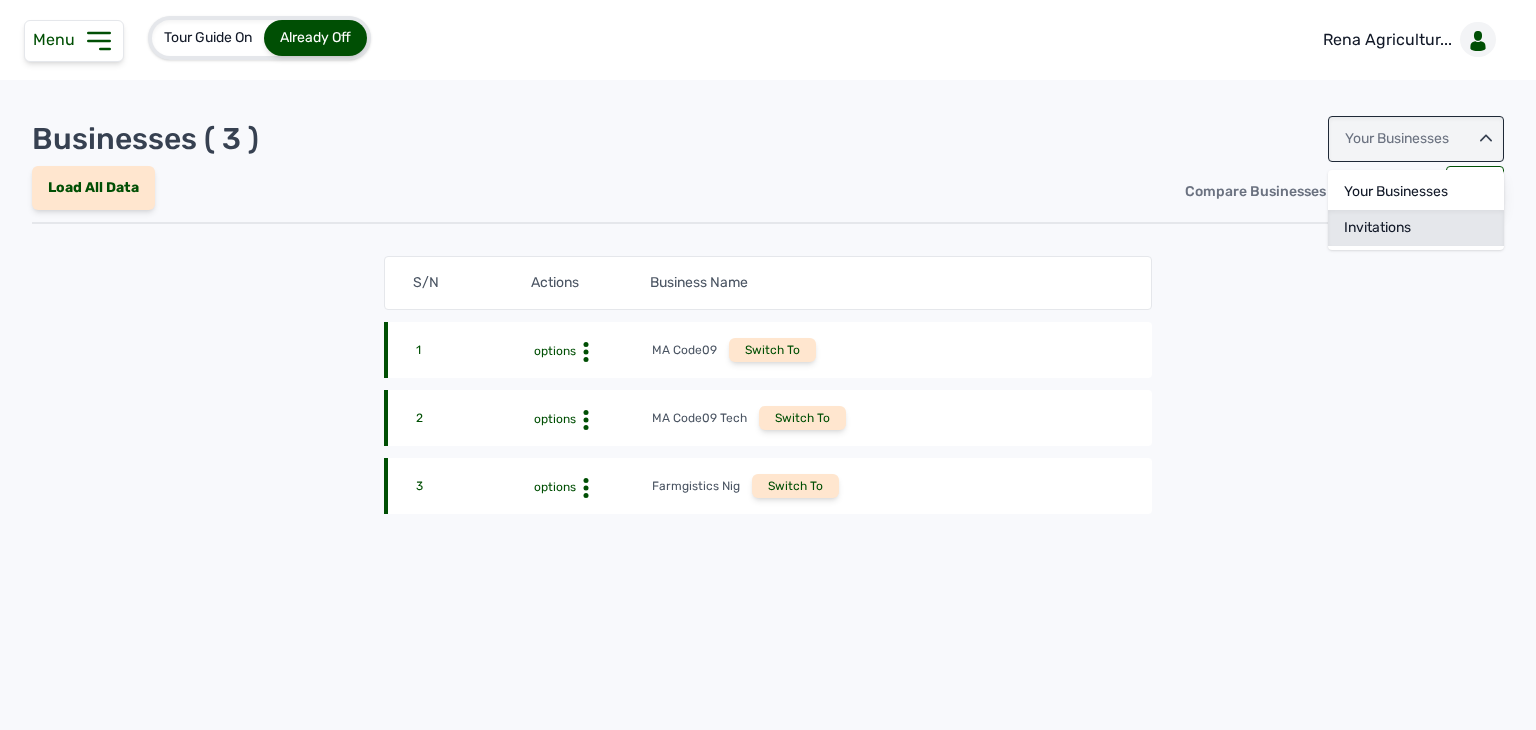click on "Invitations" 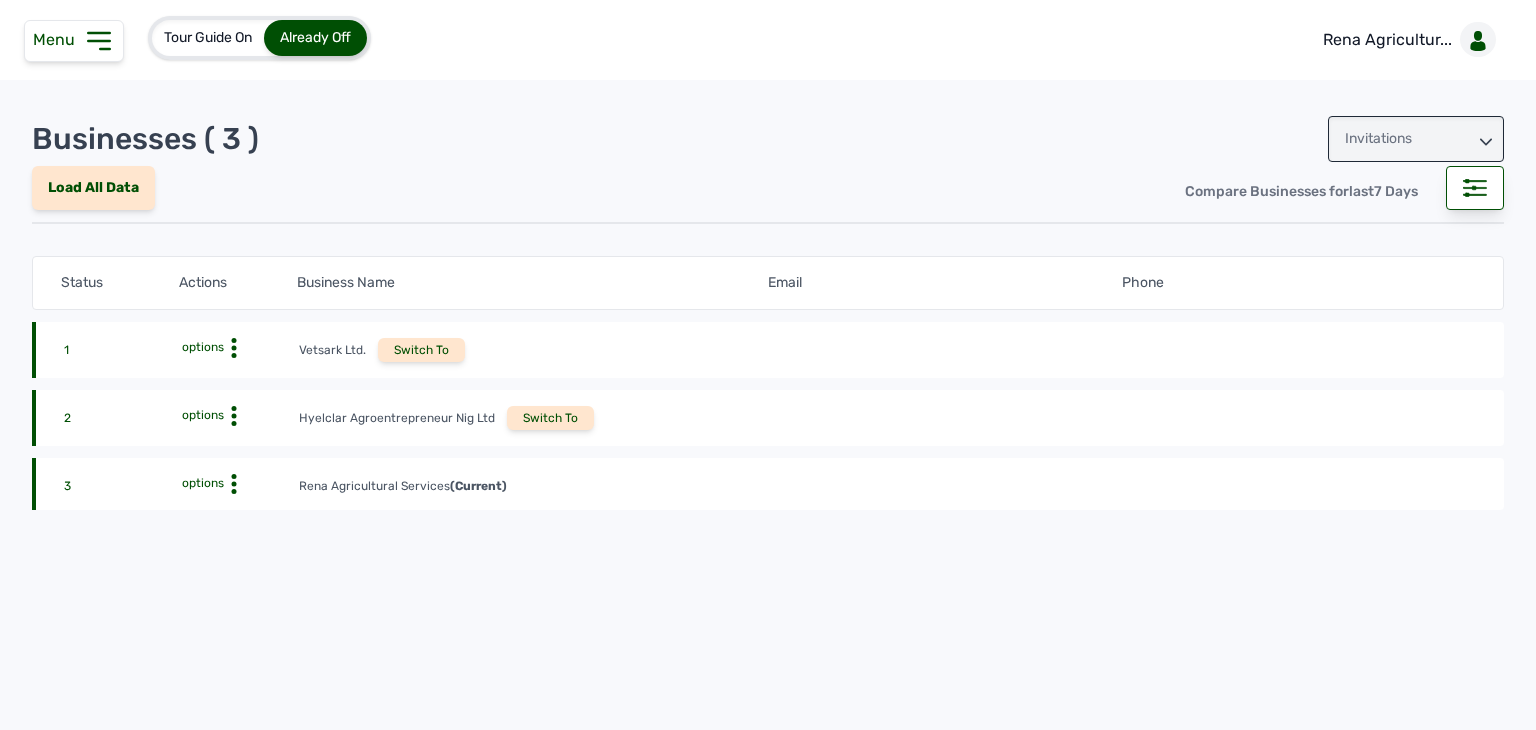 click on "Switch To" at bounding box center [550, 418] 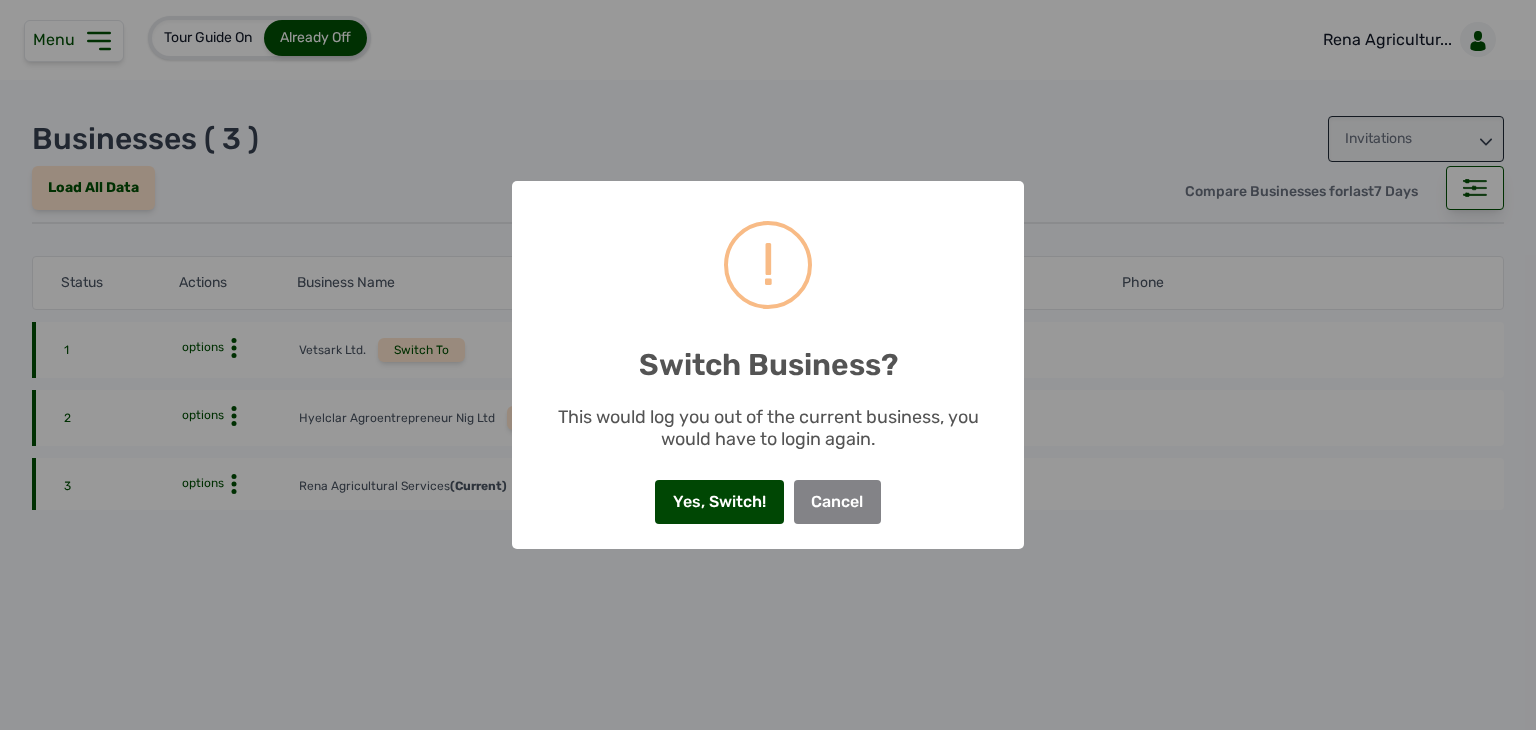 click on "Yes, Switch!" at bounding box center (719, 502) 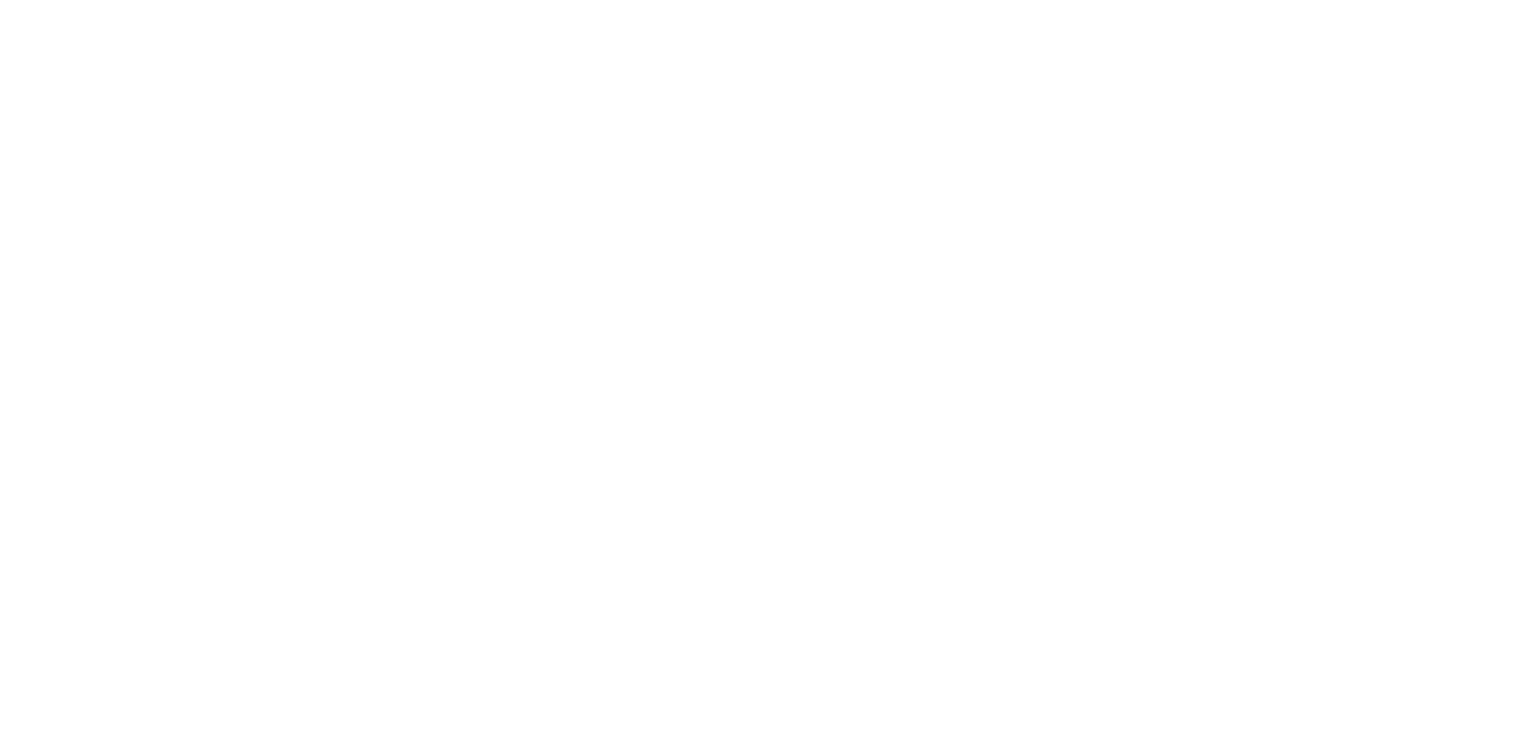scroll, scrollTop: 0, scrollLeft: 0, axis: both 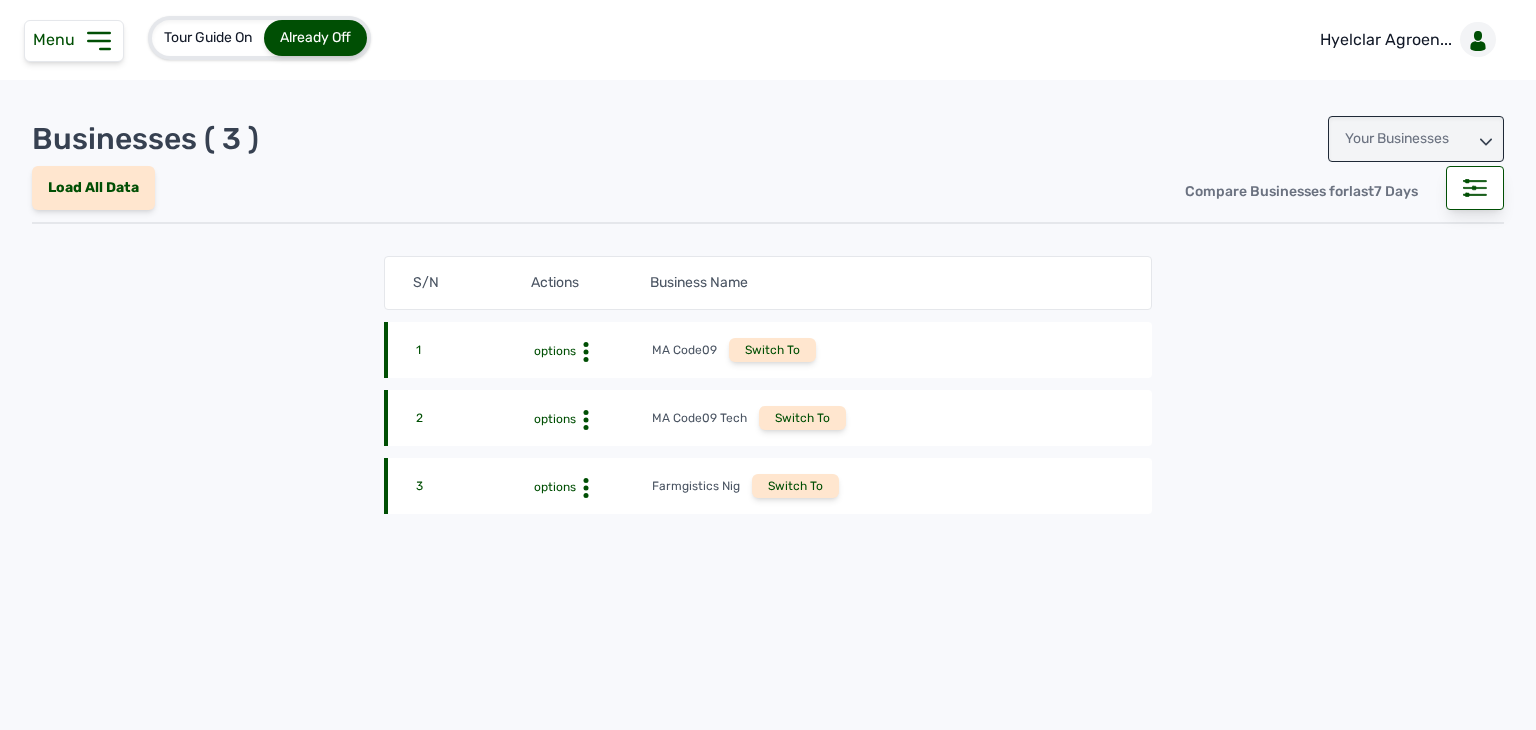 click on "Menu" at bounding box center (74, 41) 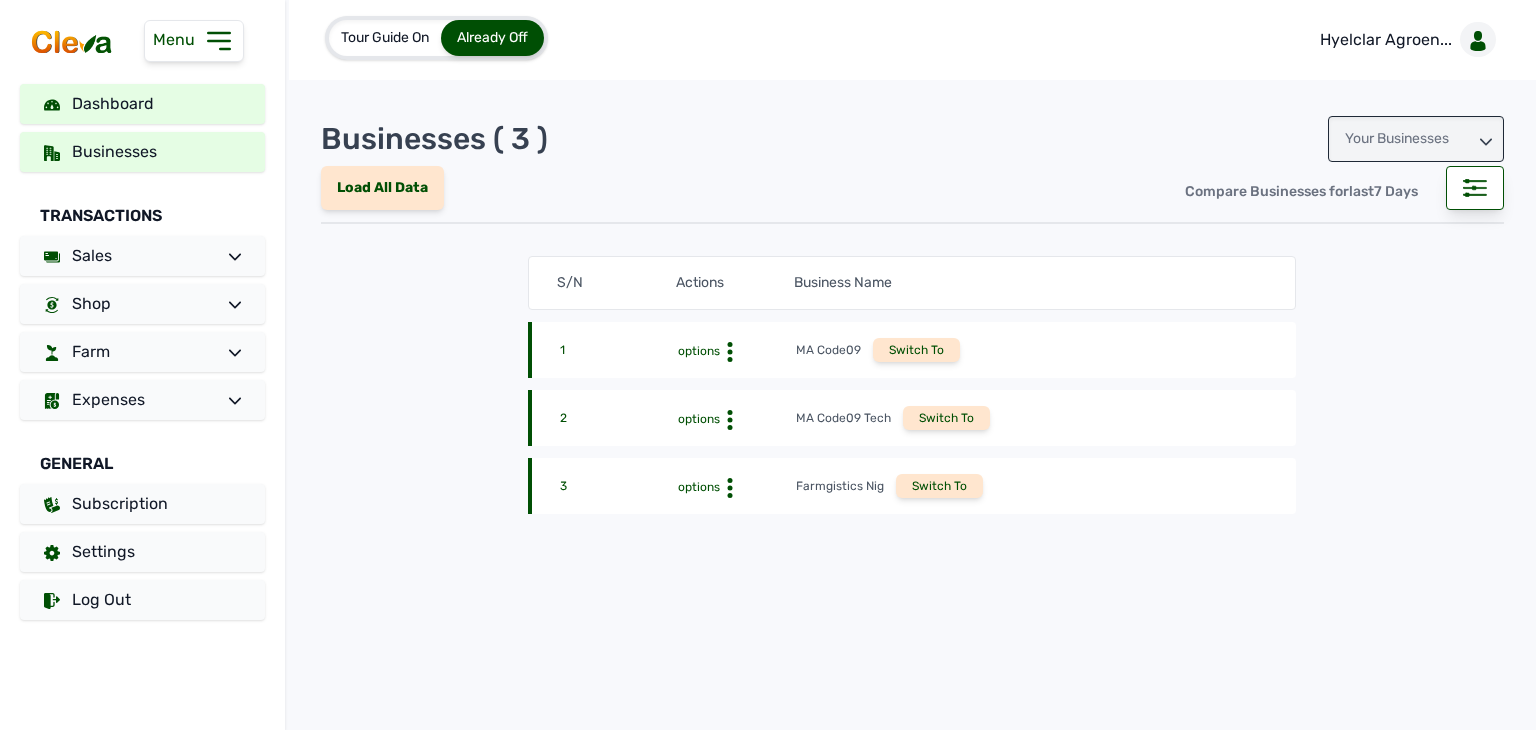click on "Dashboard" at bounding box center [142, 104] 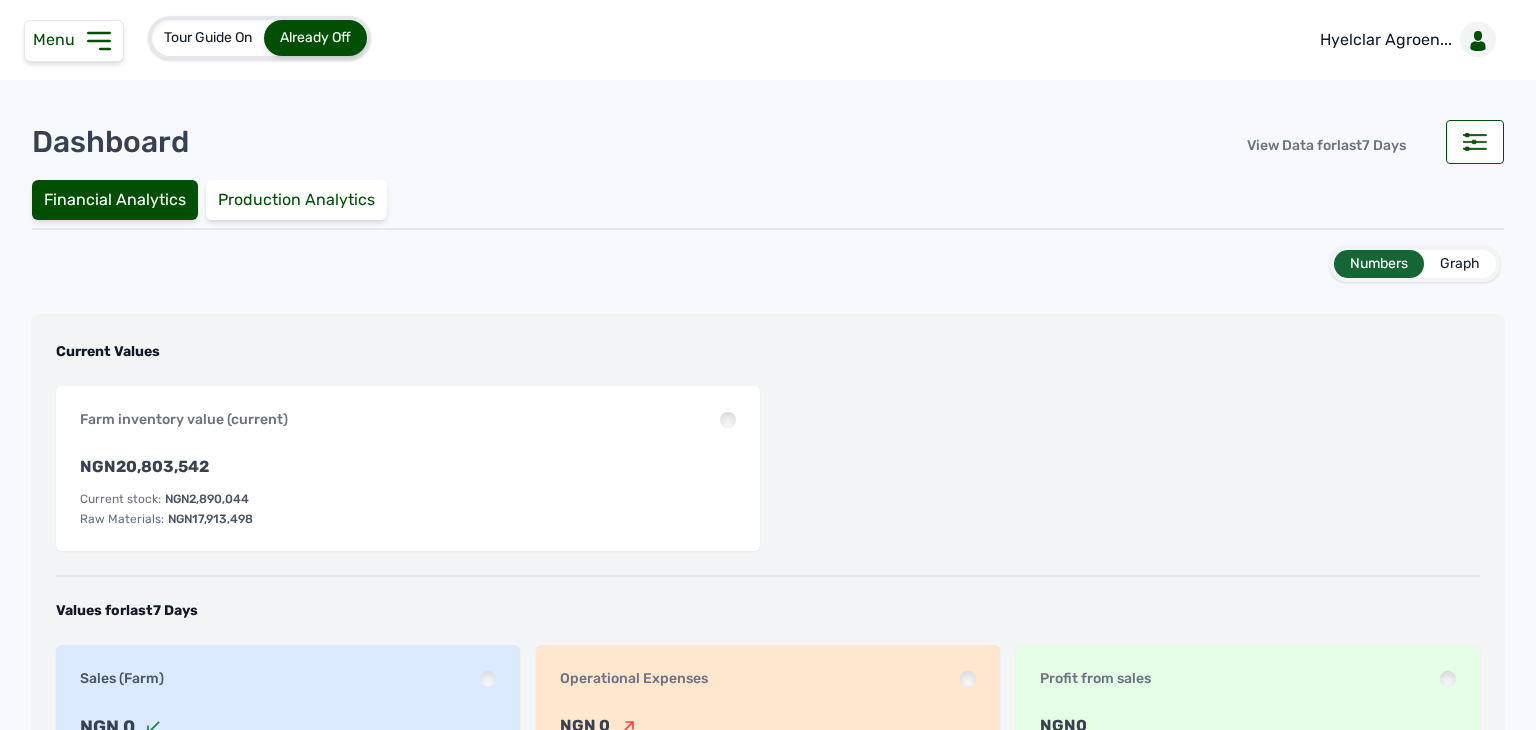 click 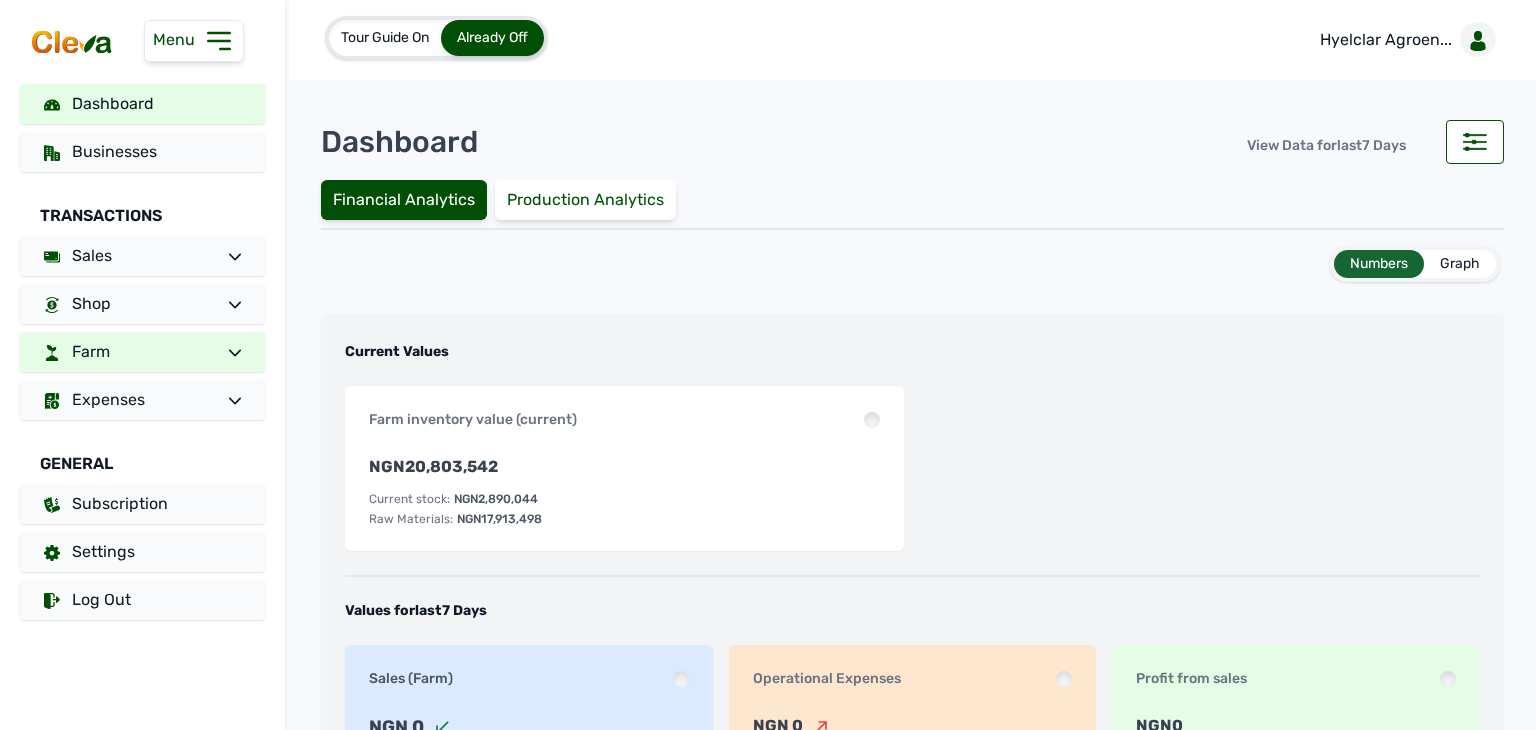 click on "Farm" at bounding box center (142, 352) 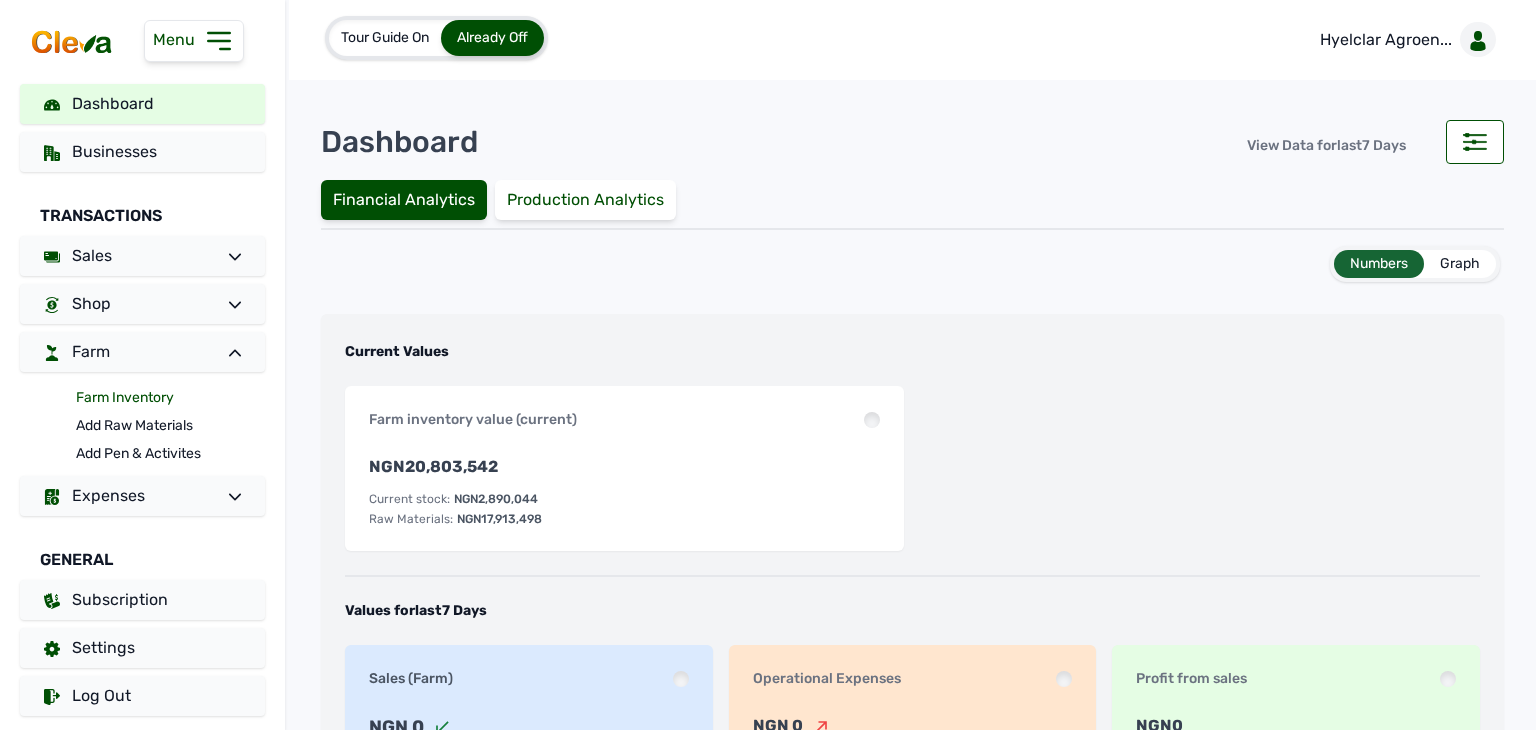 click on "Farm Inventory" at bounding box center (170, 398) 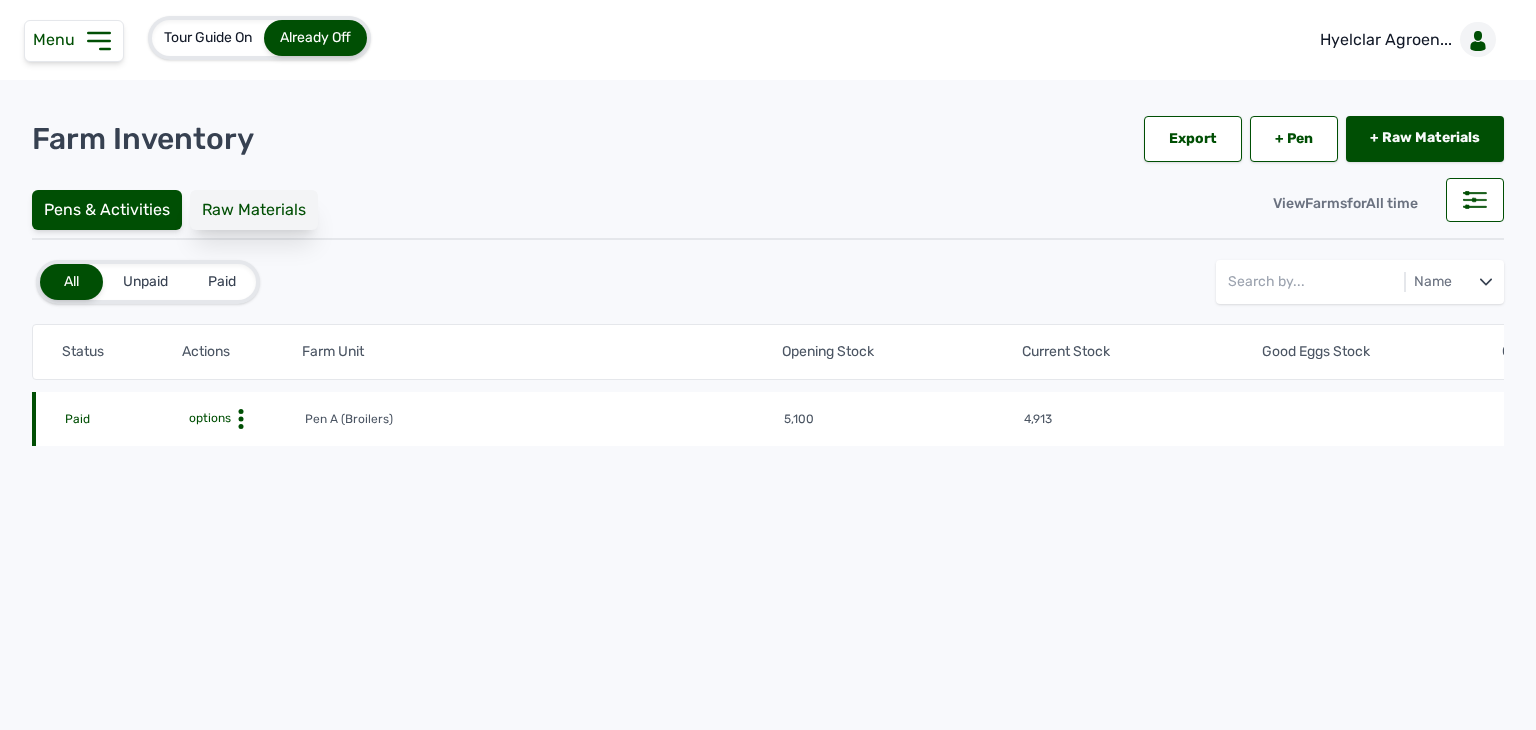 click on "Raw Materials" at bounding box center [254, 210] 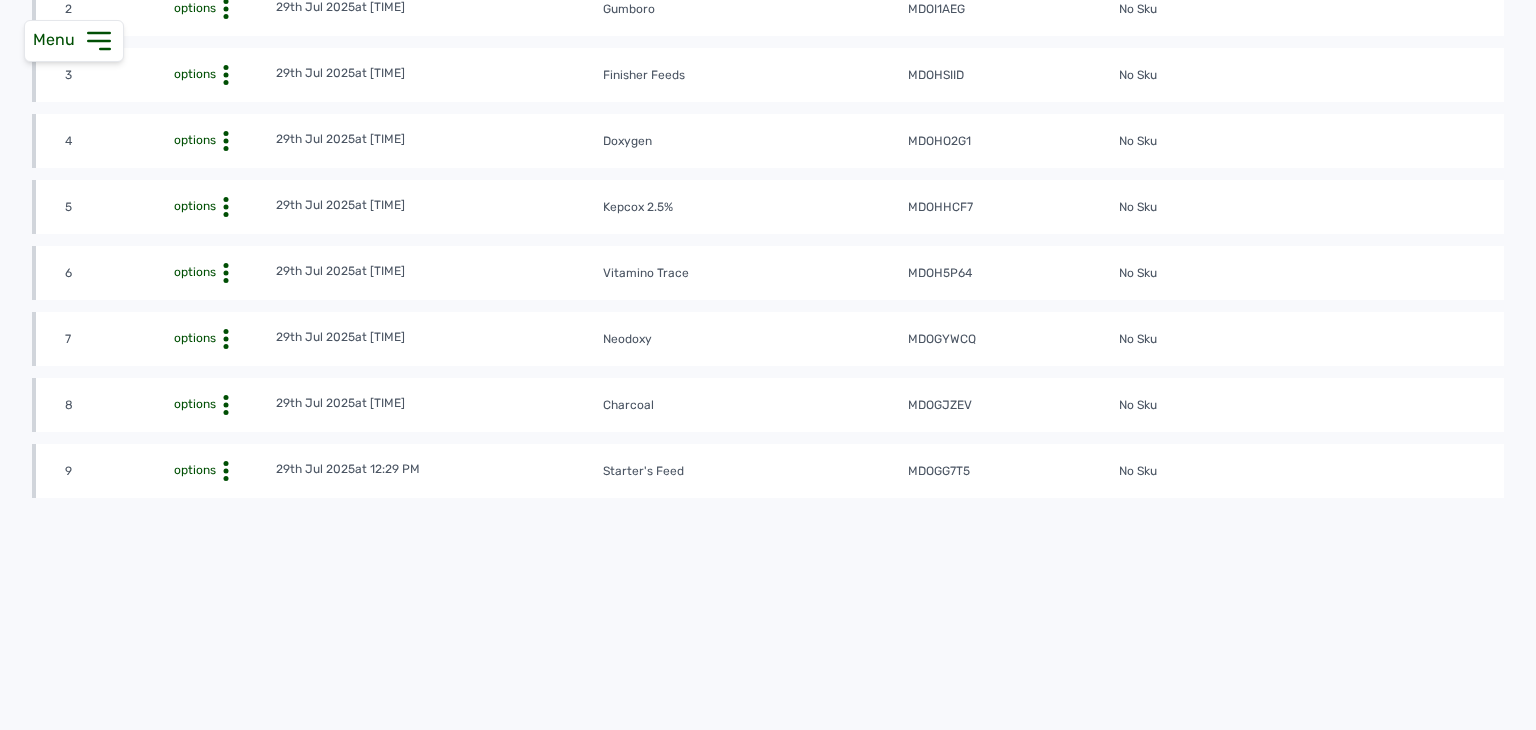 scroll, scrollTop: 479, scrollLeft: 0, axis: vertical 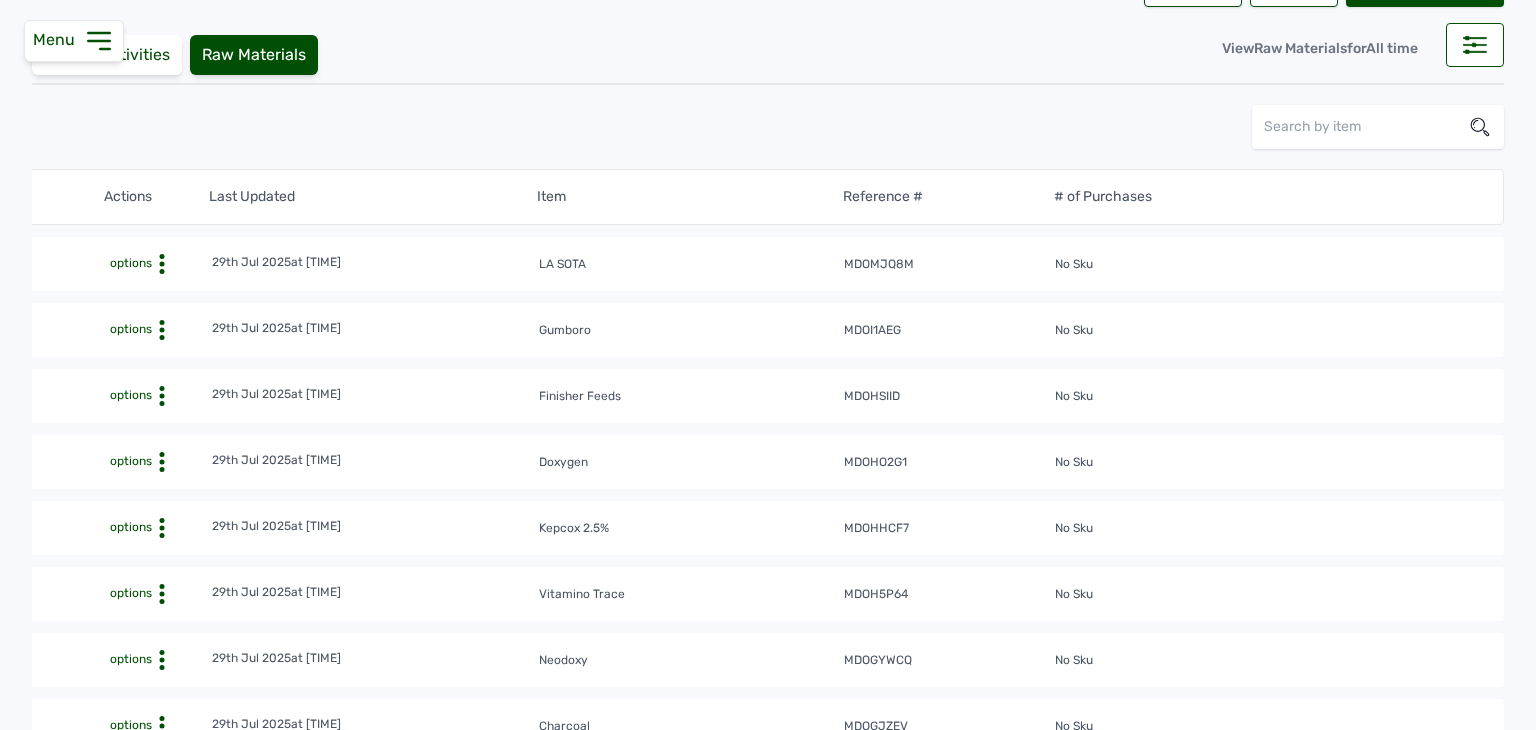 click 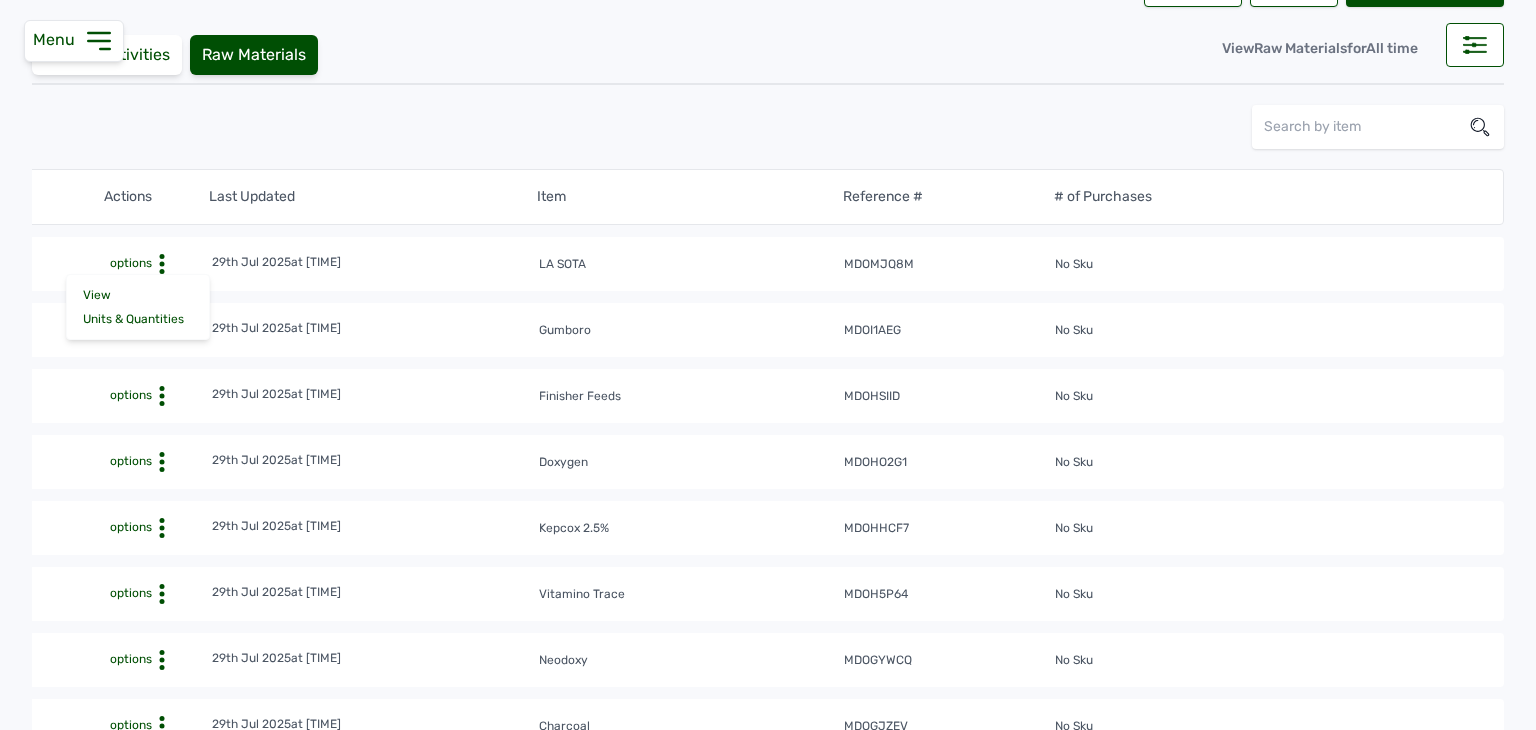 click on "1 options View Units & Quantities 29th Jul 2025   at 03:20 PM LA SOTA mdomjq8m No Sku" 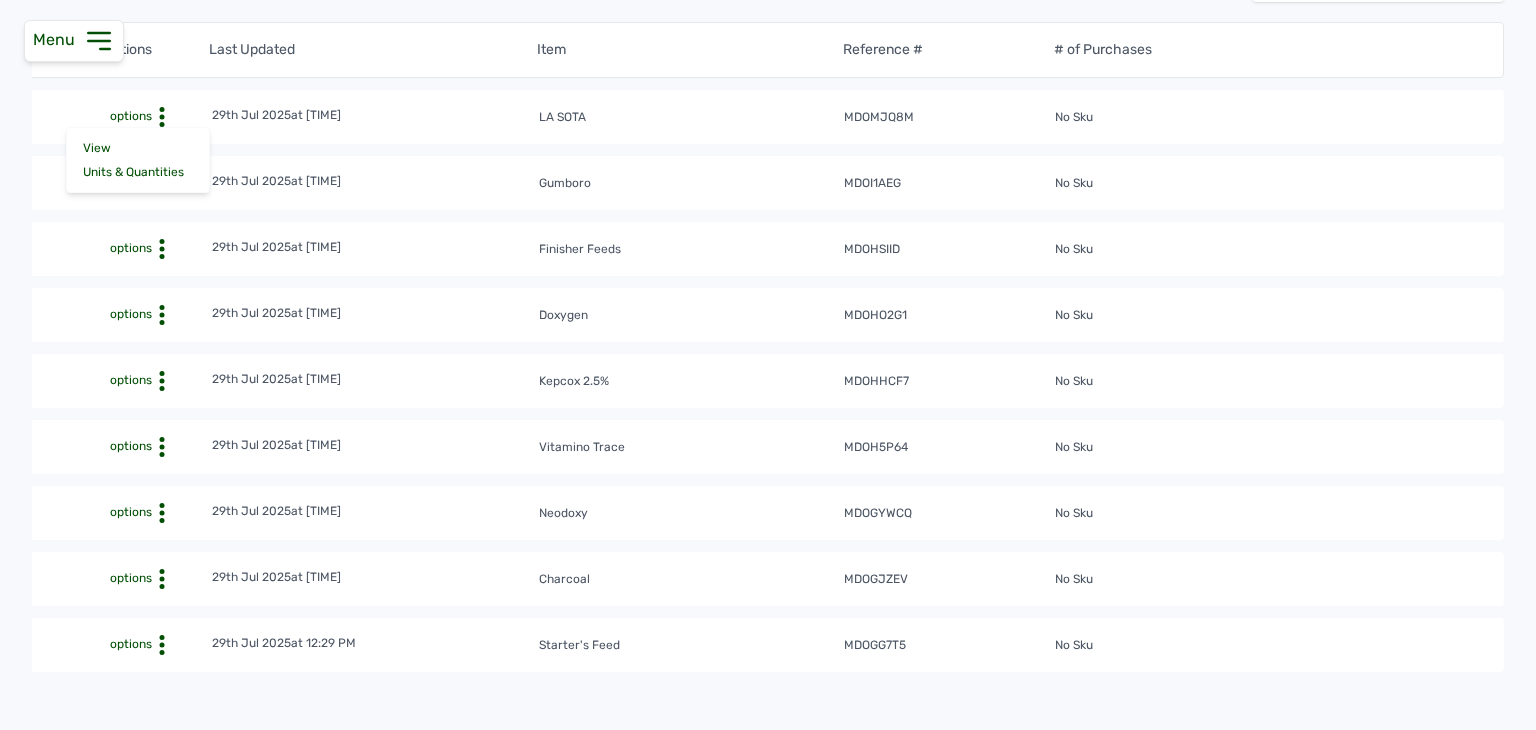scroll, scrollTop: 304, scrollLeft: 0, axis: vertical 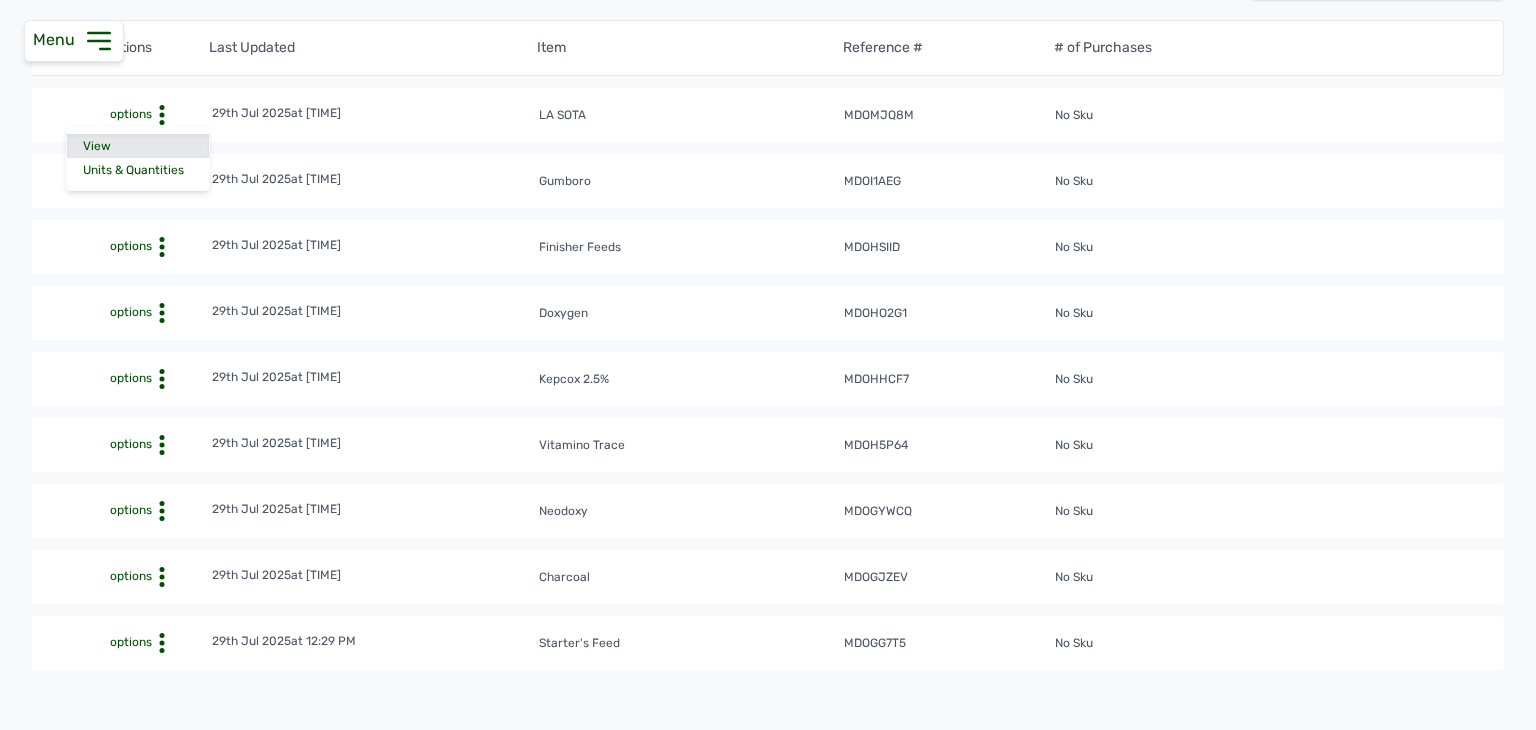 click on "View" at bounding box center (138, 146) 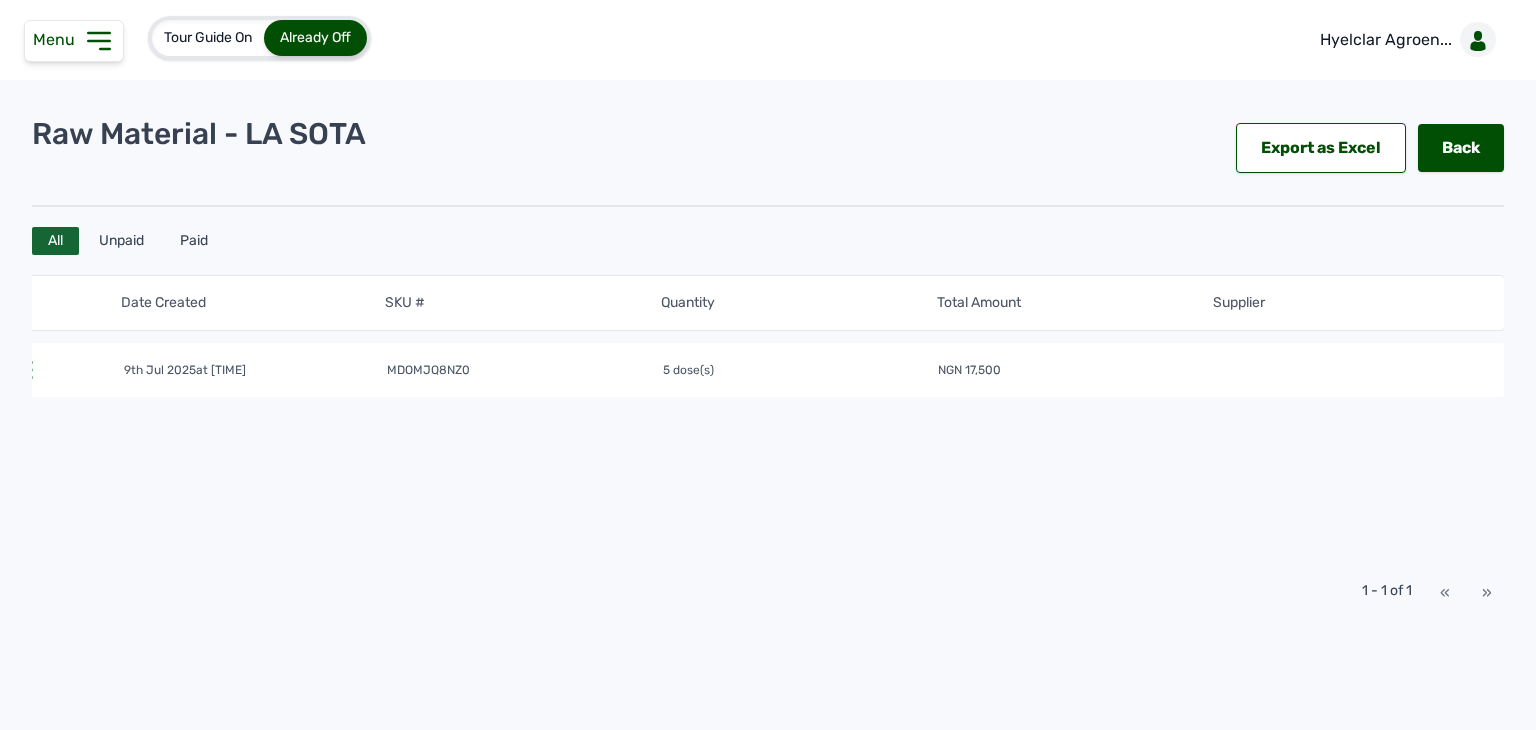 scroll, scrollTop: 0, scrollLeft: 0, axis: both 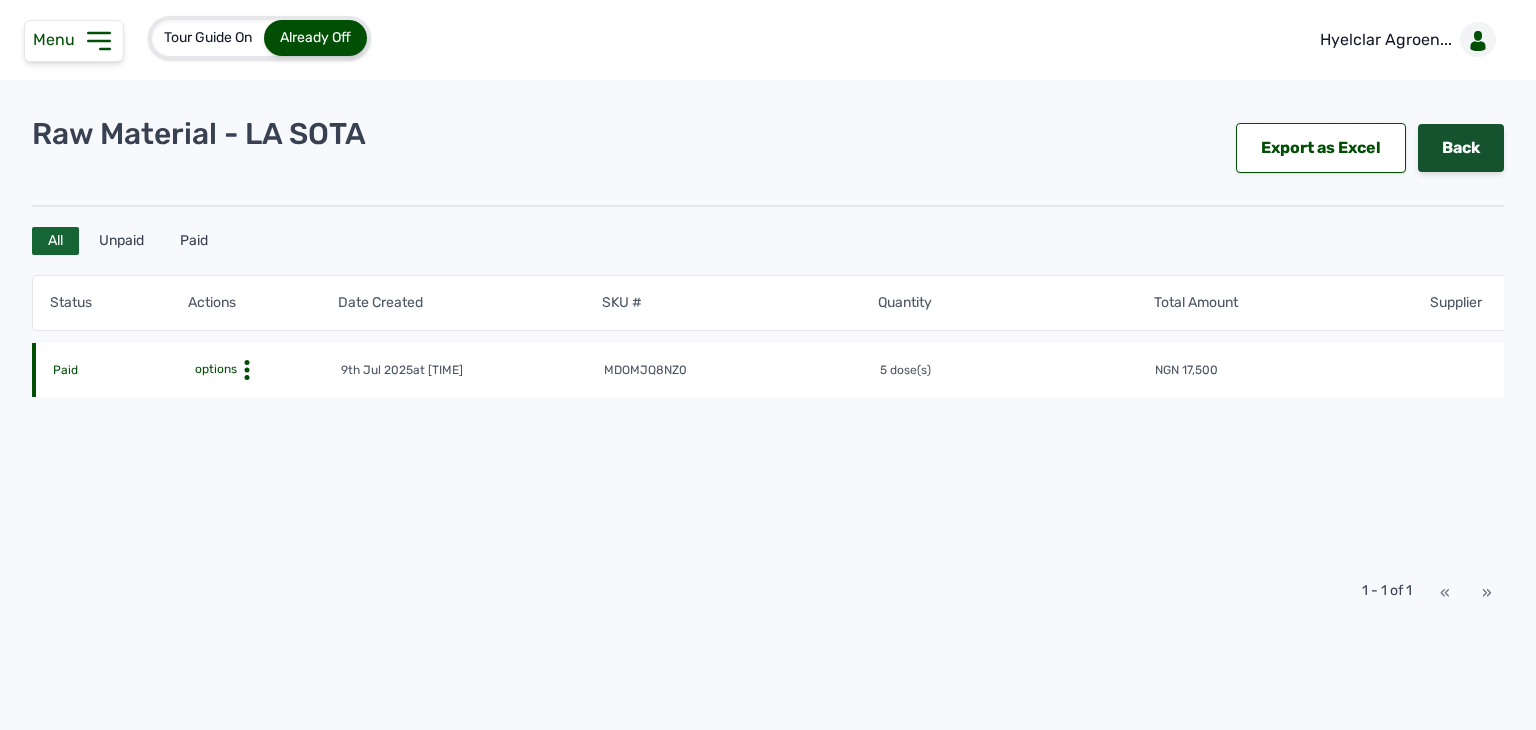 click on "Back" at bounding box center (1461, 148) 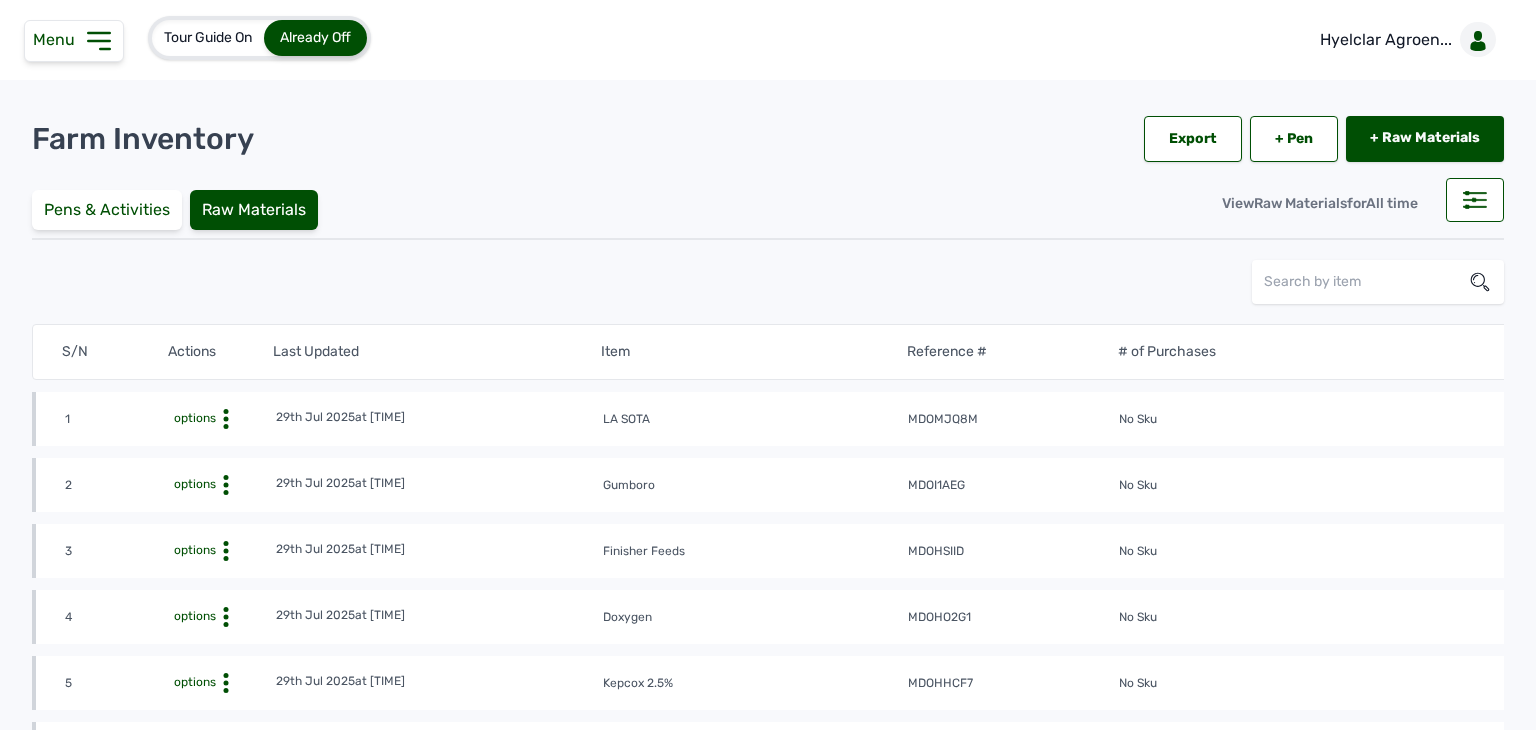 click on "options" at bounding box center [193, 484] 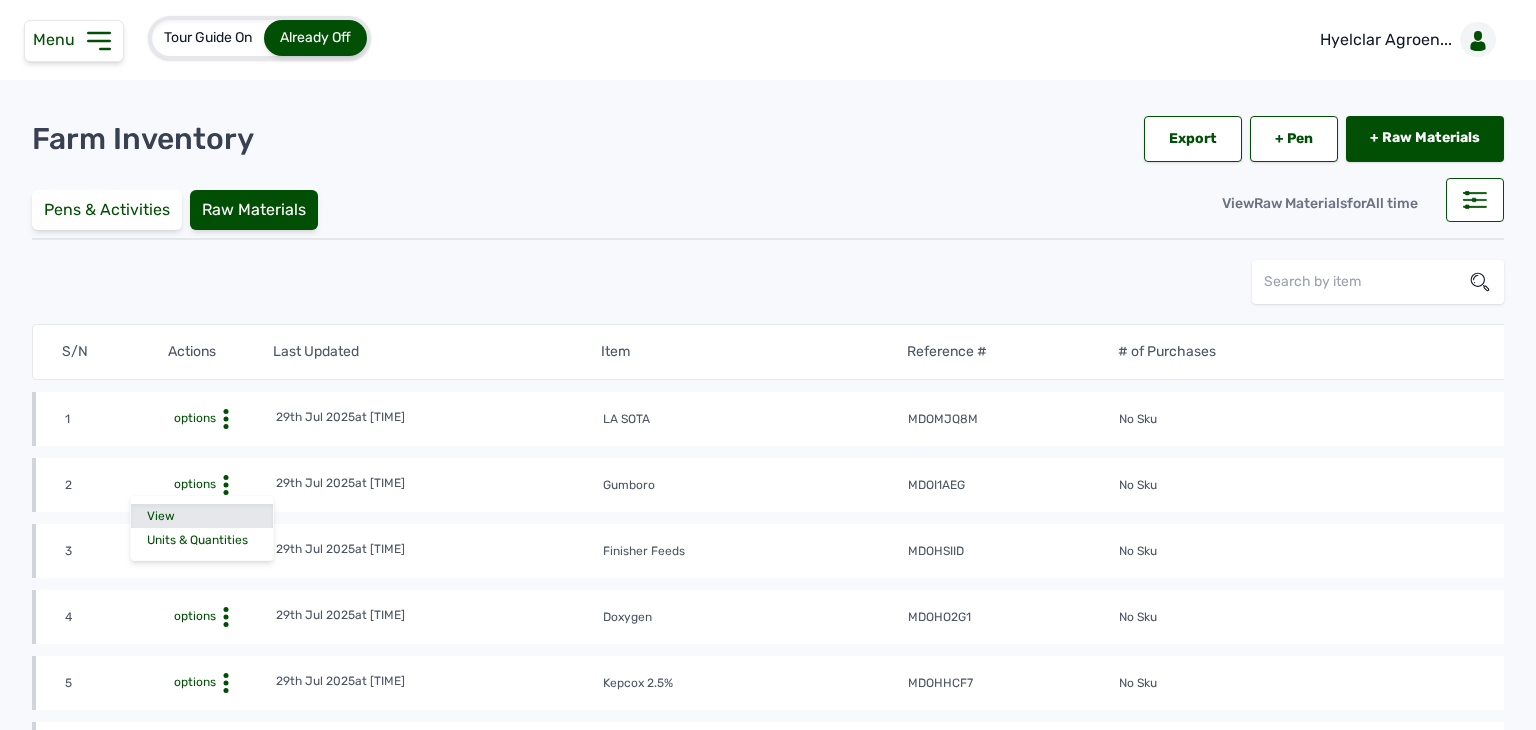 click on "View" at bounding box center (202, 516) 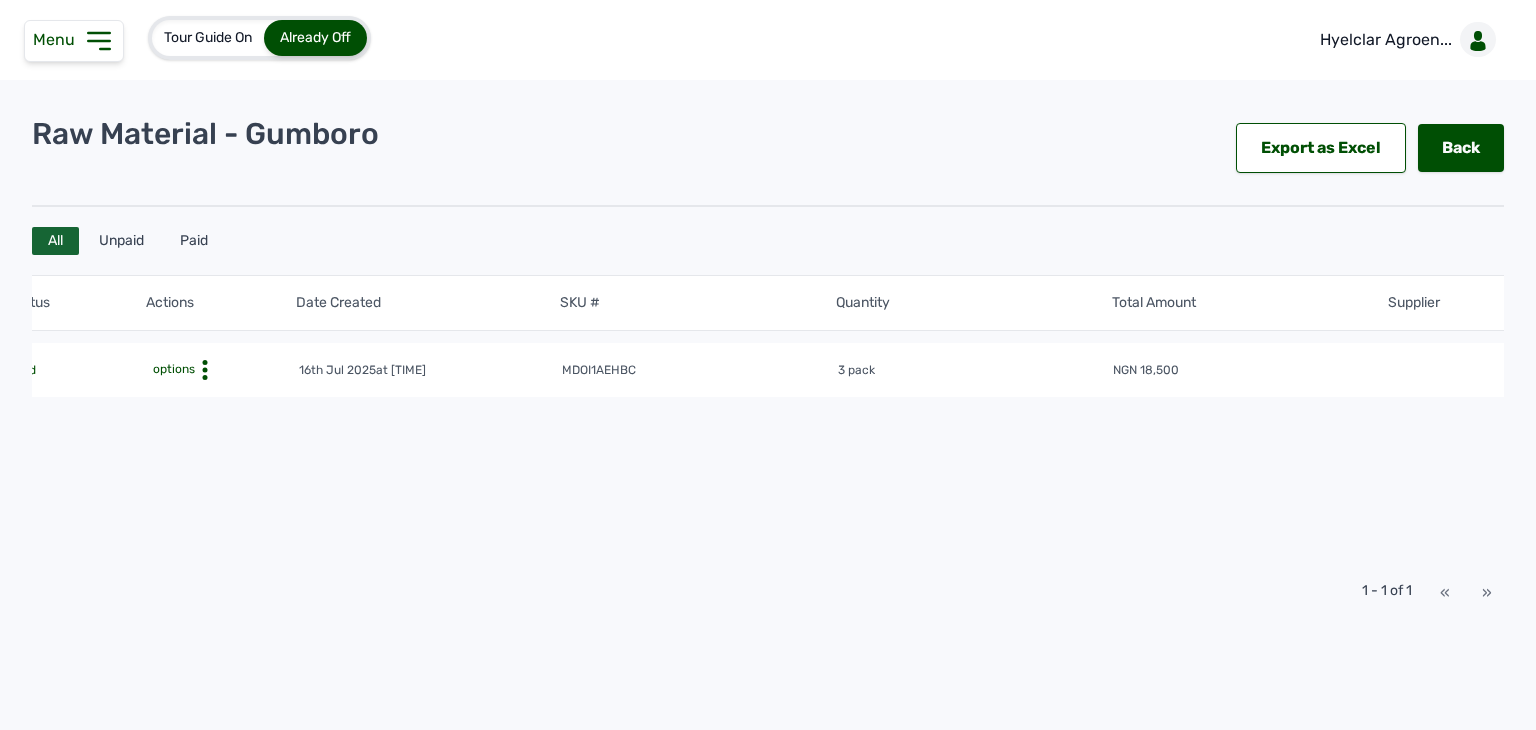 scroll, scrollTop: 0, scrollLeft: 43, axis: horizontal 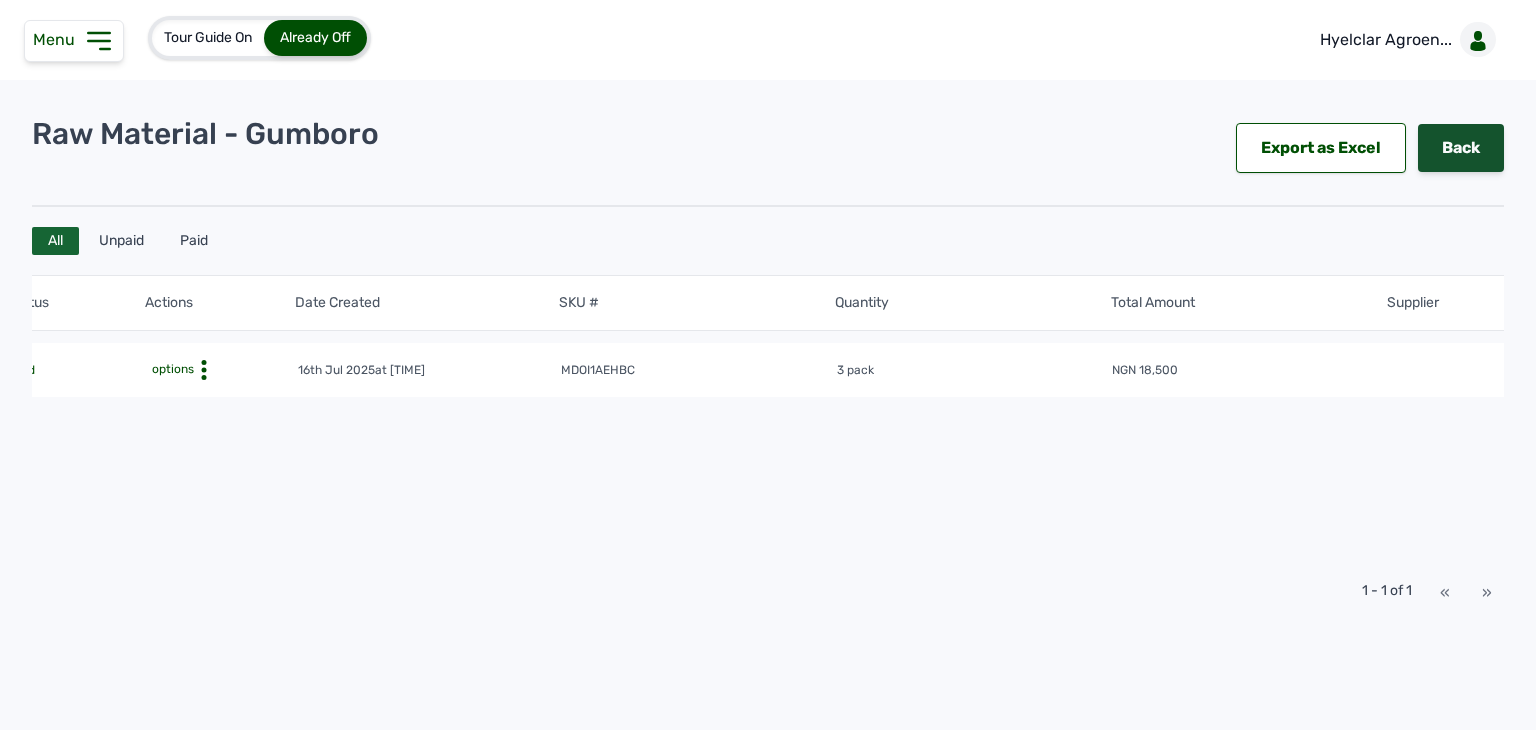 click on "Back" at bounding box center (1461, 148) 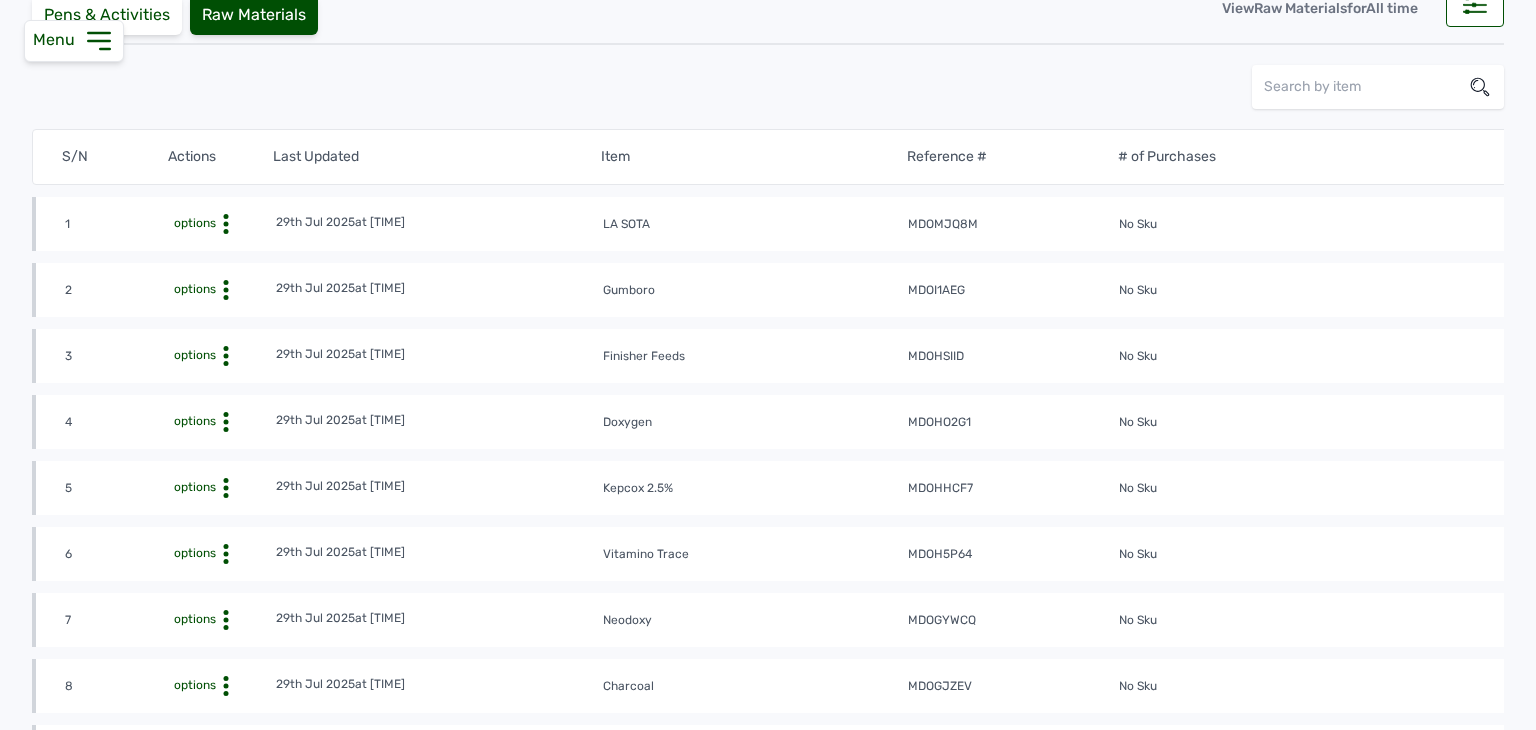 scroll, scrollTop: 212, scrollLeft: 0, axis: vertical 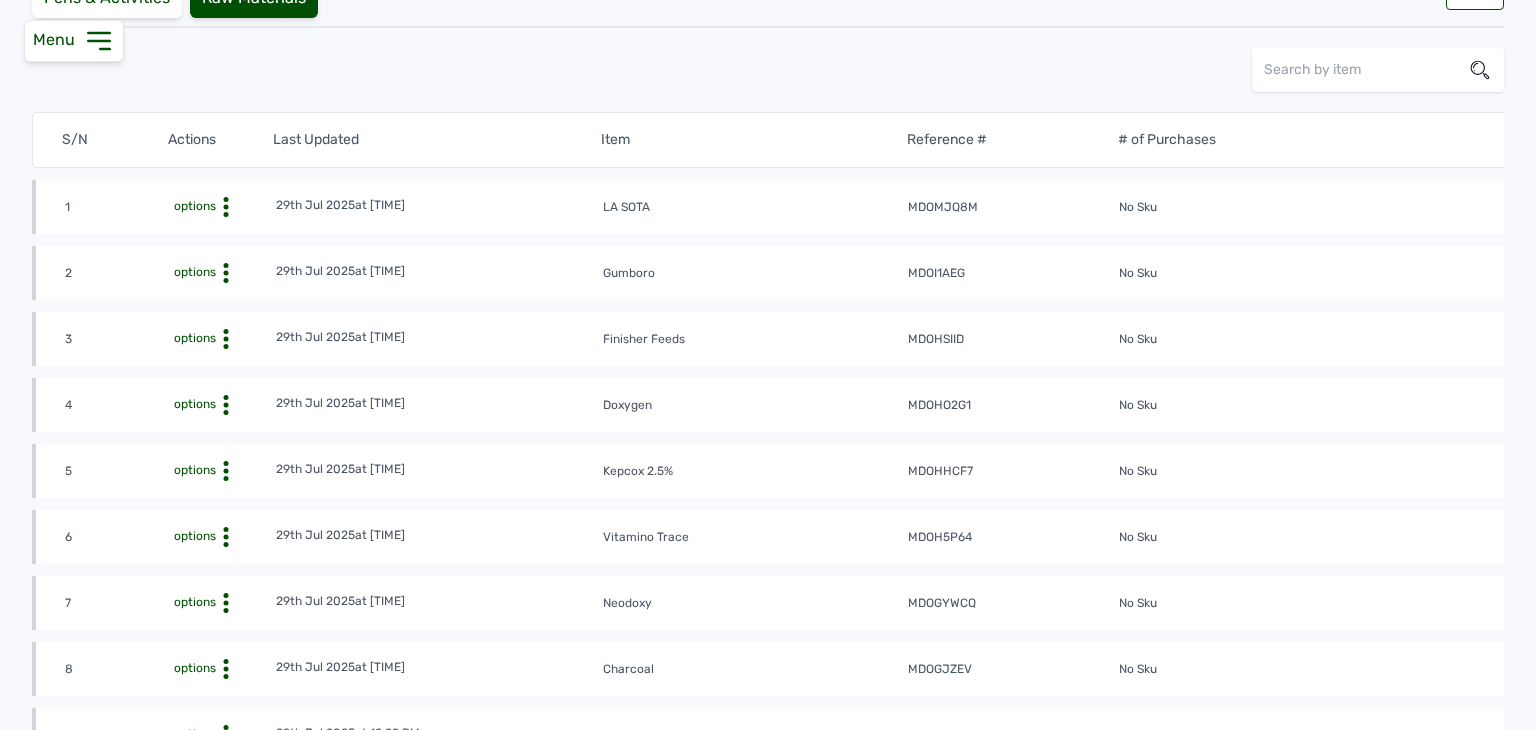 click 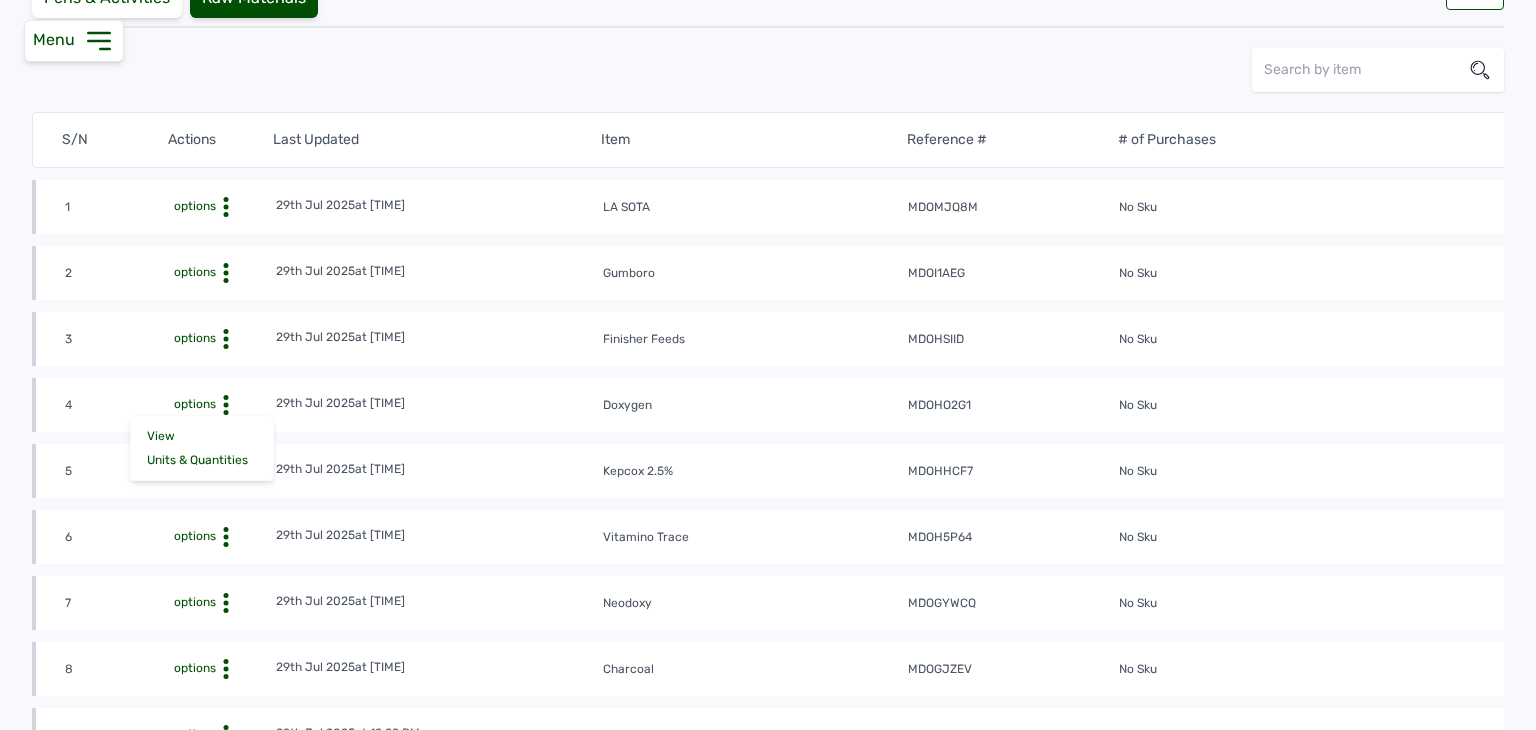 click on "4 options View Units & Quantities 29th Jul 2025   at 01:04 PM Doxygen mdoho2g1 No Sku" 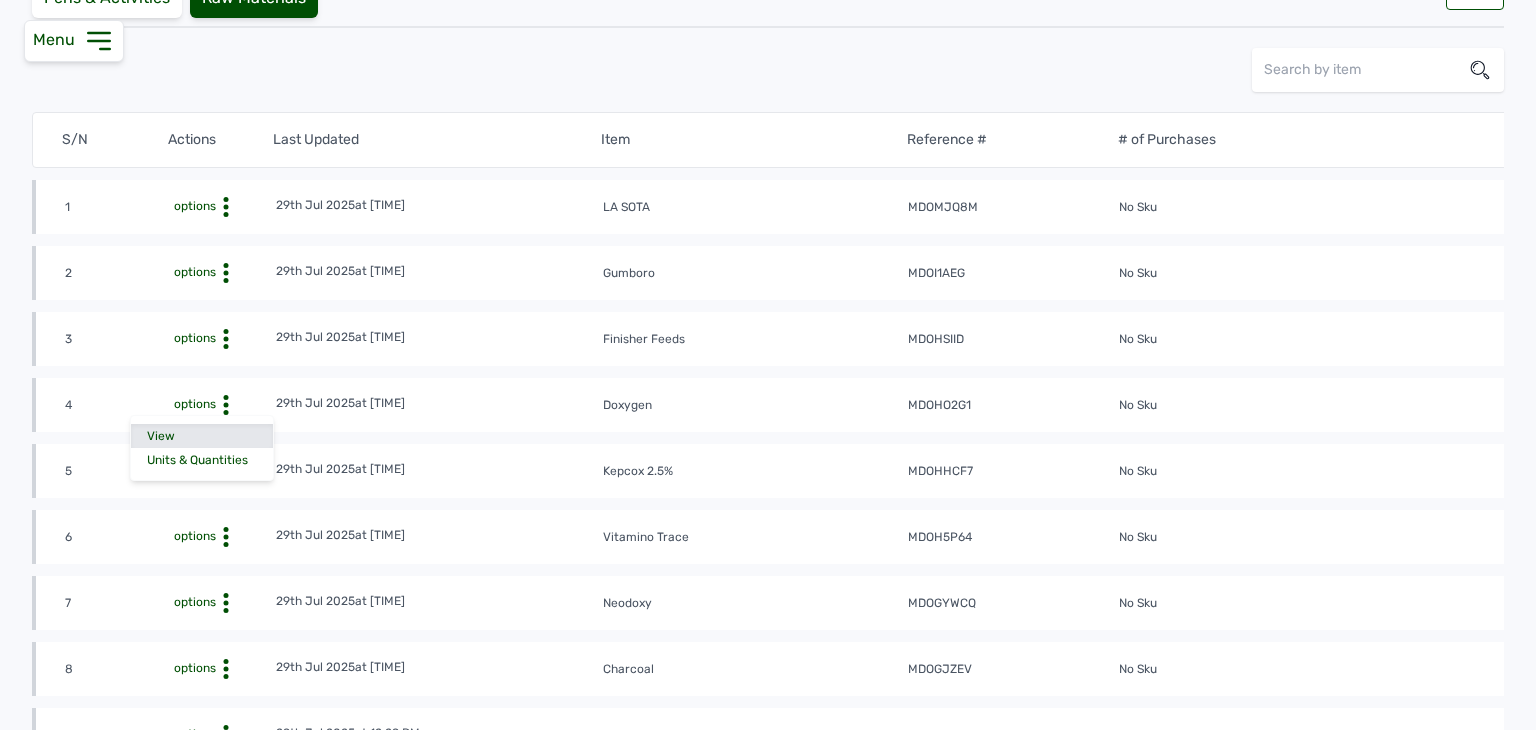 click on "View" at bounding box center [202, 436] 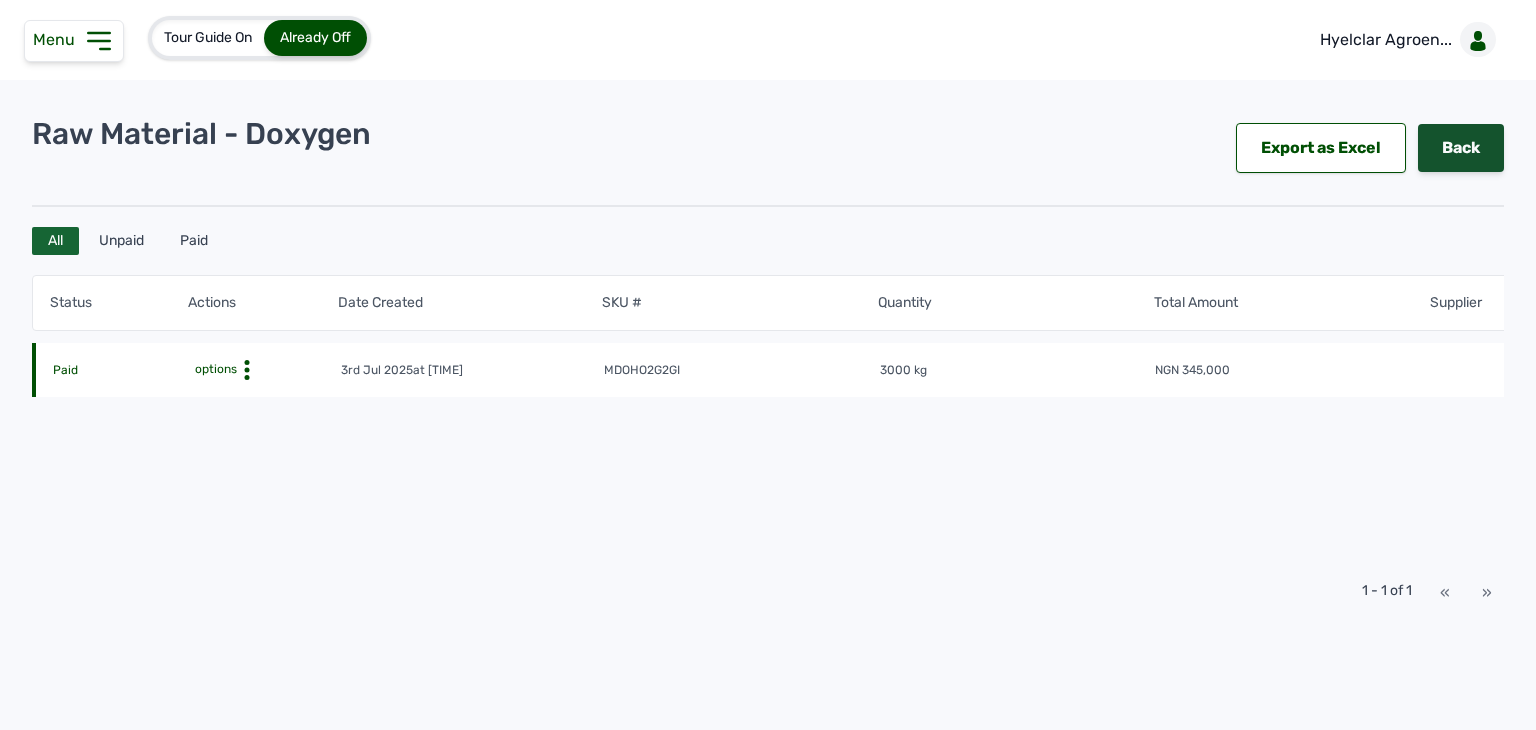click on "Back" at bounding box center (1461, 148) 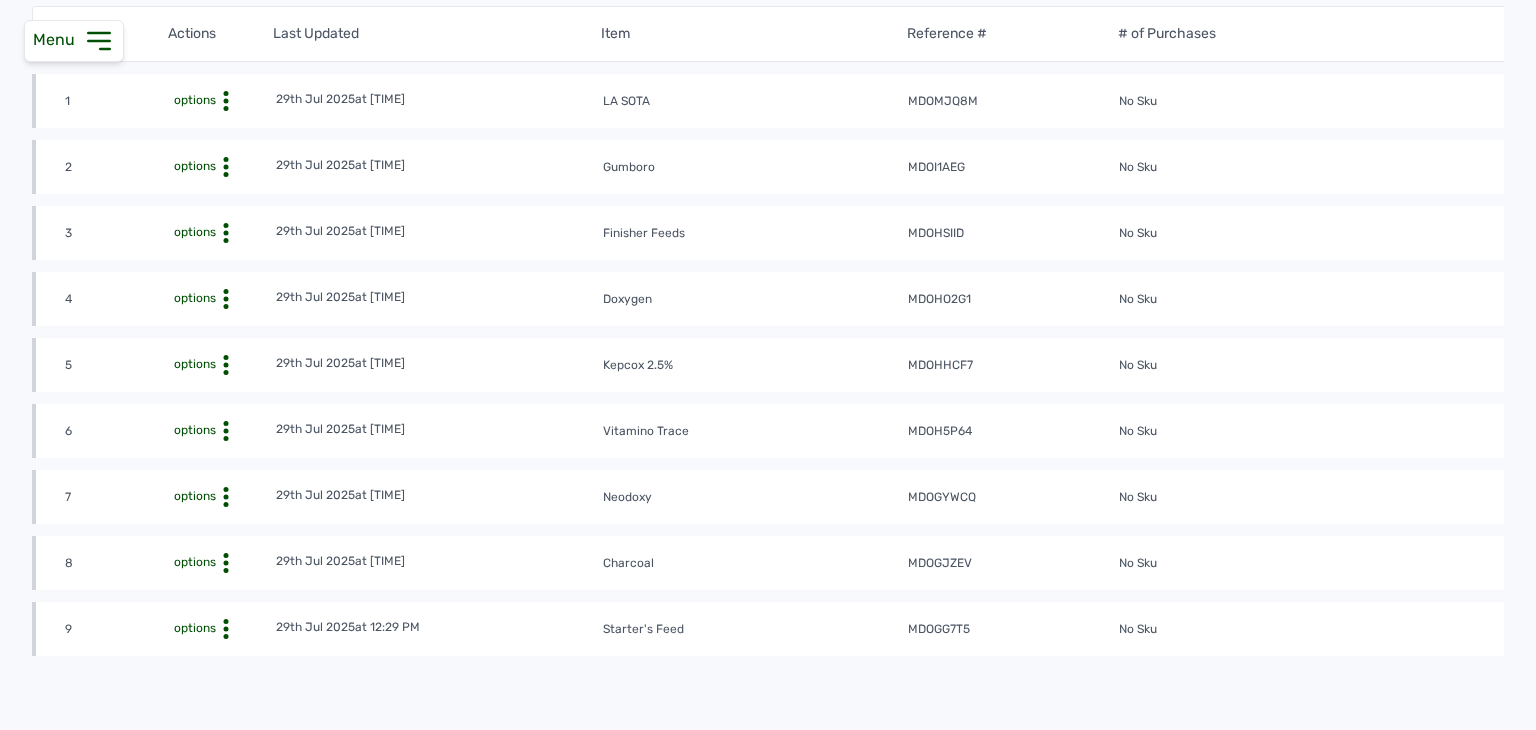 scroll, scrollTop: 319, scrollLeft: 0, axis: vertical 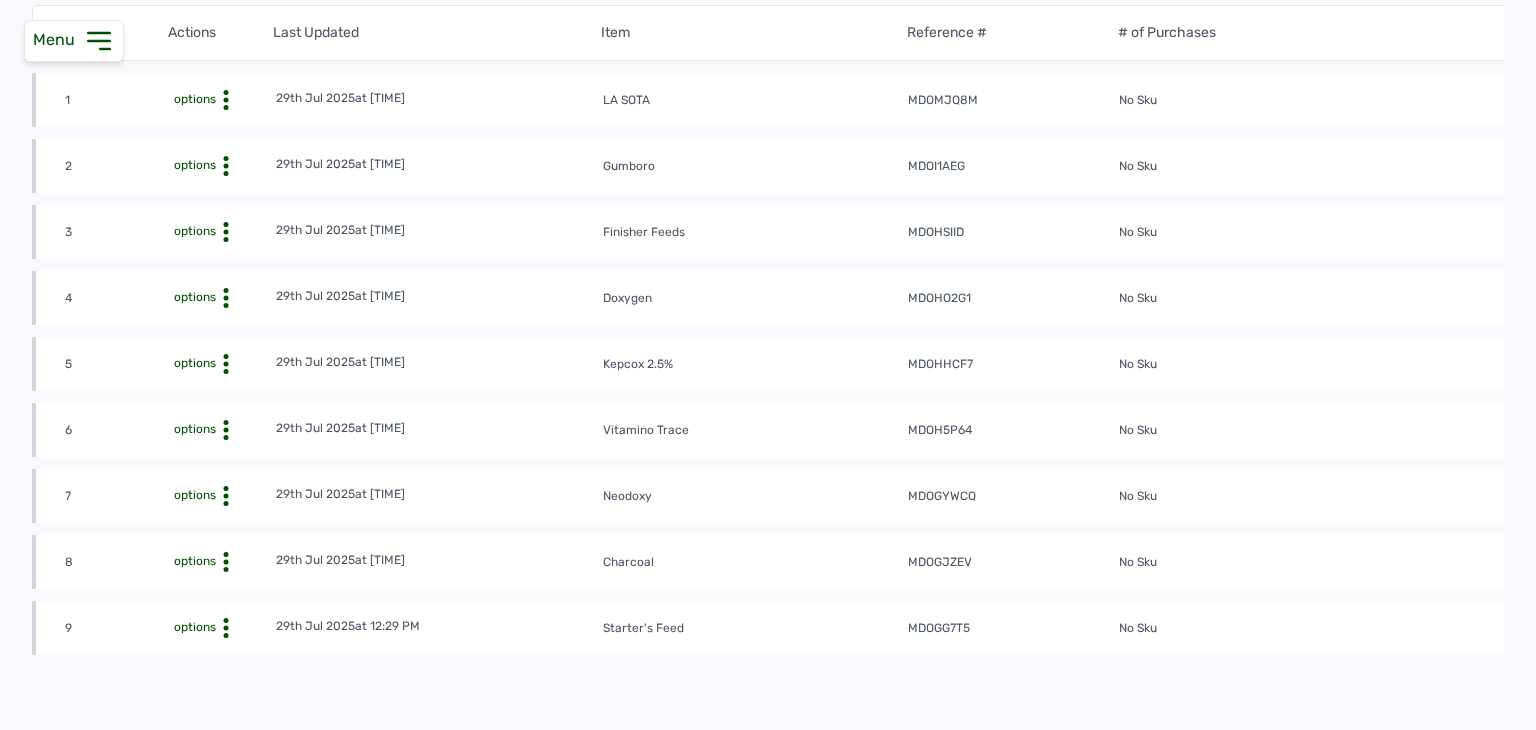 click on "options" at bounding box center (221, 364) 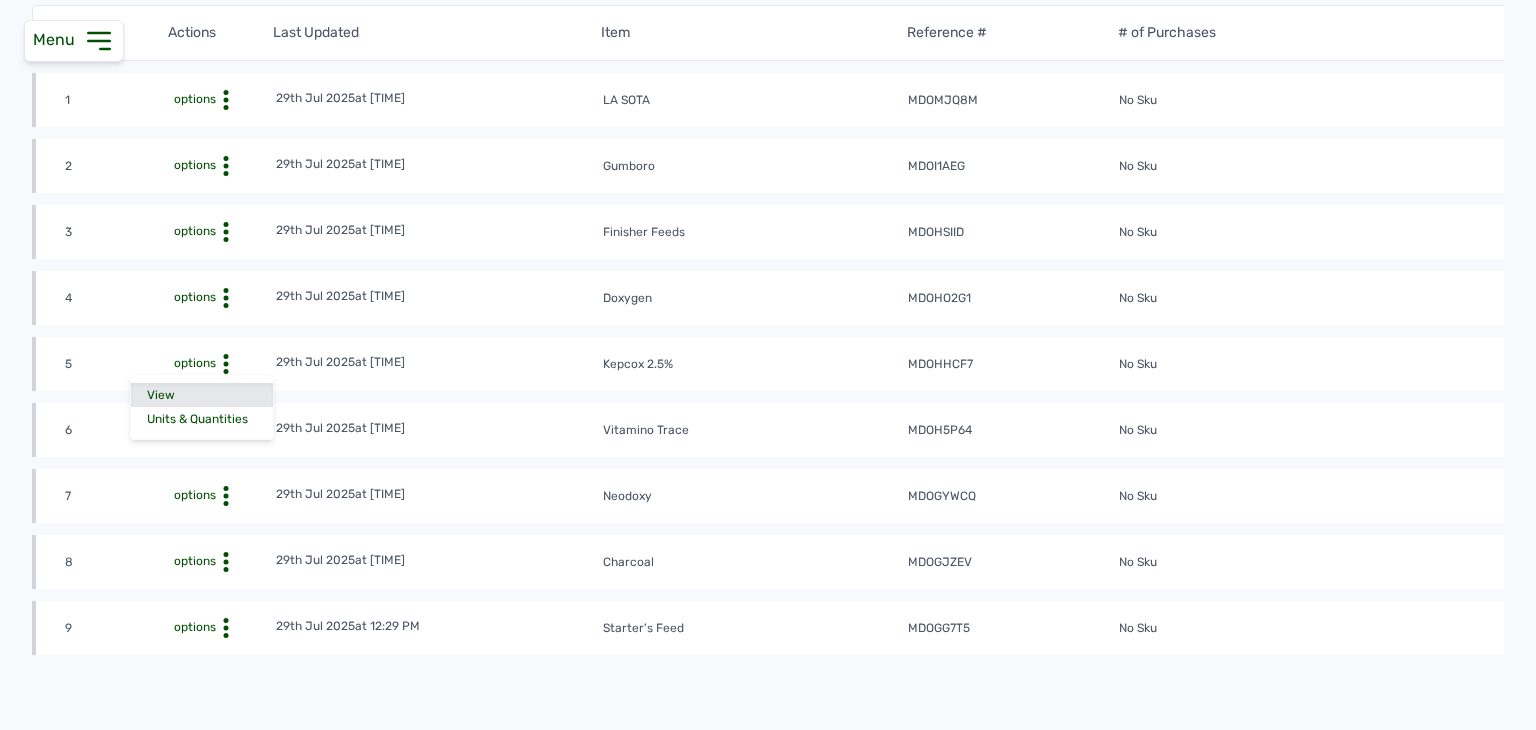 click on "View" at bounding box center [202, 395] 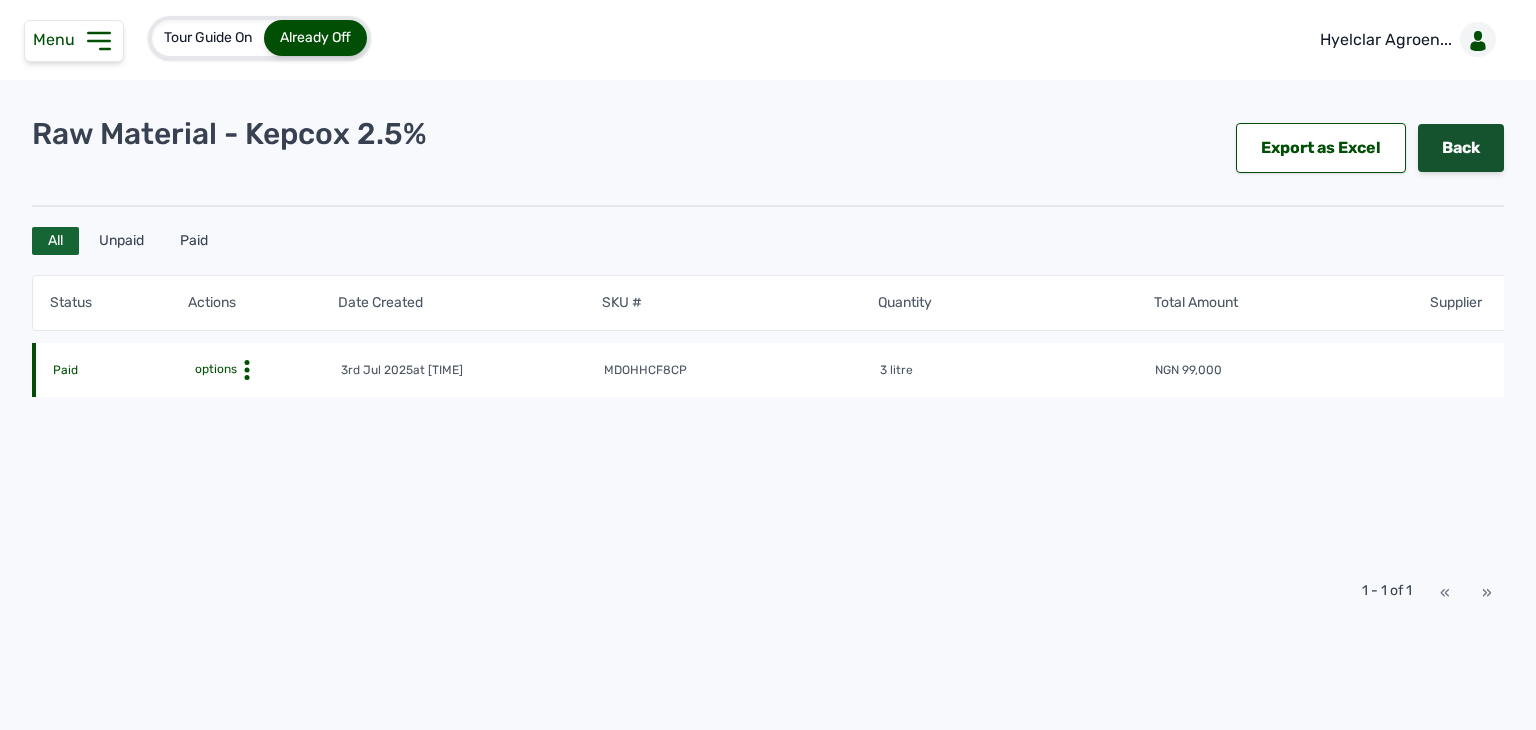 click on "Back" at bounding box center [1461, 148] 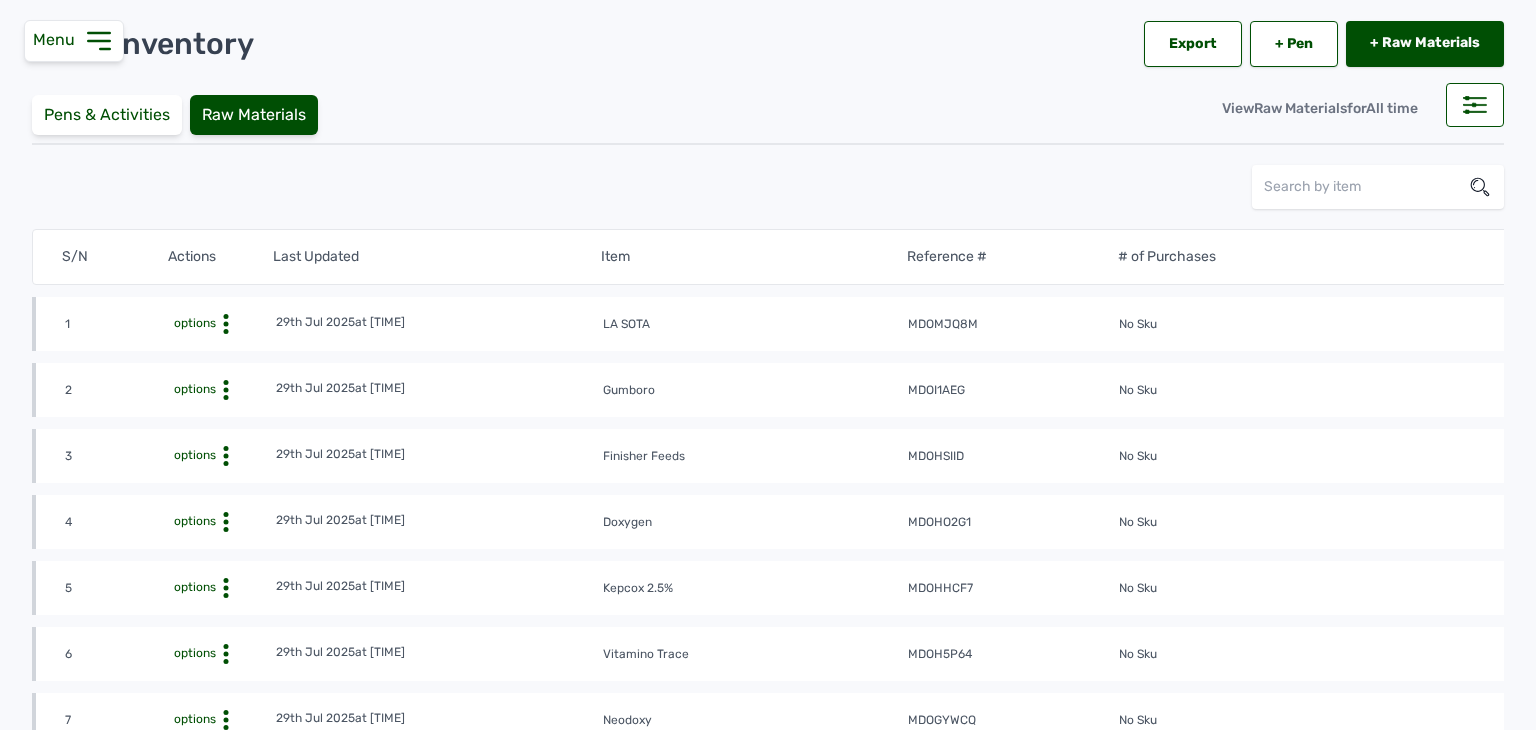 scroll, scrollTop: 0, scrollLeft: 0, axis: both 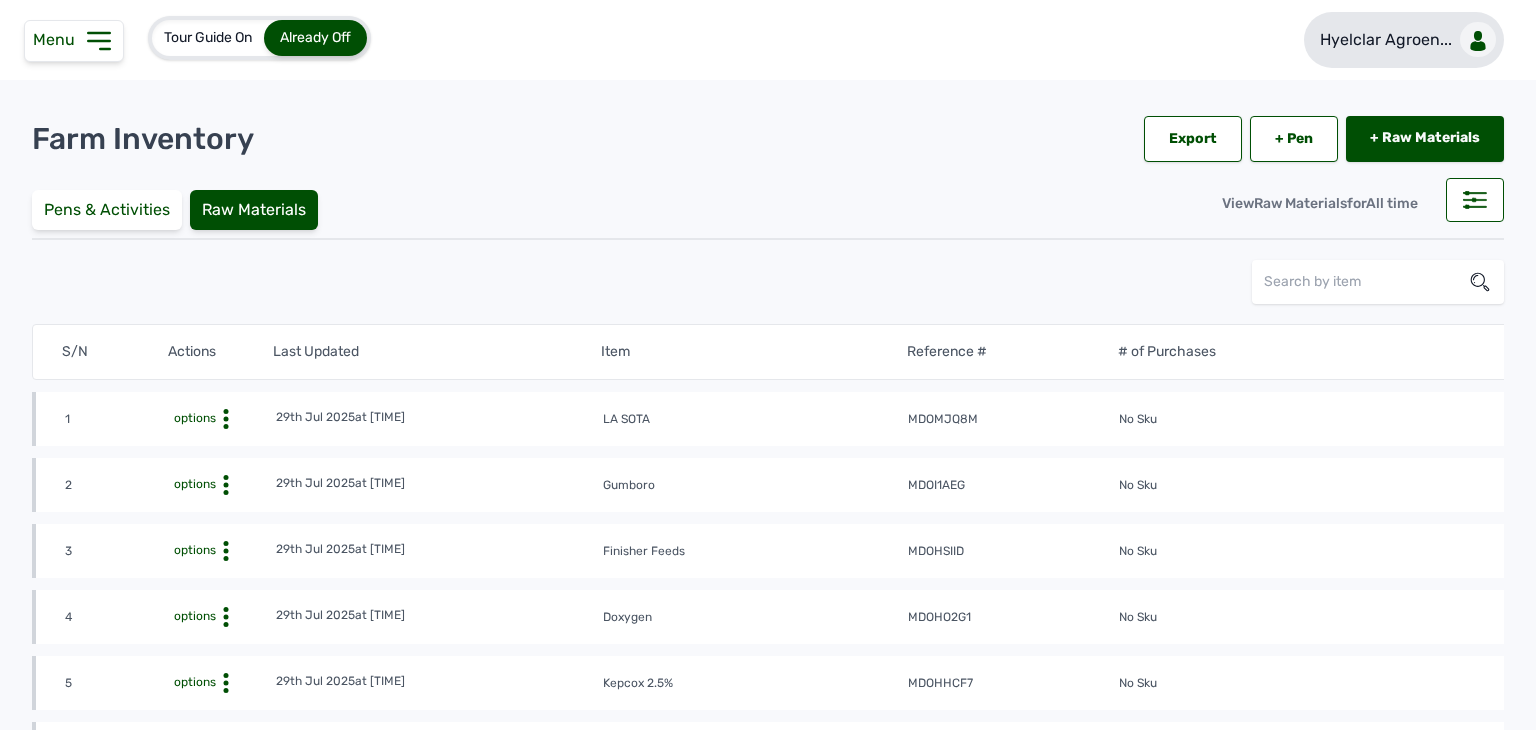 click on "Hyelclar Agroen..." at bounding box center (1386, 40) 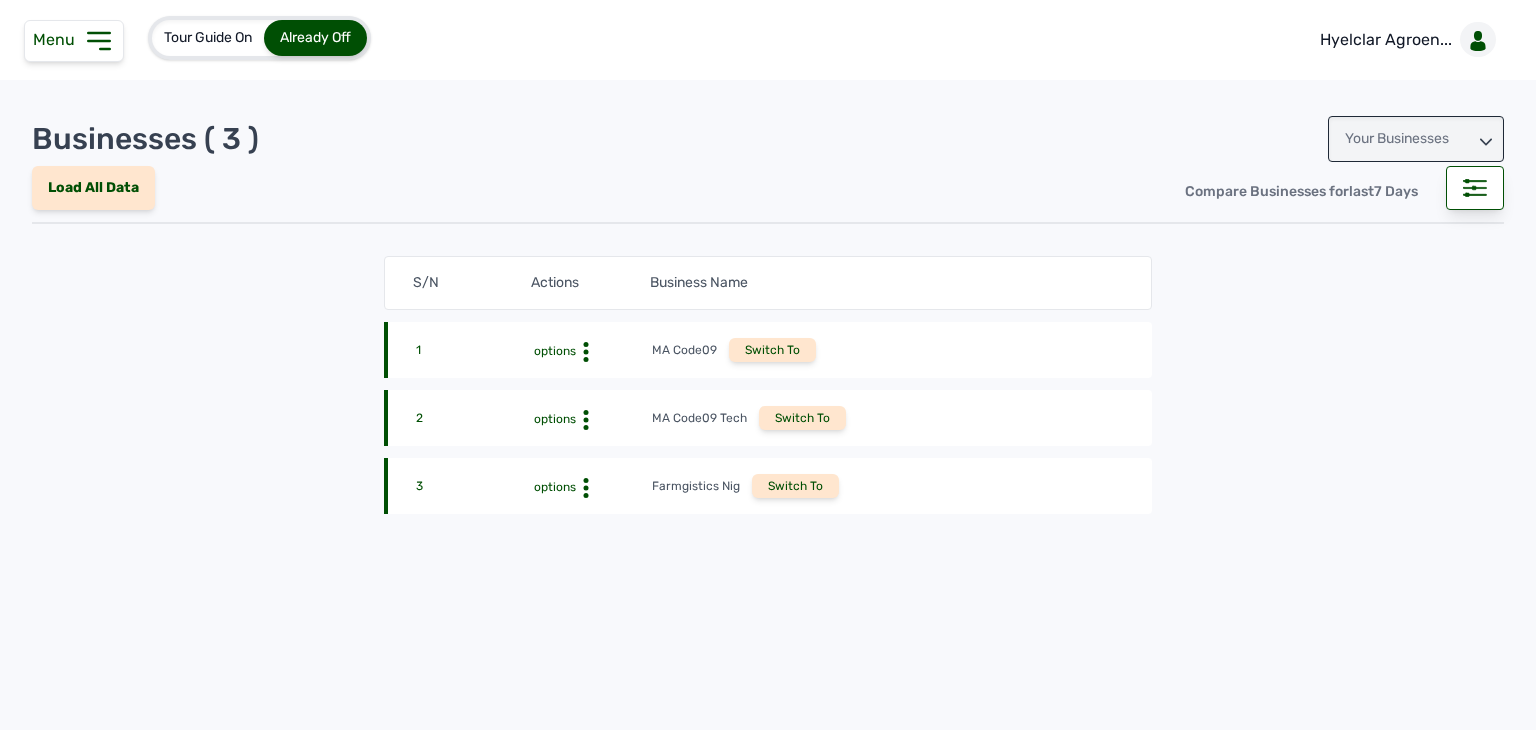click on "Your Businesses" at bounding box center [1416, 139] 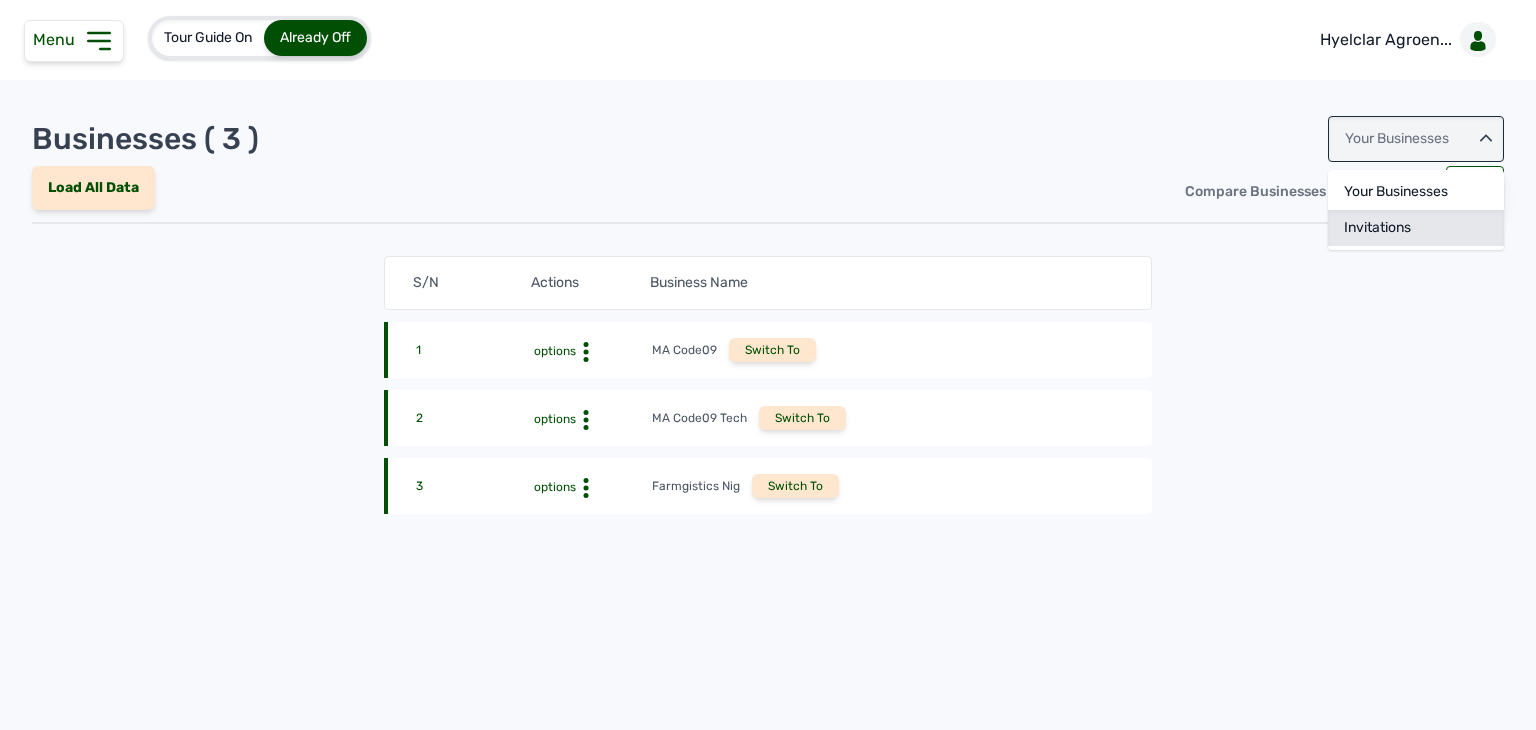 click on "Invitations" 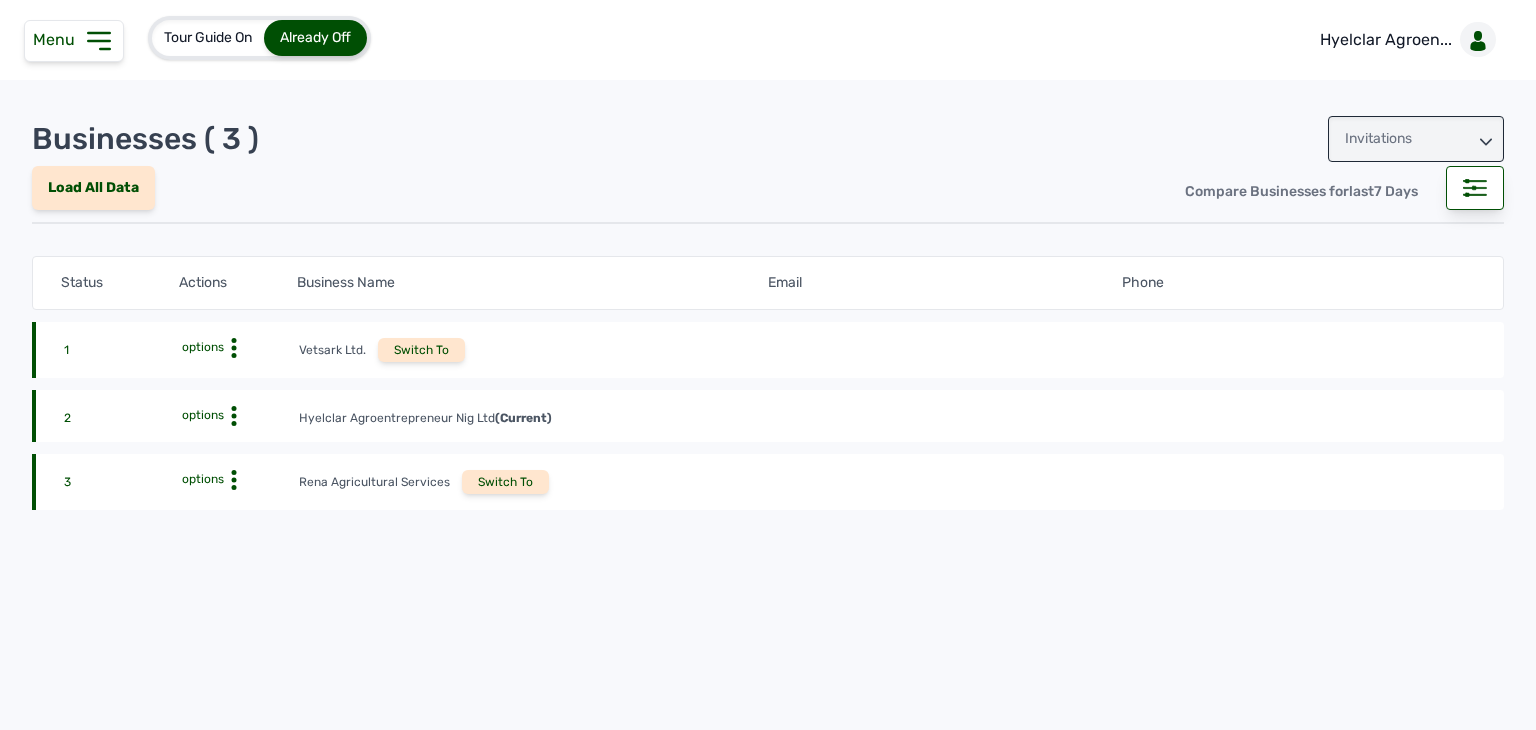 click on "Businesses ( 3 )  Invitations" at bounding box center (768, 139) 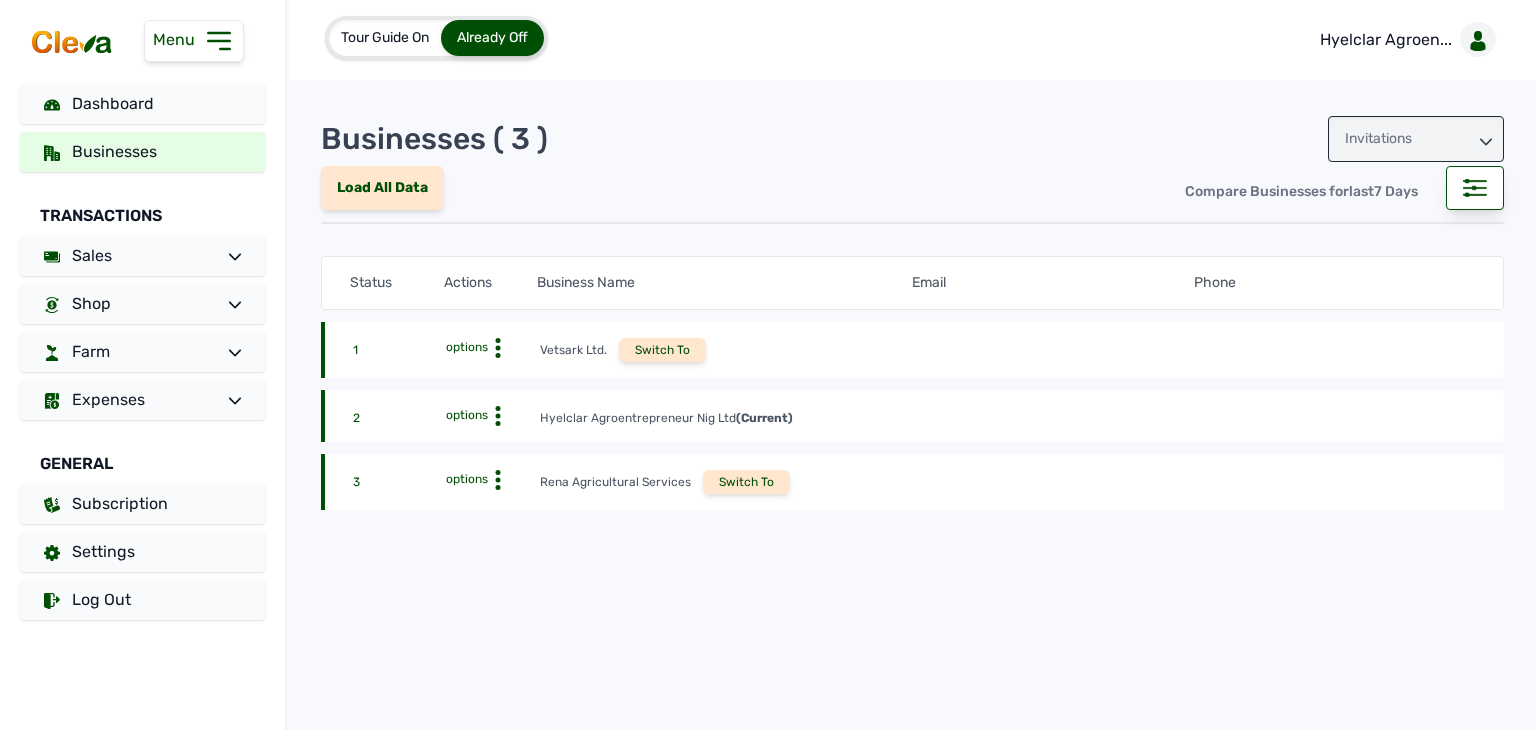 click on "Switch To" at bounding box center (746, 482) 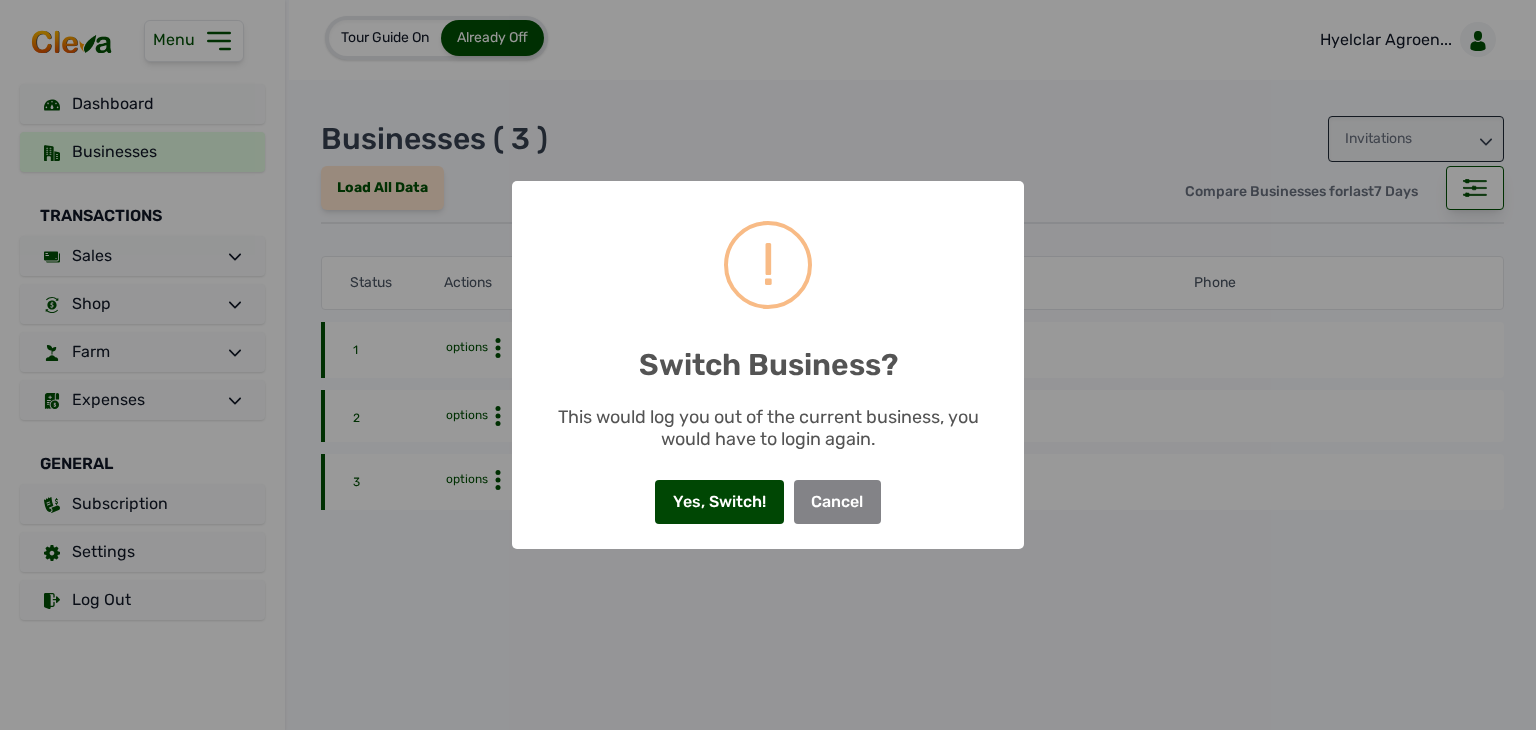 click on "Yes, Switch!" at bounding box center [719, 502] 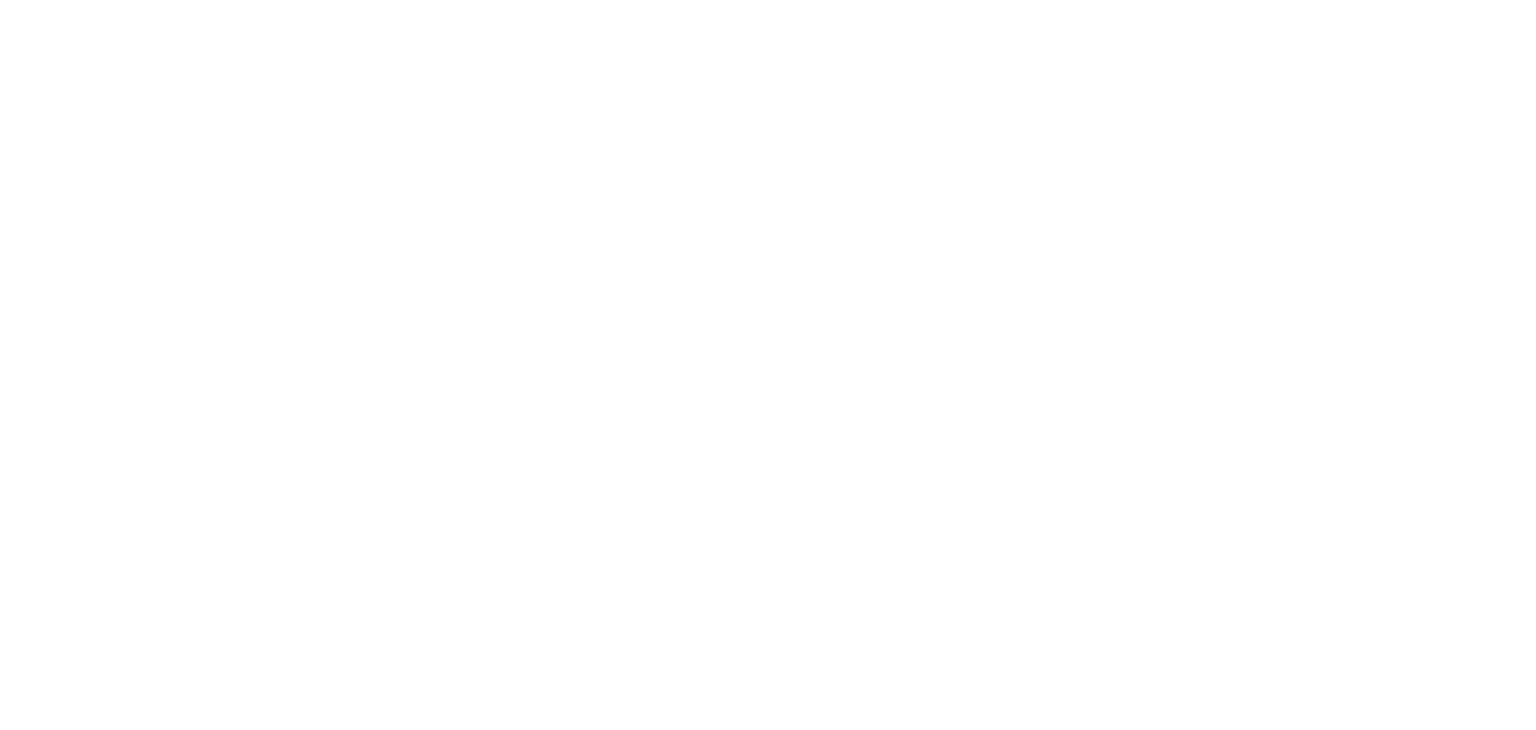 scroll, scrollTop: 0, scrollLeft: 0, axis: both 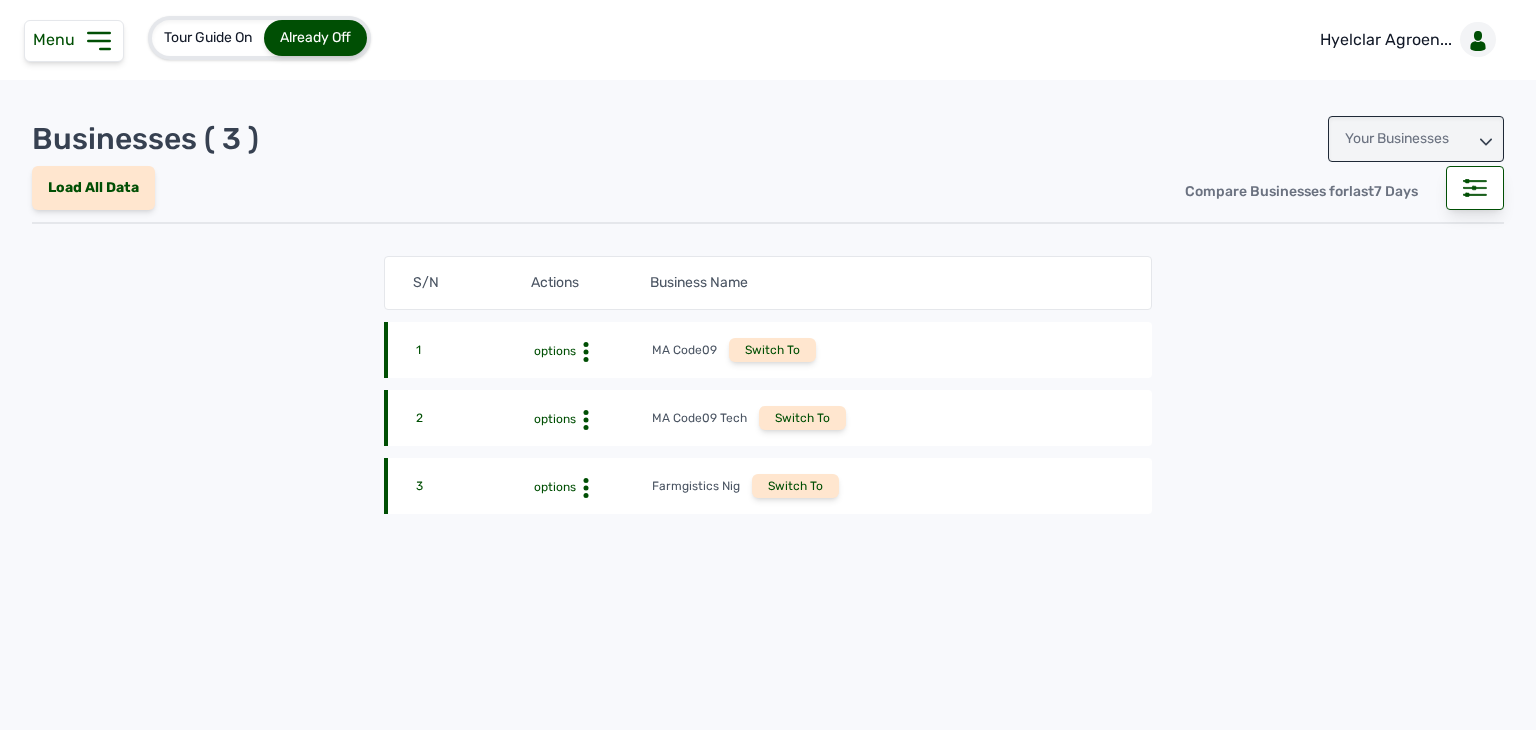 click on "Your Businesses" at bounding box center (1416, 139) 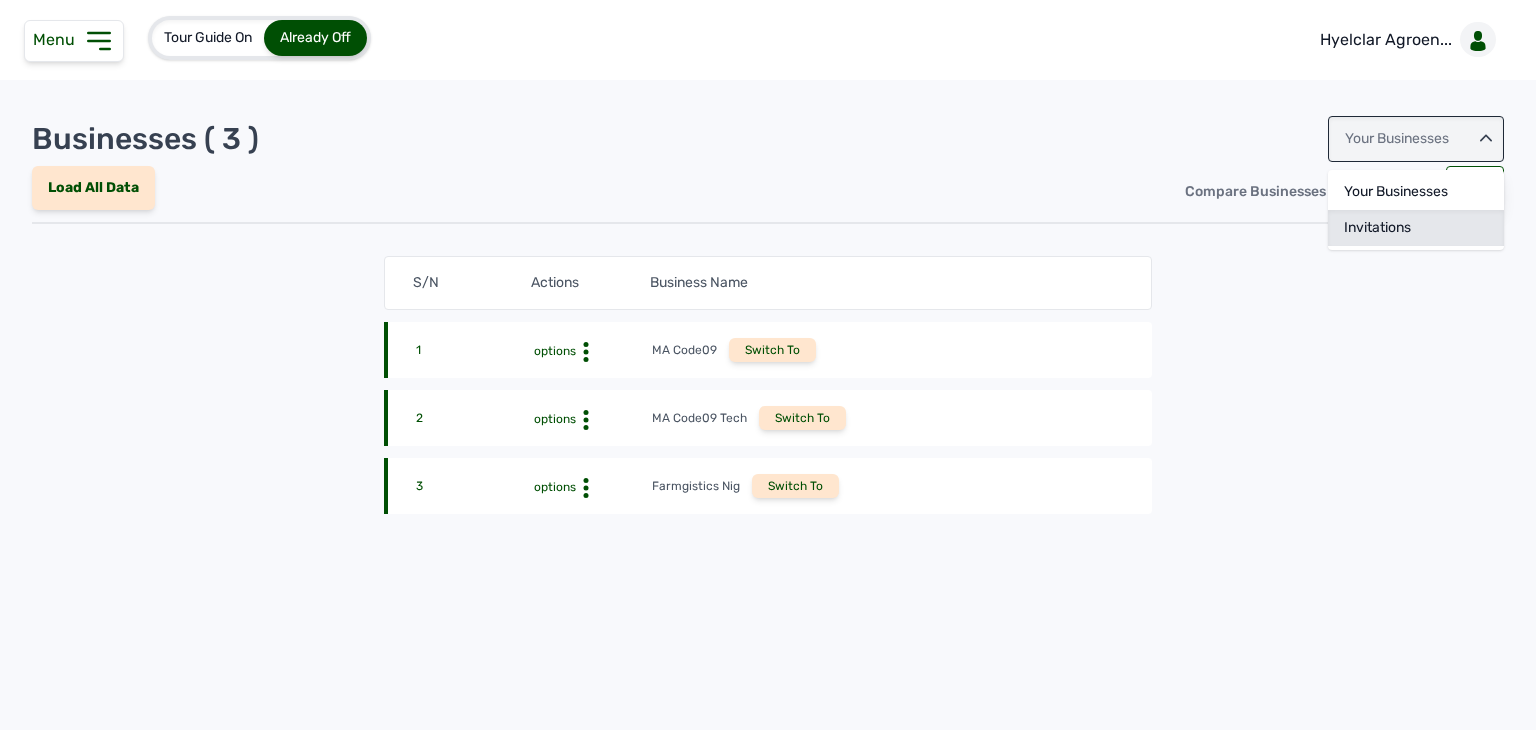 click on "Invitations" 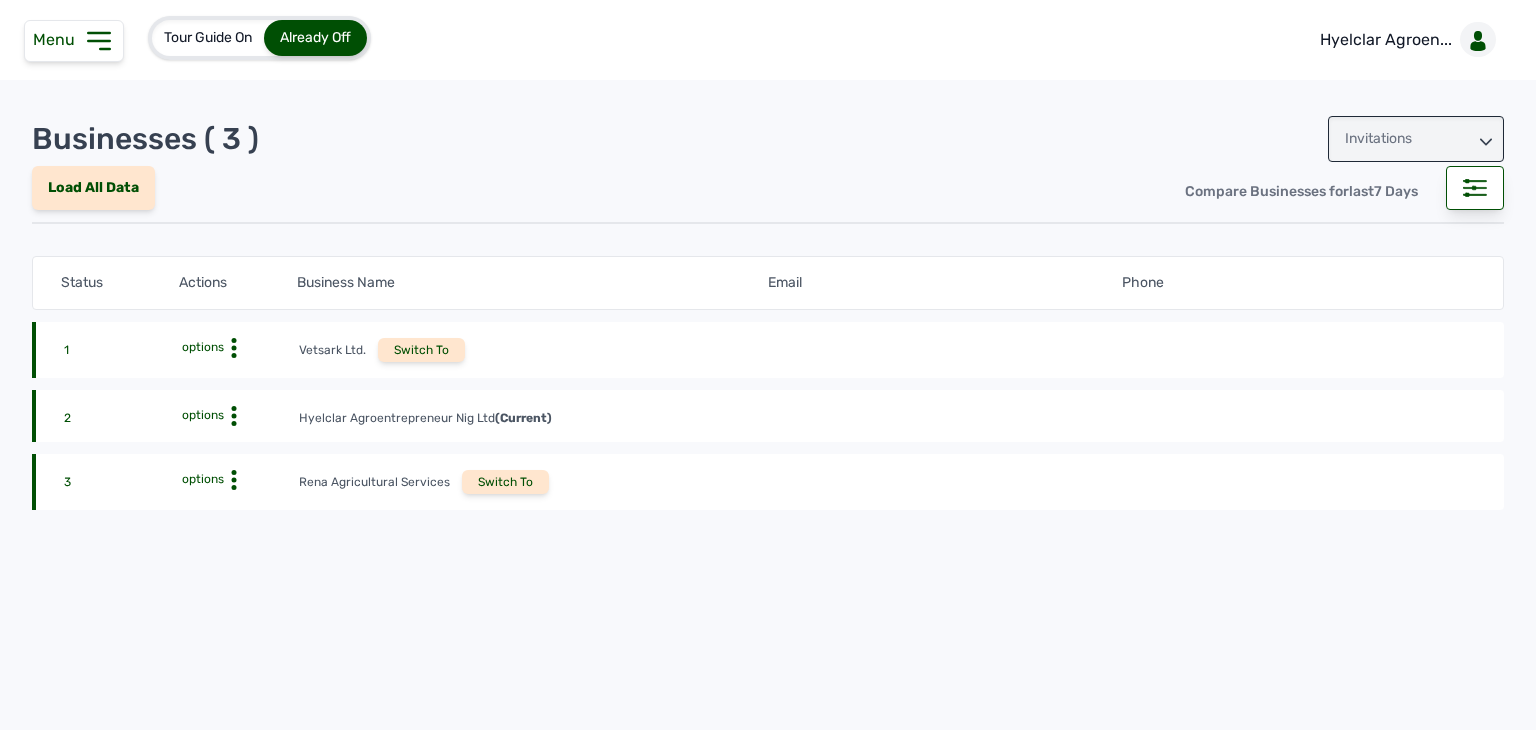 click on "Switch To" at bounding box center (505, 482) 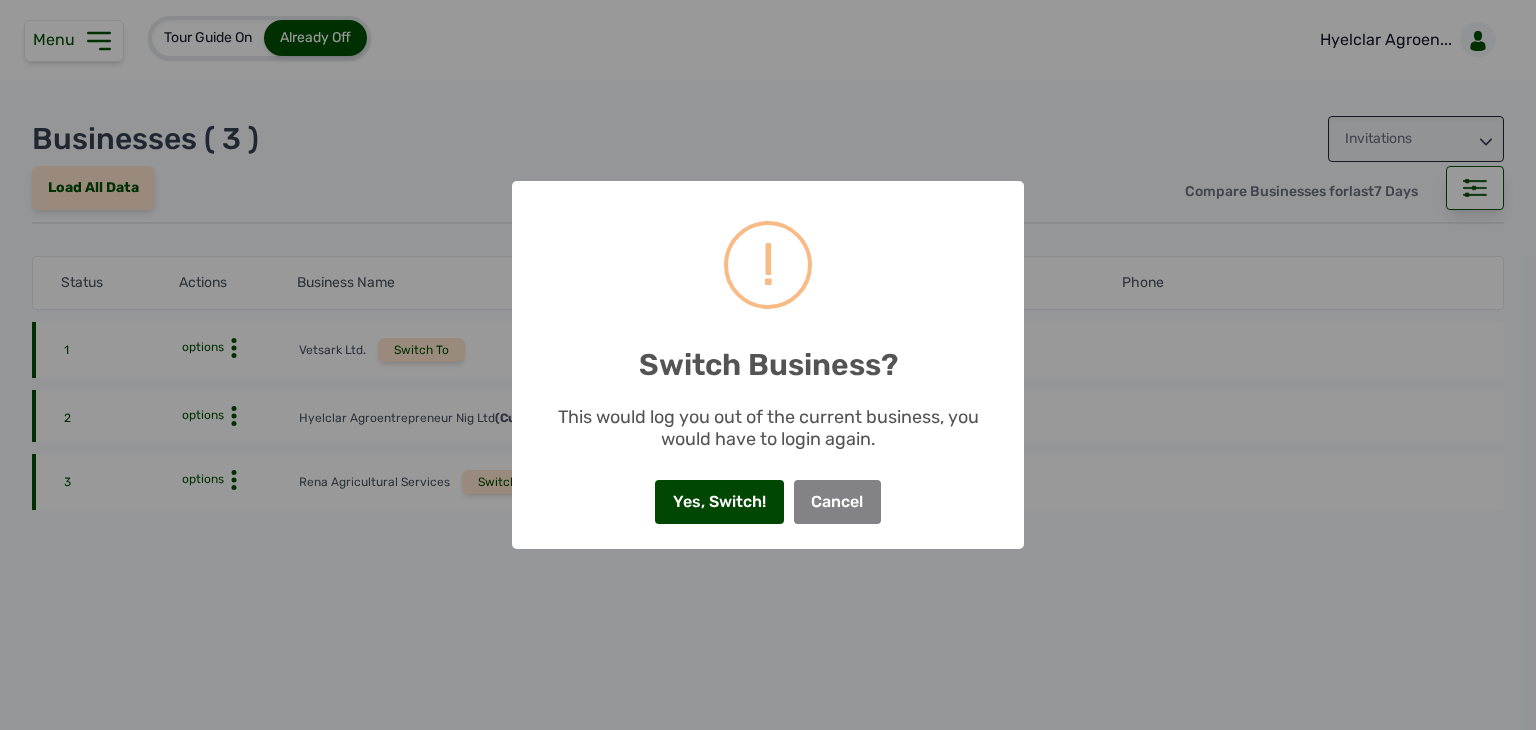 click on "Yes, Switch!" at bounding box center [719, 502] 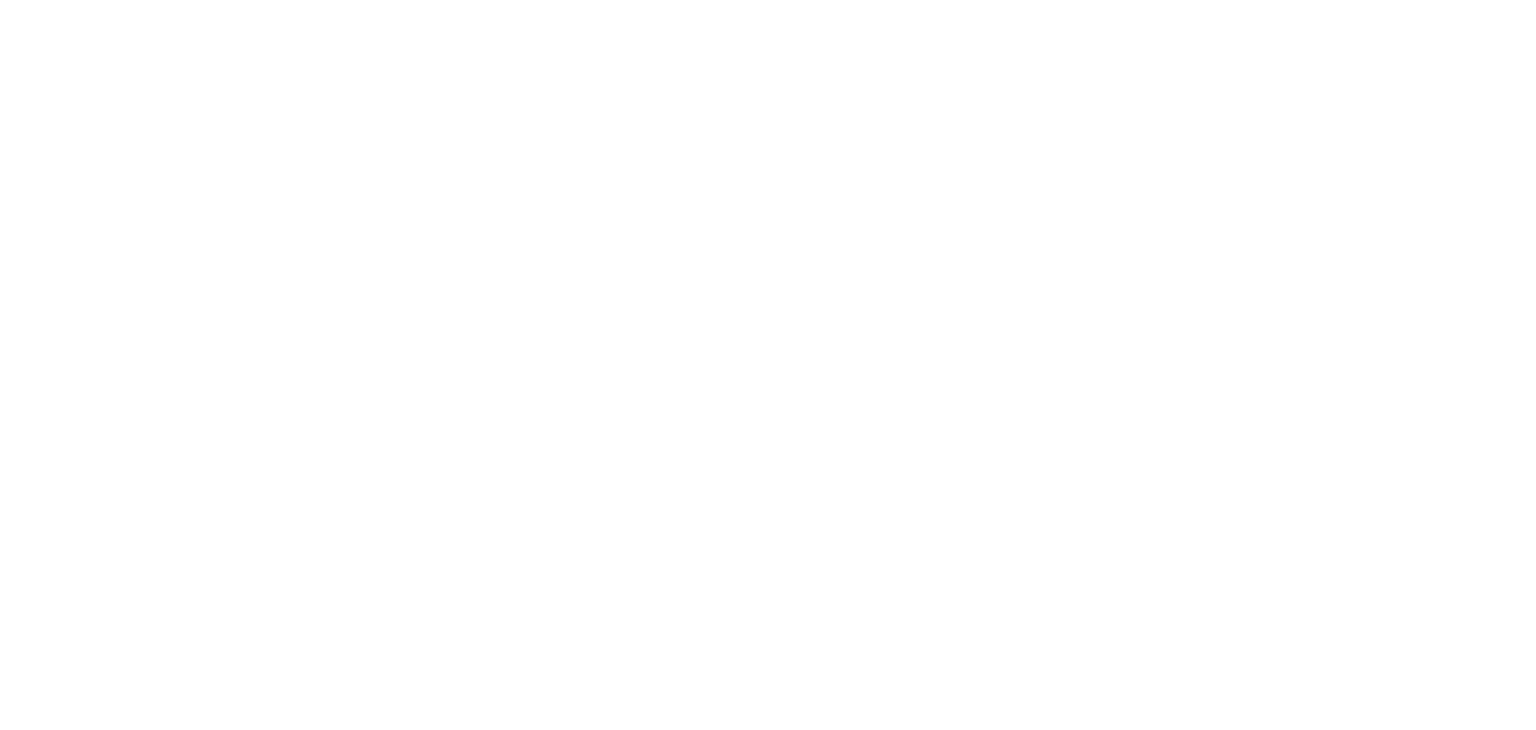 scroll, scrollTop: 0, scrollLeft: 0, axis: both 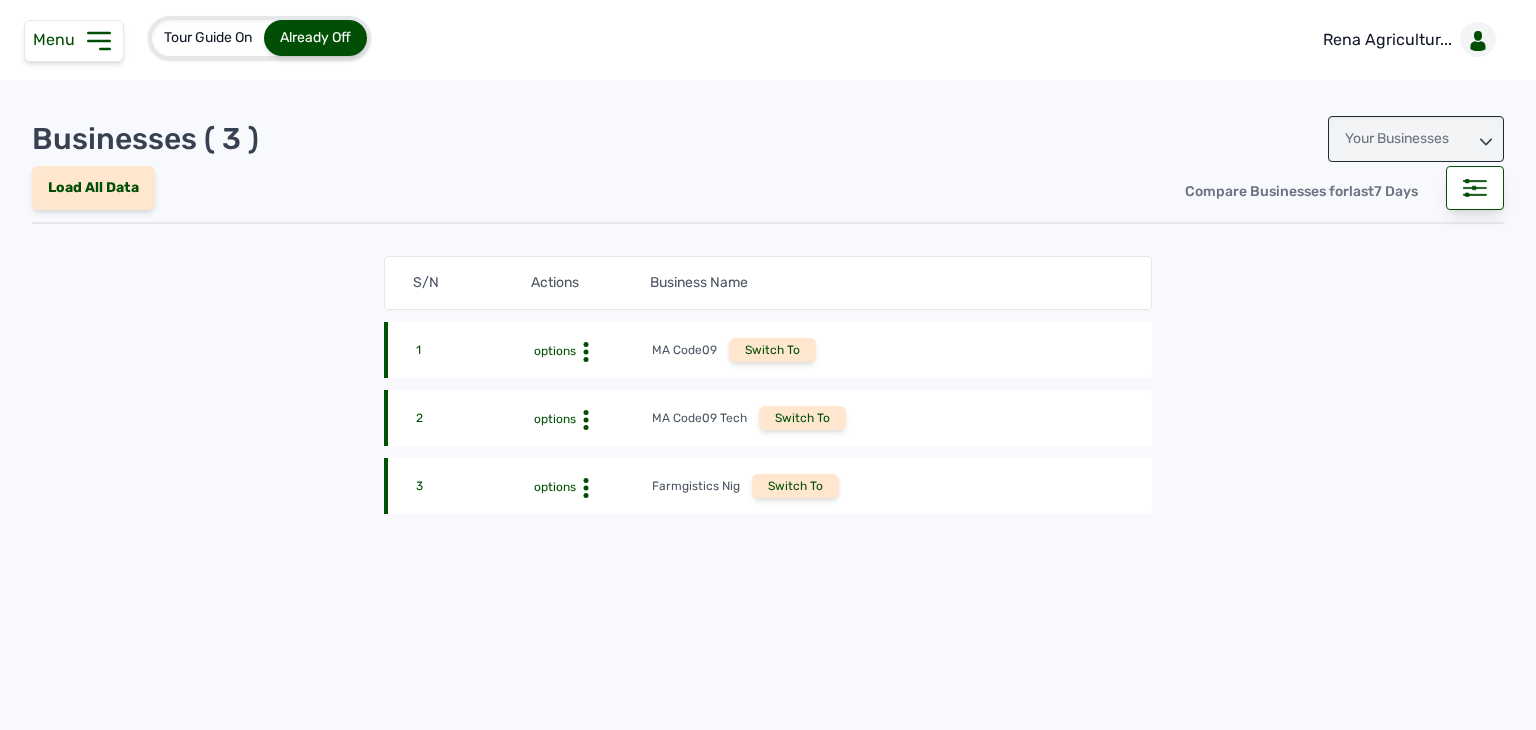 click 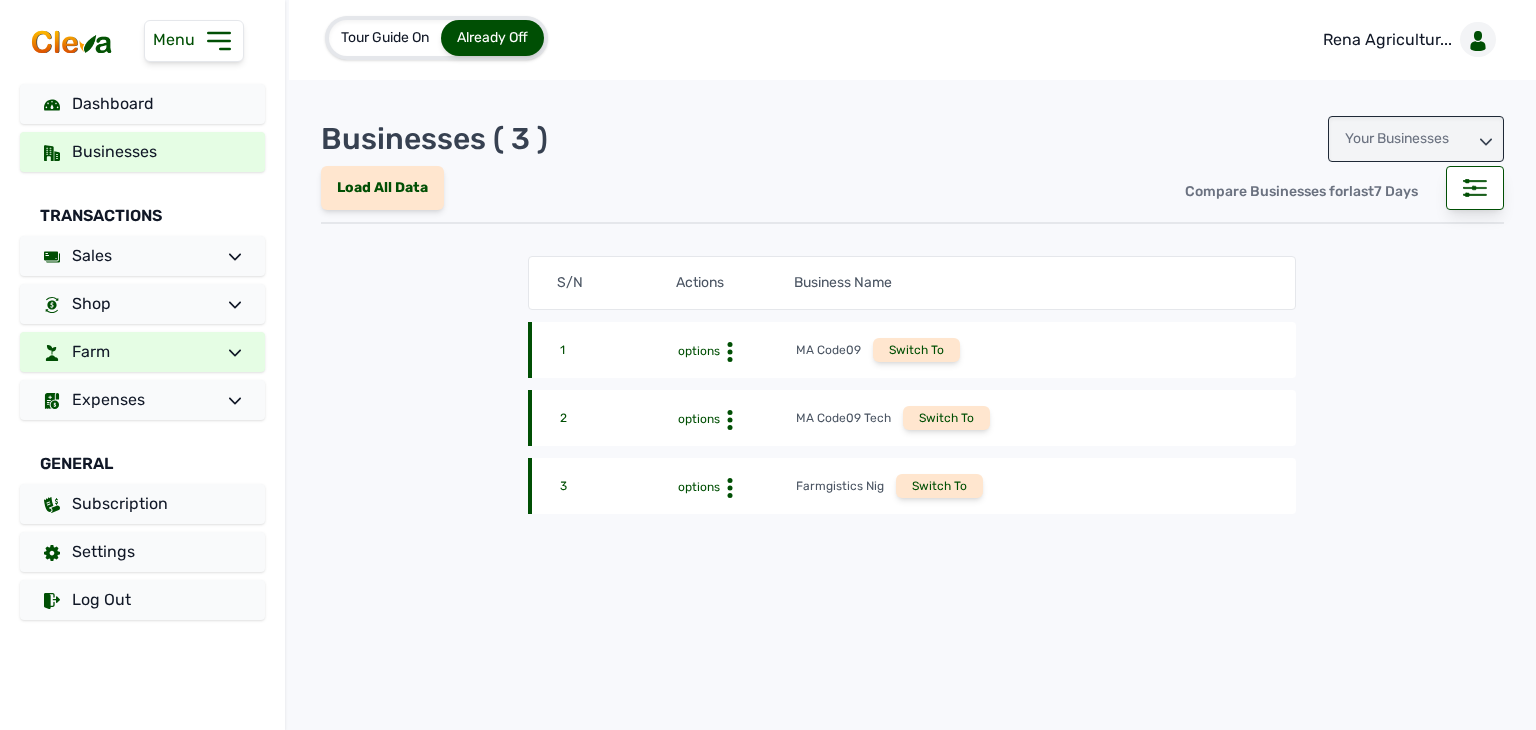 click on "Farm" at bounding box center [142, 352] 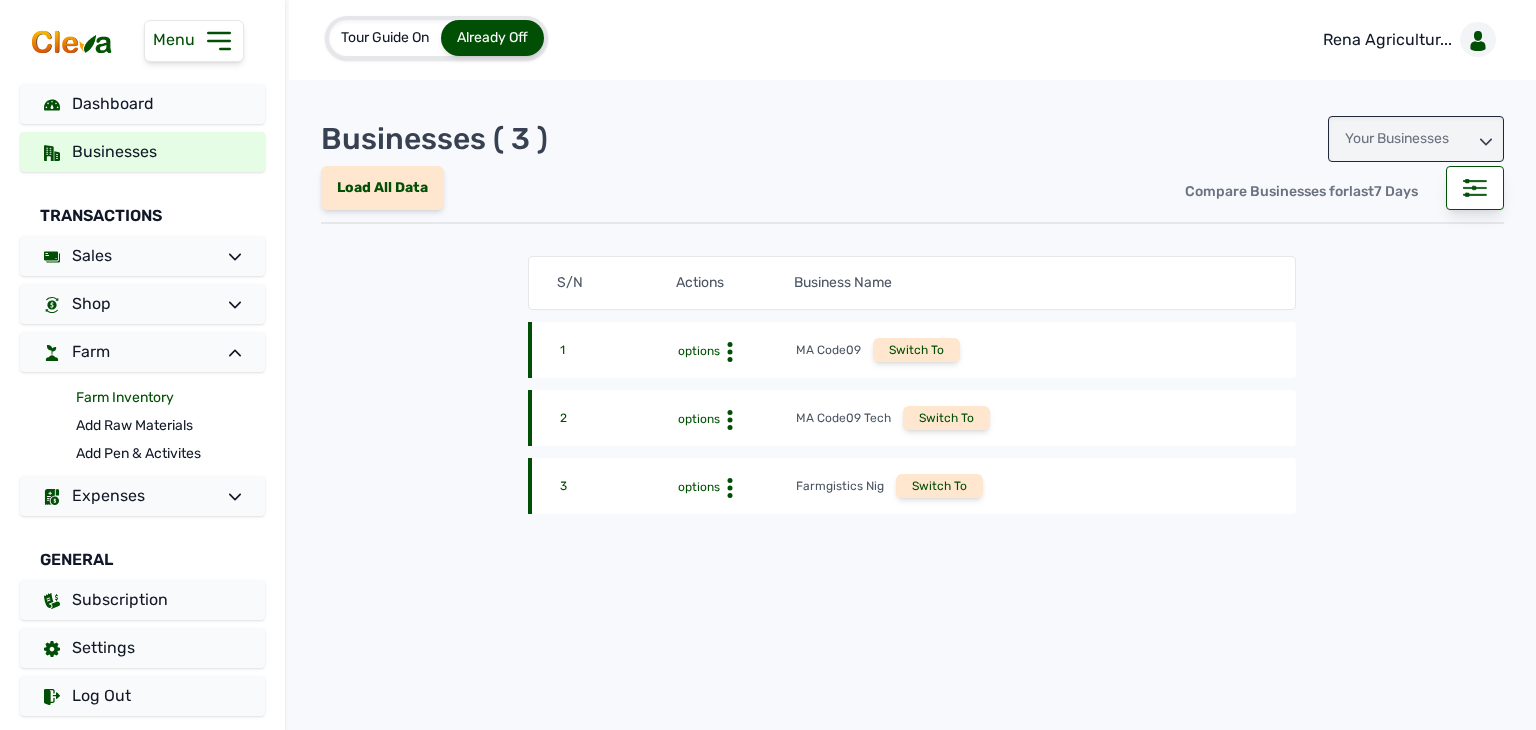 click on "Farm Inventory" at bounding box center [170, 398] 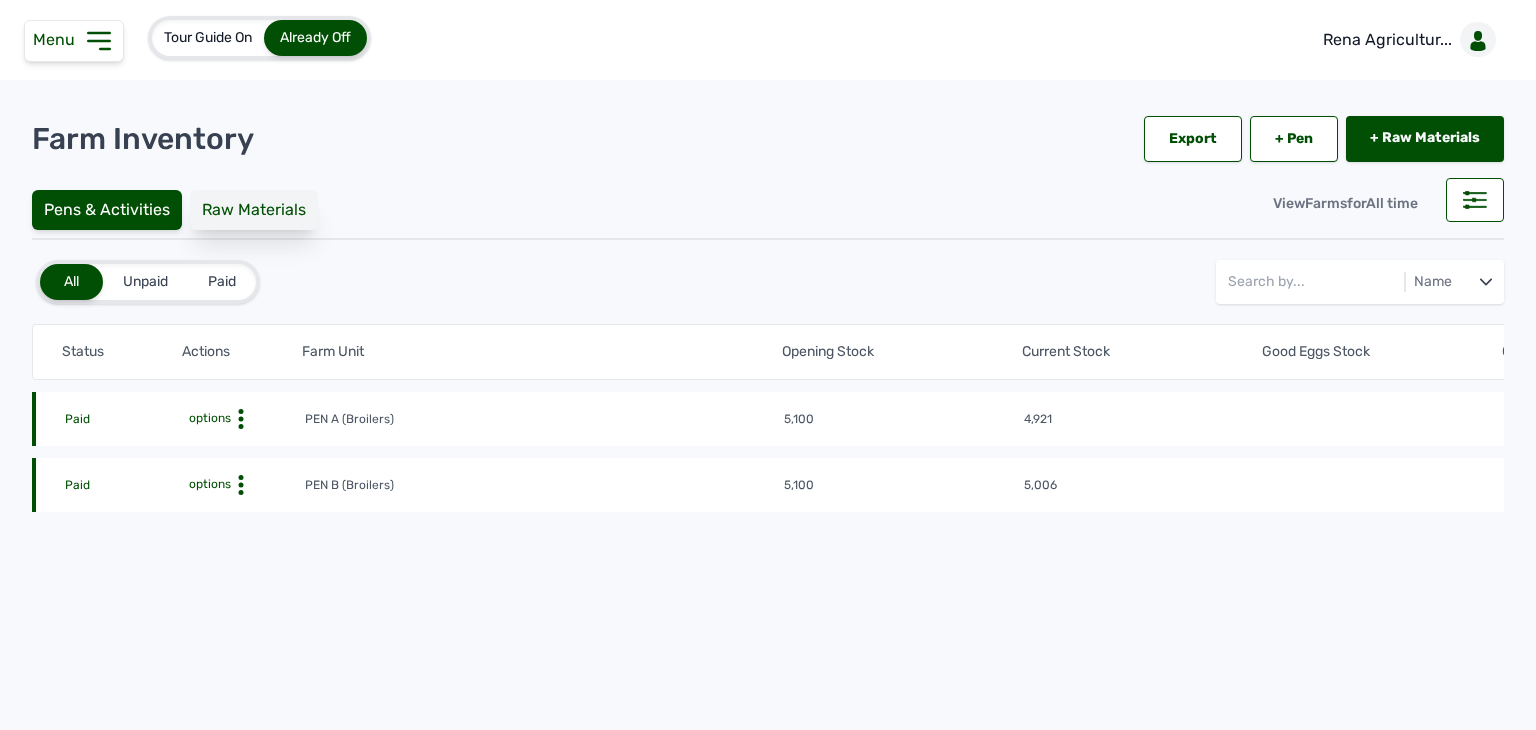 click on "Raw Materials" at bounding box center [254, 210] 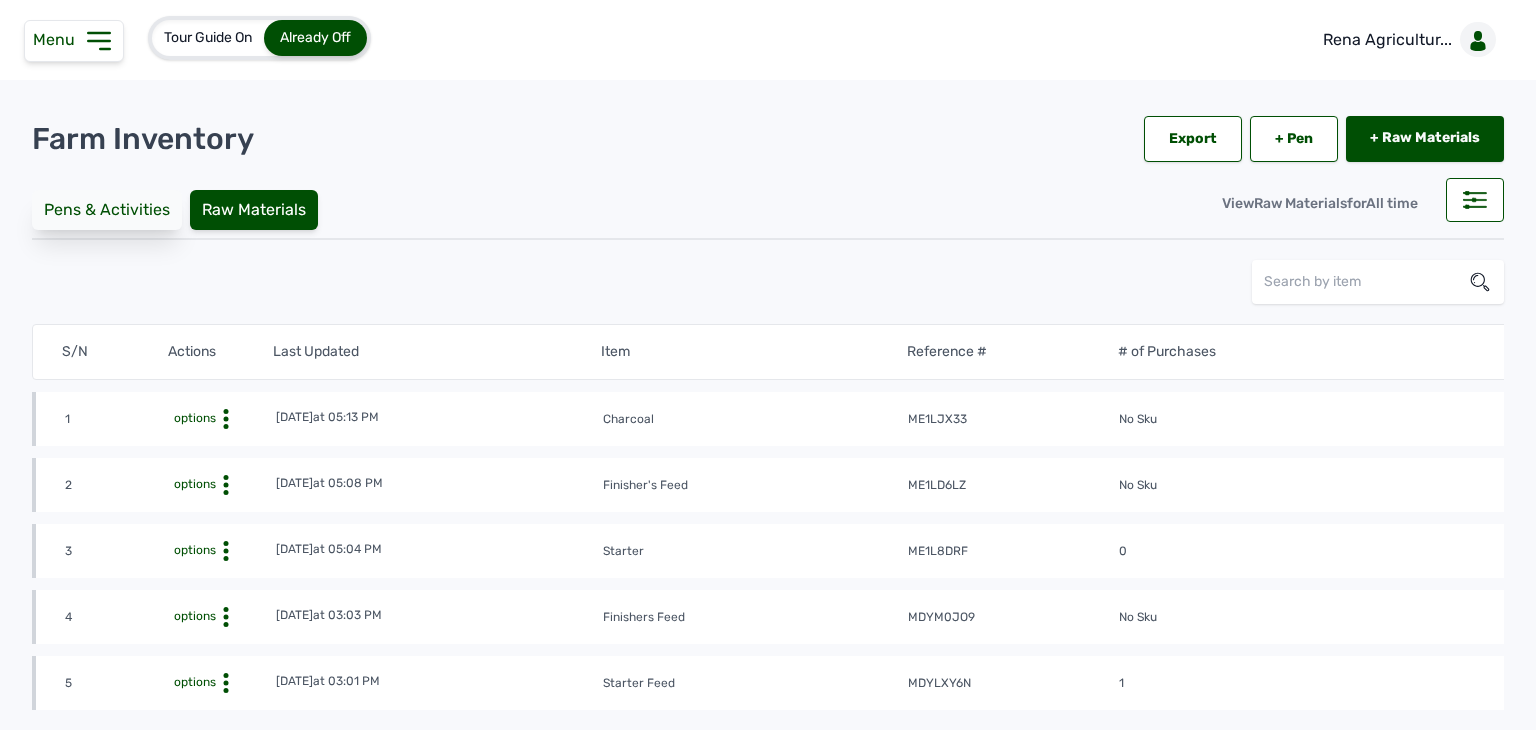 click on "Pens & Activities" at bounding box center [107, 210] 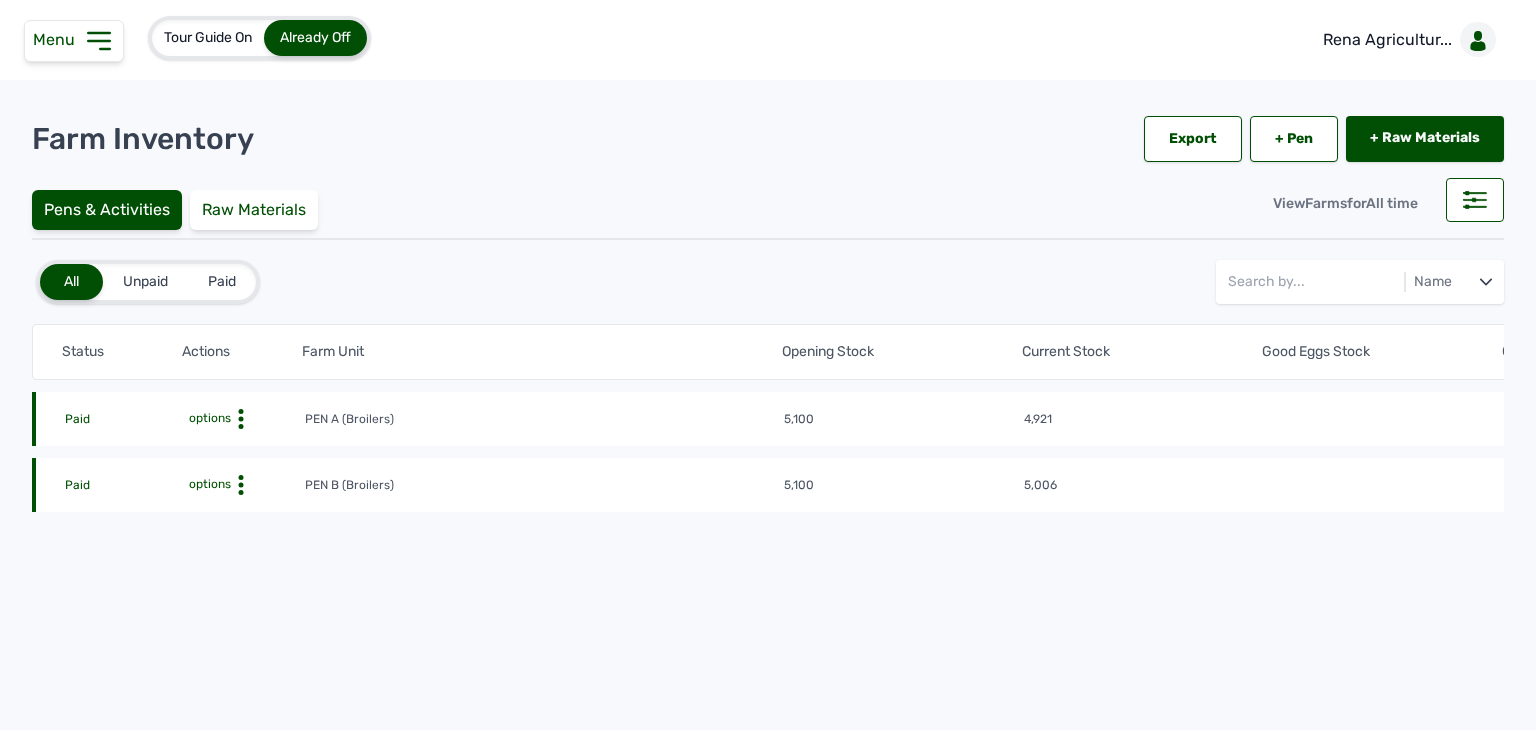 click on "options" at bounding box center [208, 418] 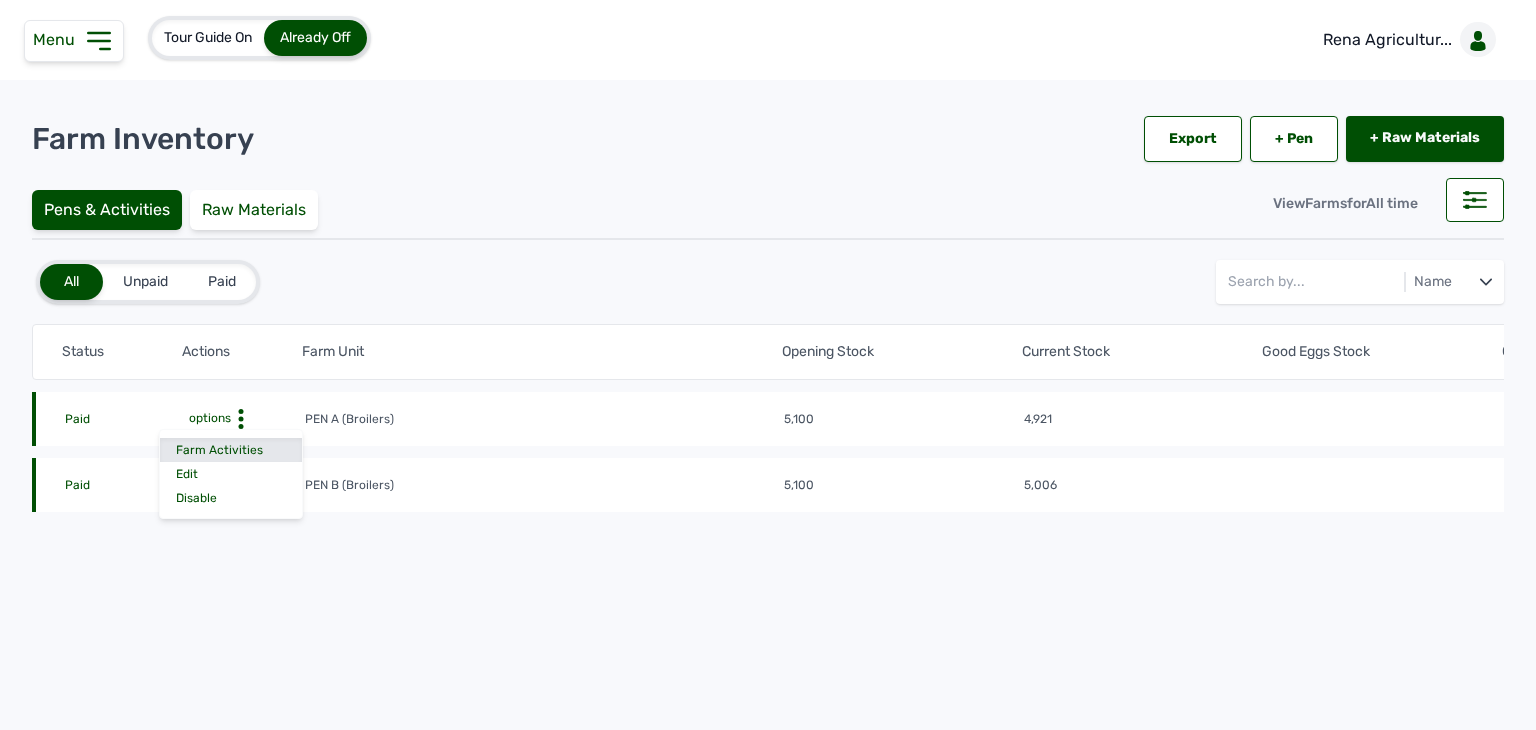 click on "Farm Activities" at bounding box center [231, 450] 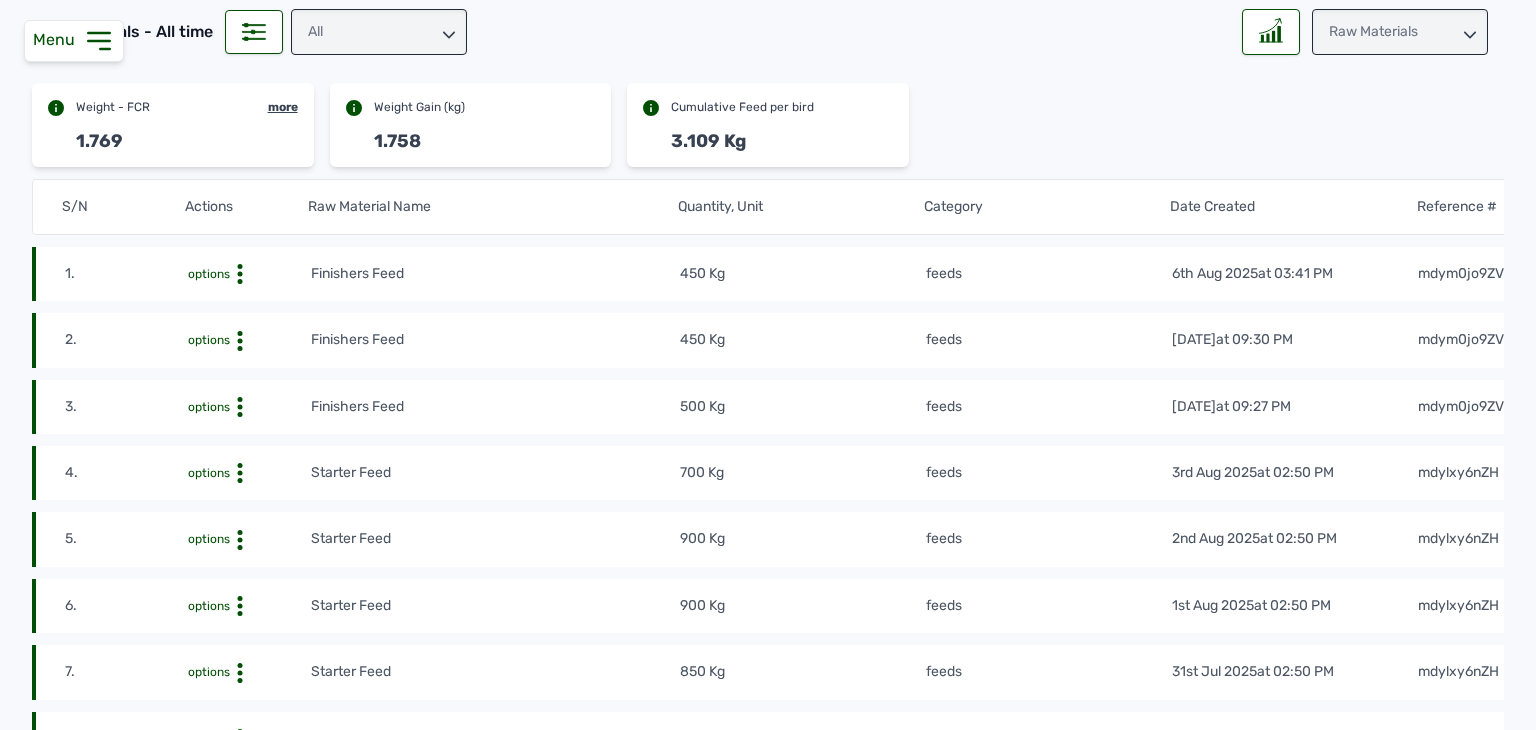 scroll, scrollTop: 0, scrollLeft: 0, axis: both 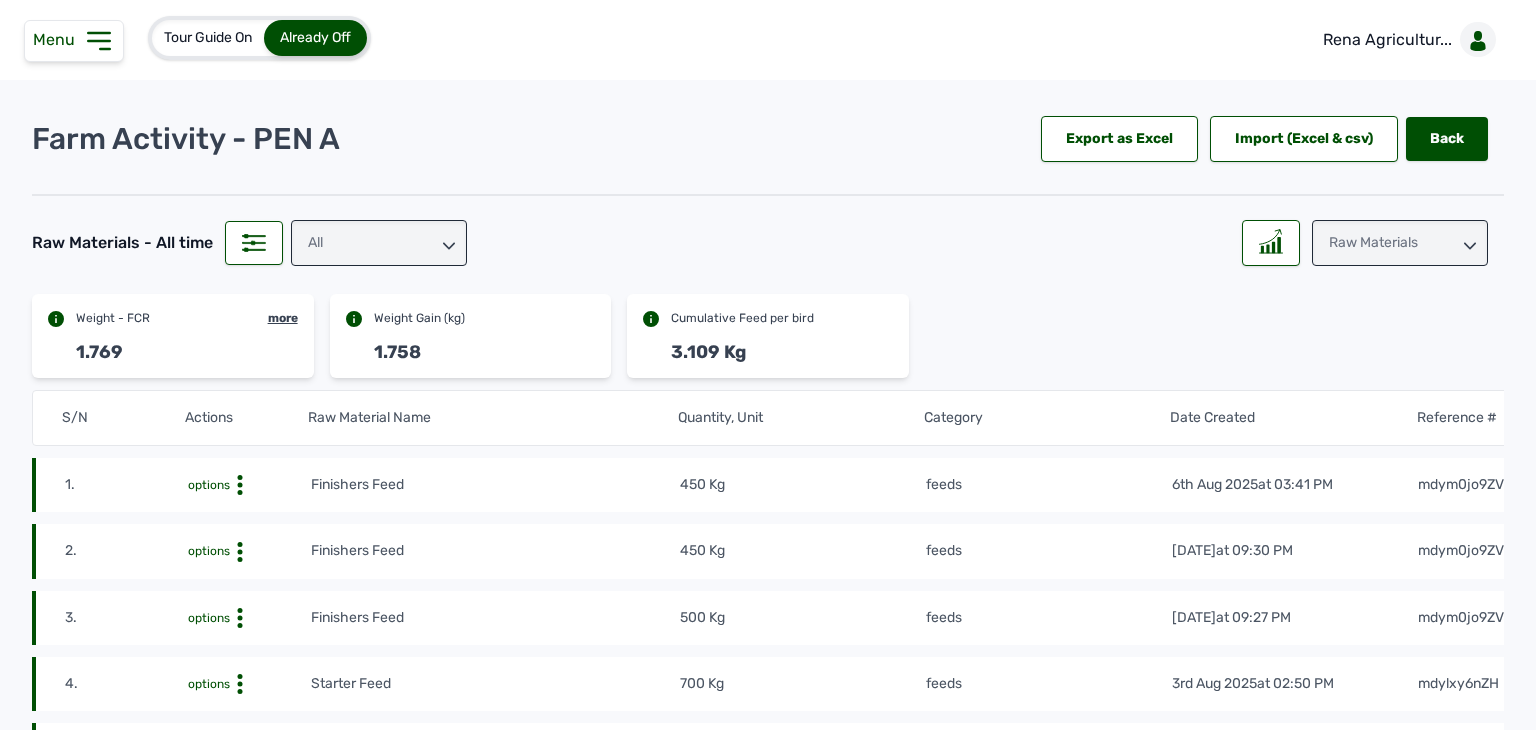 click 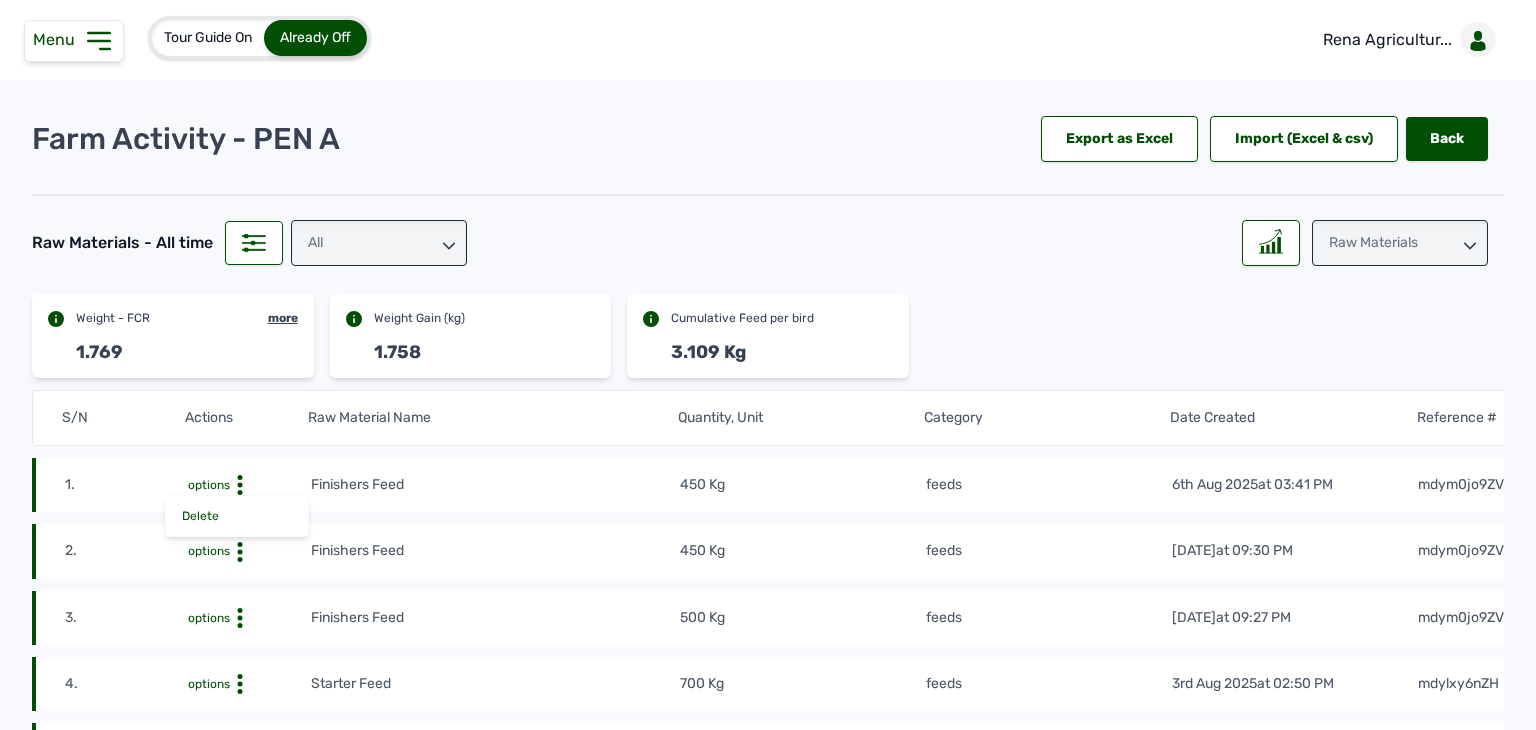 click 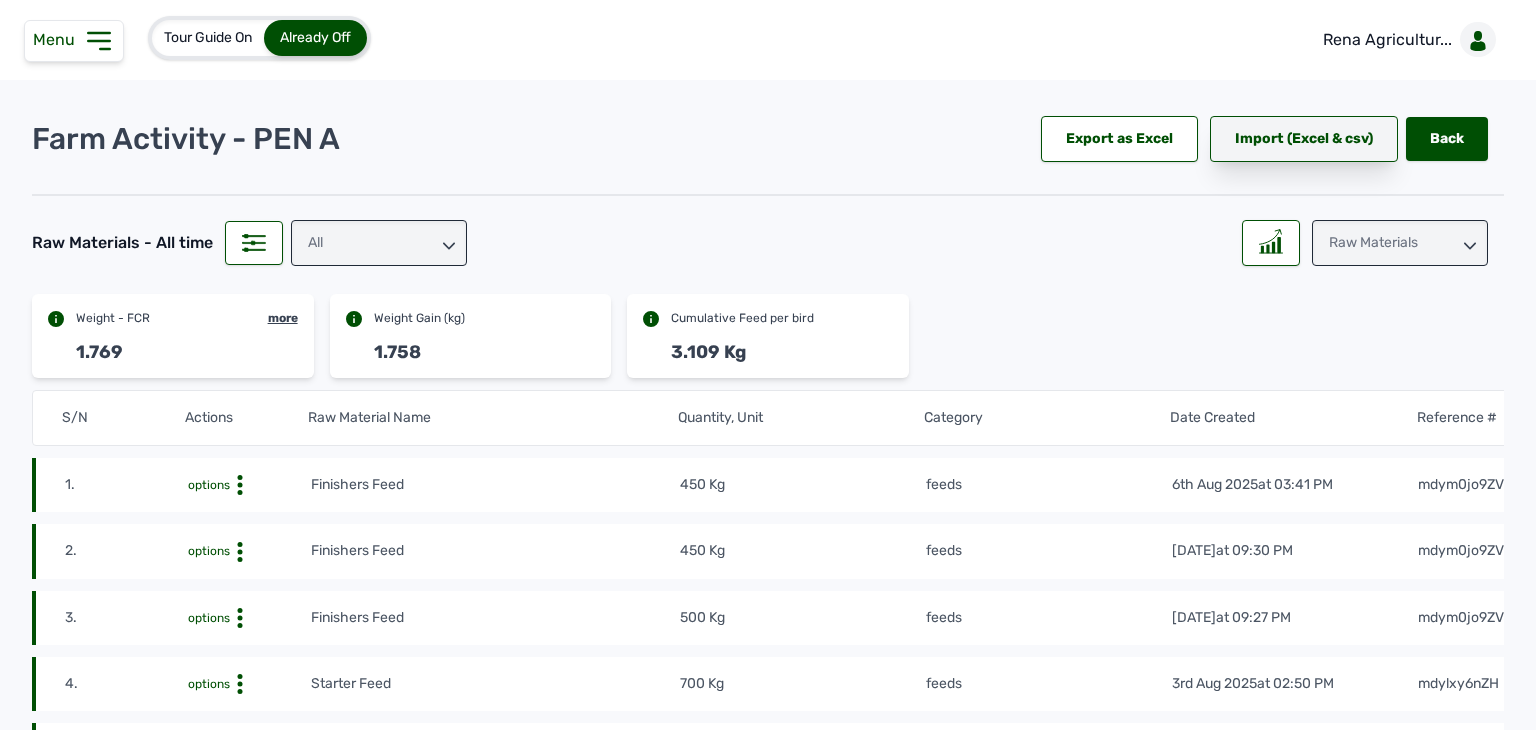 click on "Import (Excel & csv)" at bounding box center (1304, 139) 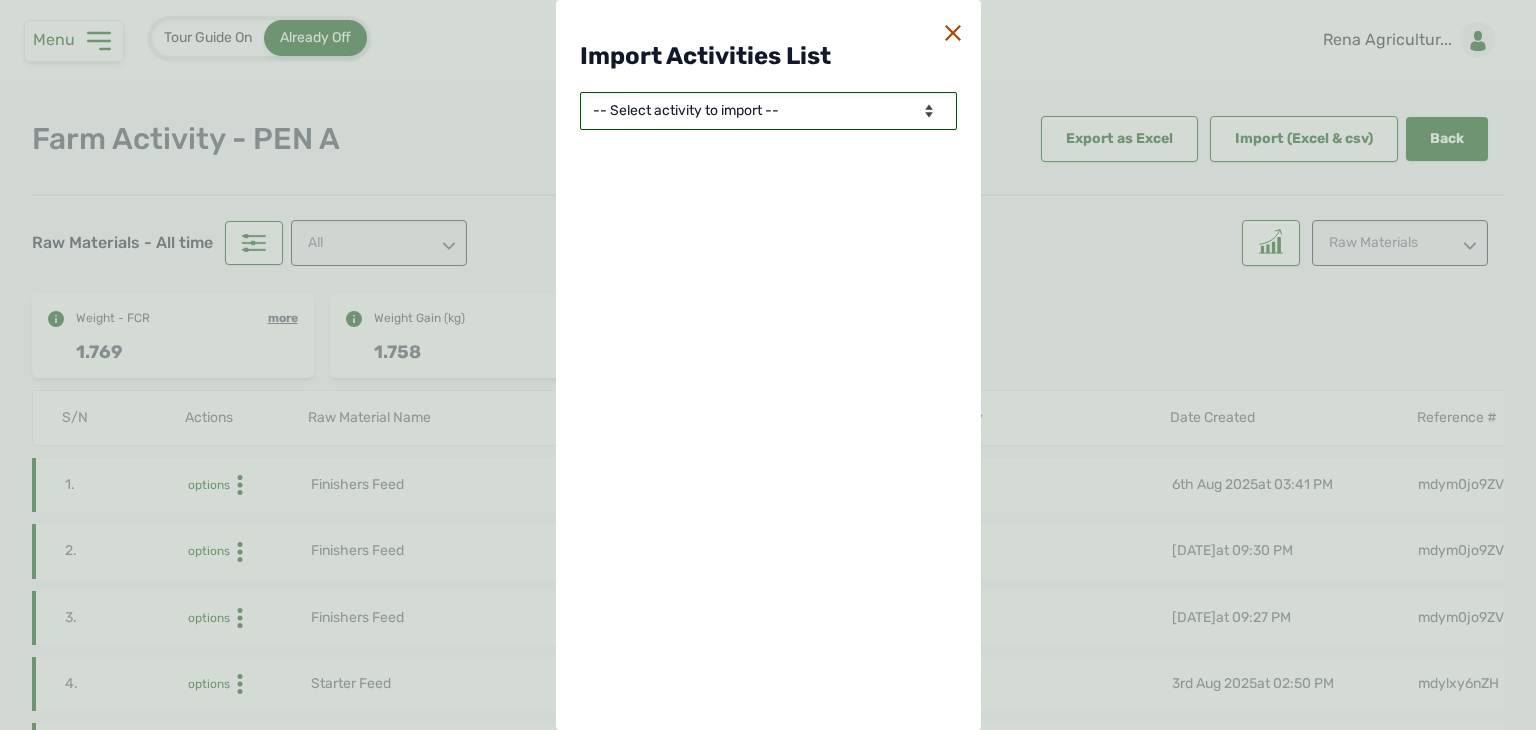 click on "-- Select activity to import -- Eggs Produced Losses Average Weight" at bounding box center [768, 111] 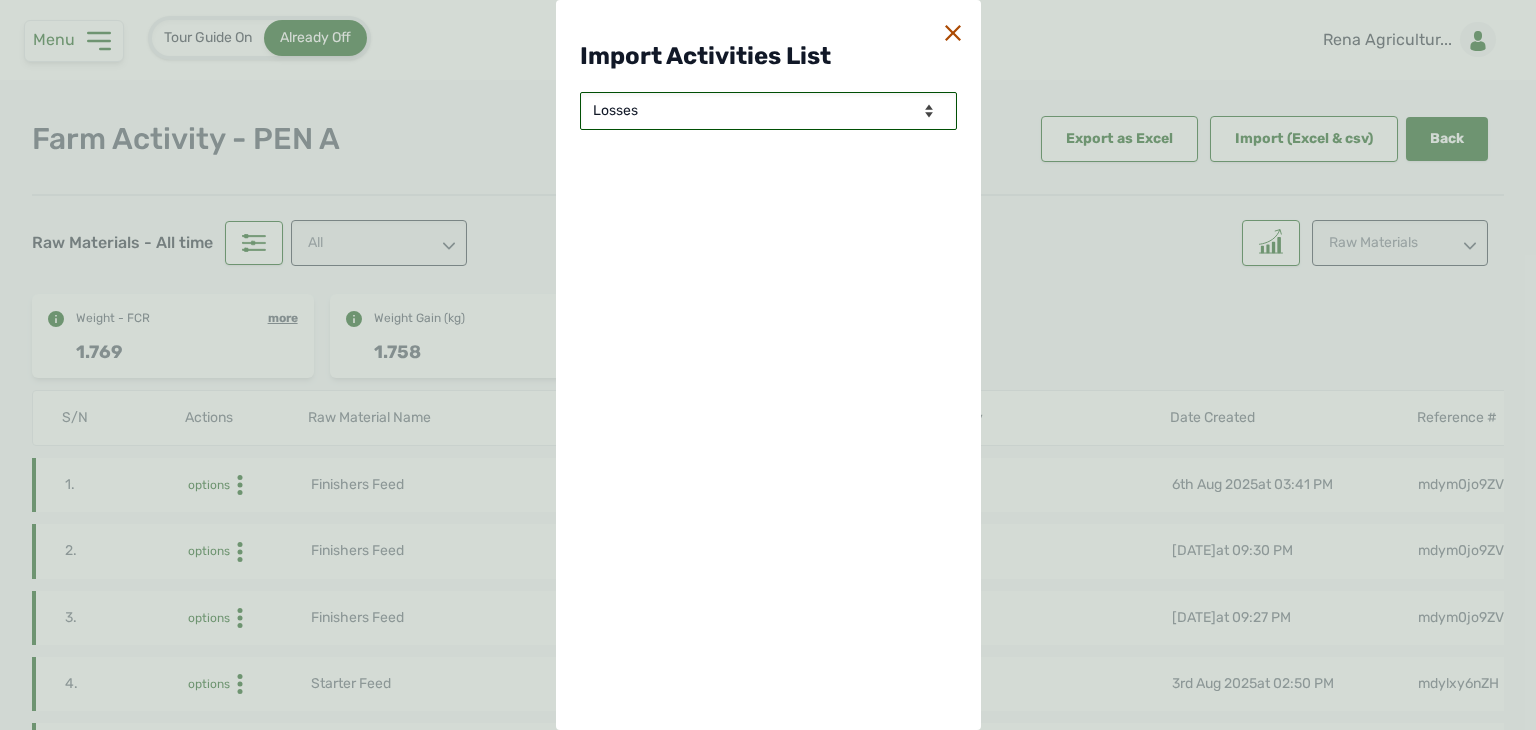 click on "-- Select activity to import -- Eggs Produced Losses Average Weight" at bounding box center (768, 111) 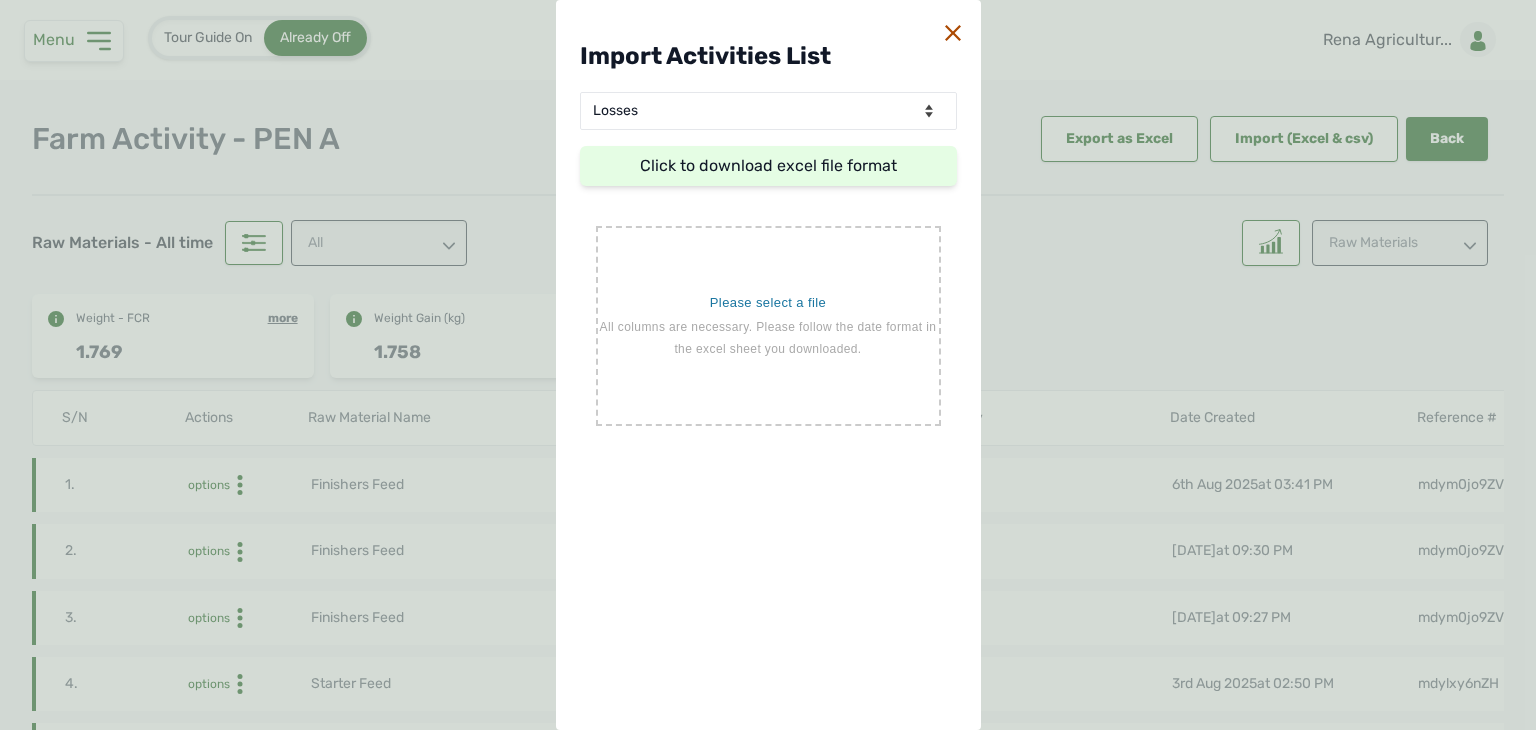click on "Click to download excel file format" at bounding box center (768, 165) 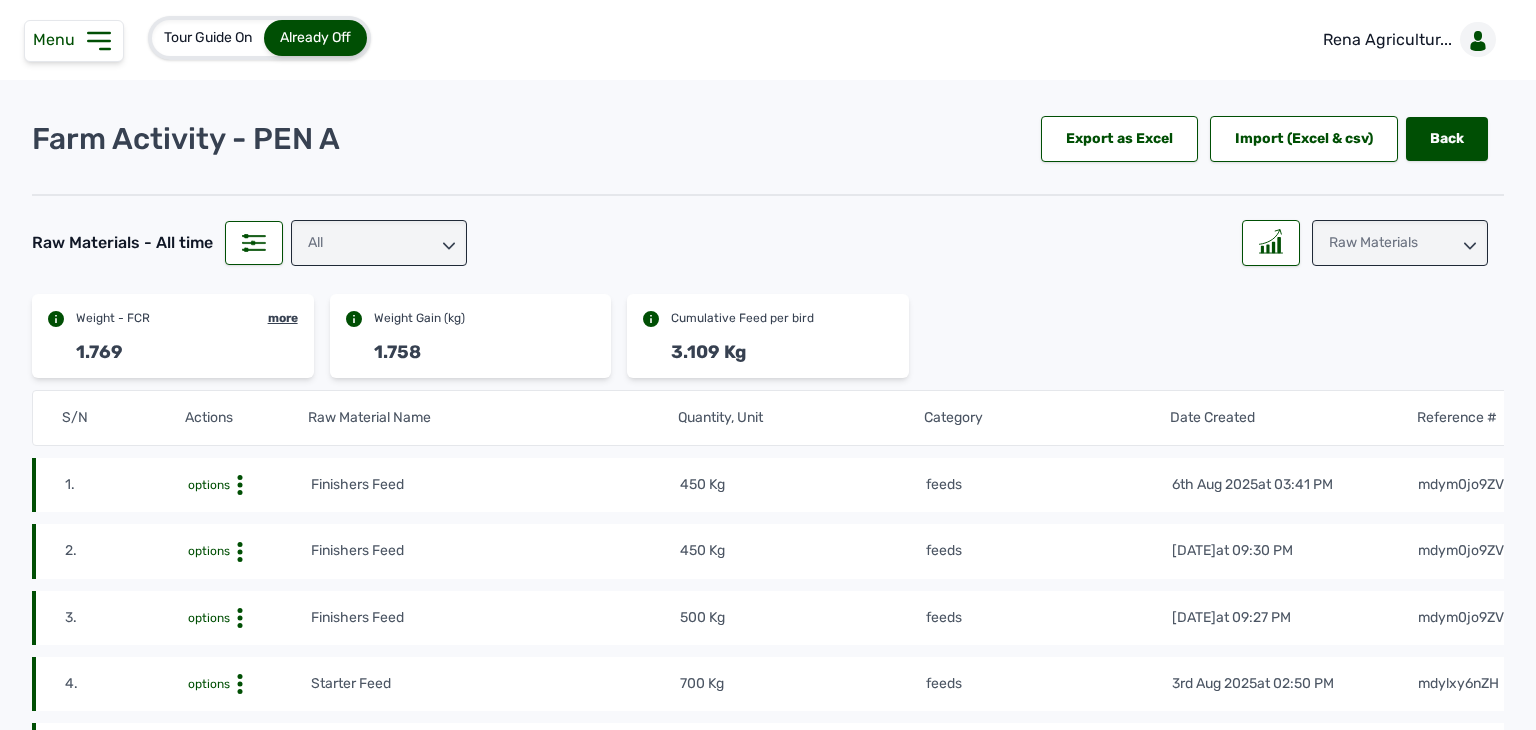 click on "Raw Materials" at bounding box center (1400, 243) 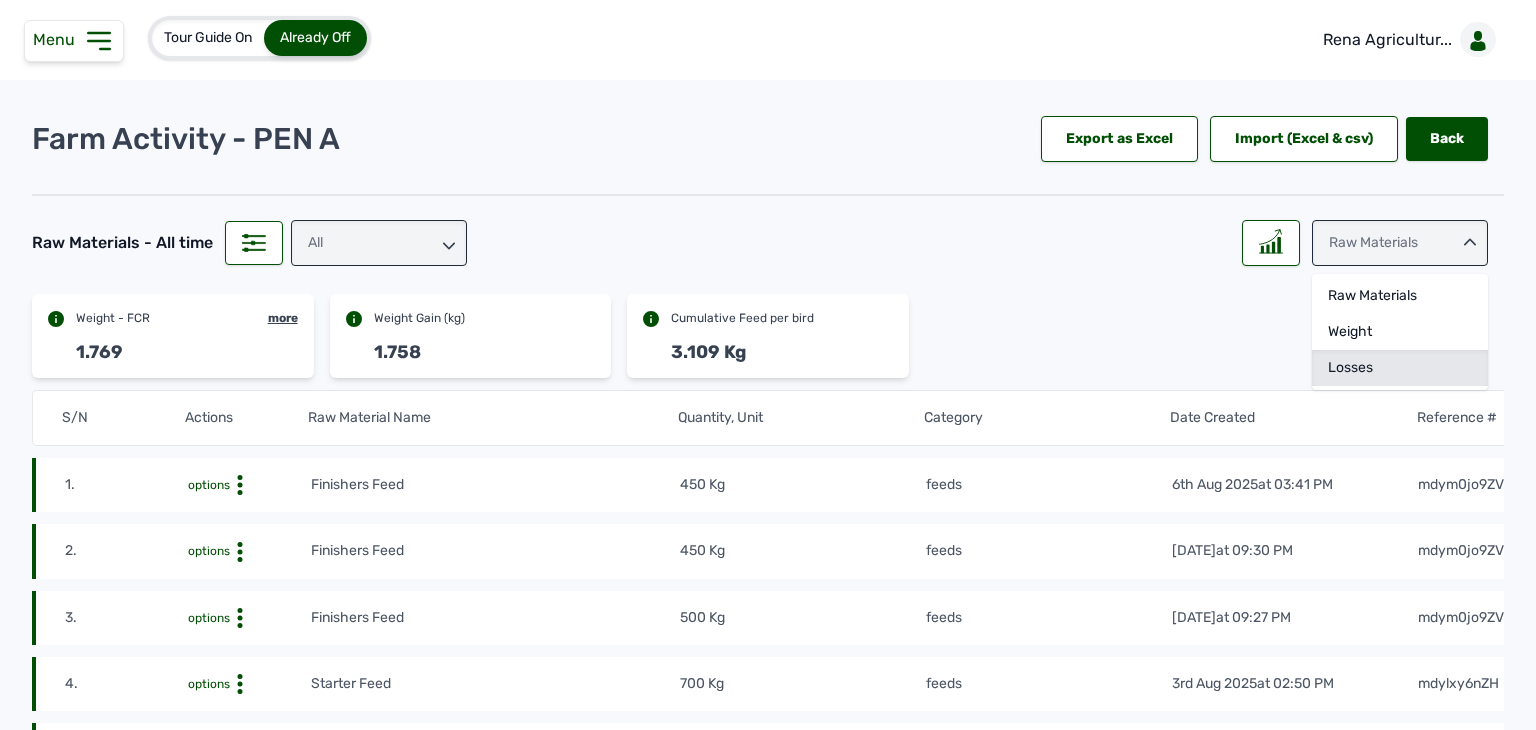 click on "Losses" 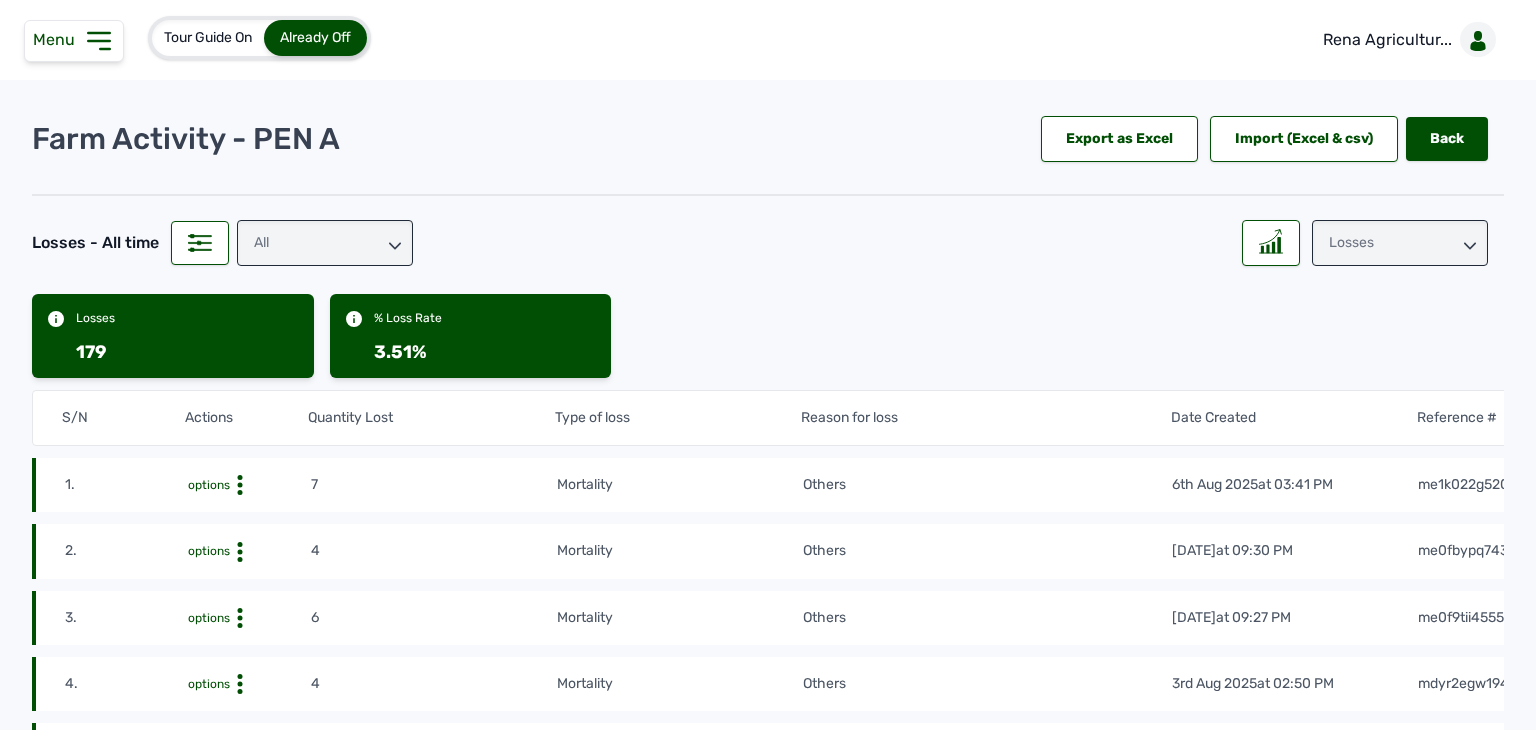 scroll, scrollTop: 0, scrollLeft: 73, axis: horizontal 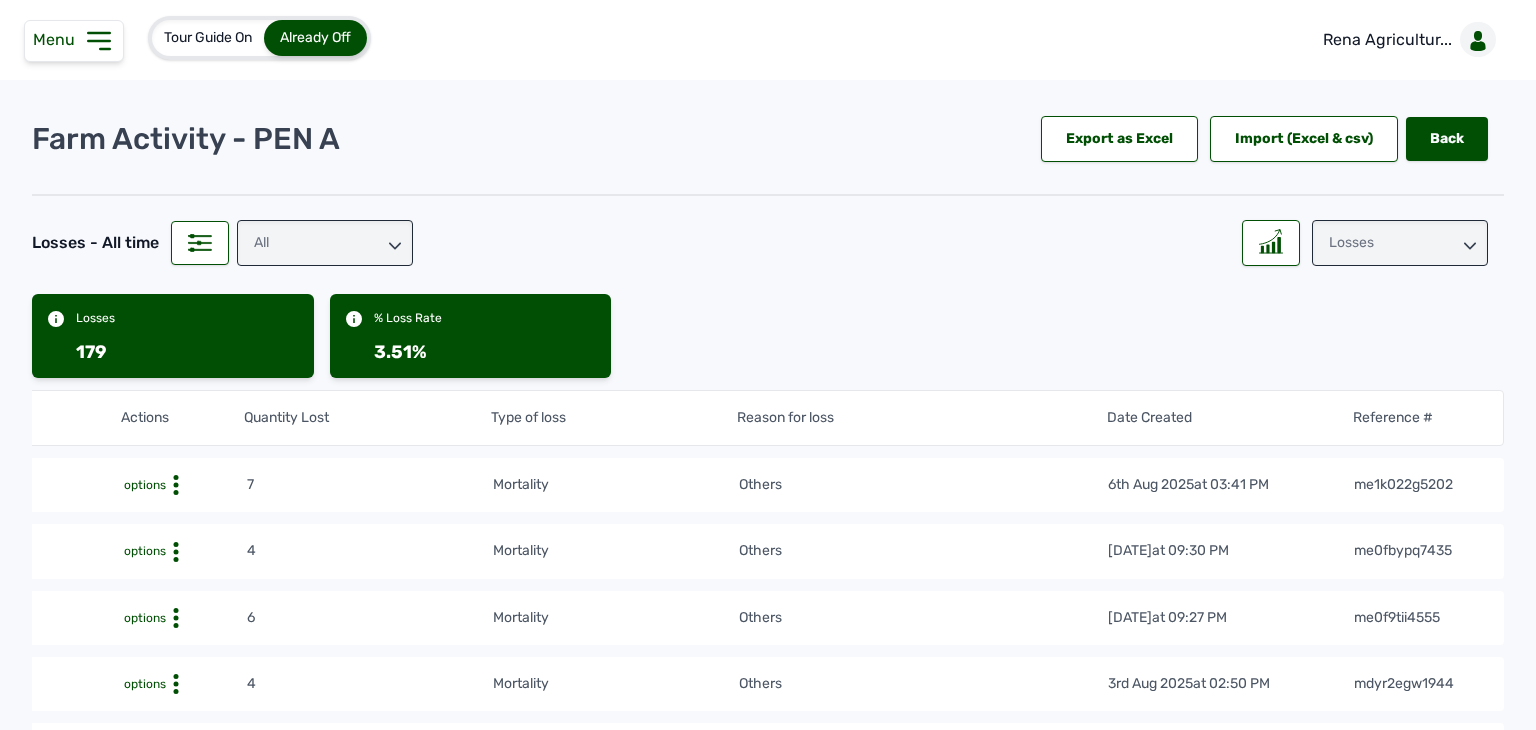 click on "Losses" at bounding box center (1400, 243) 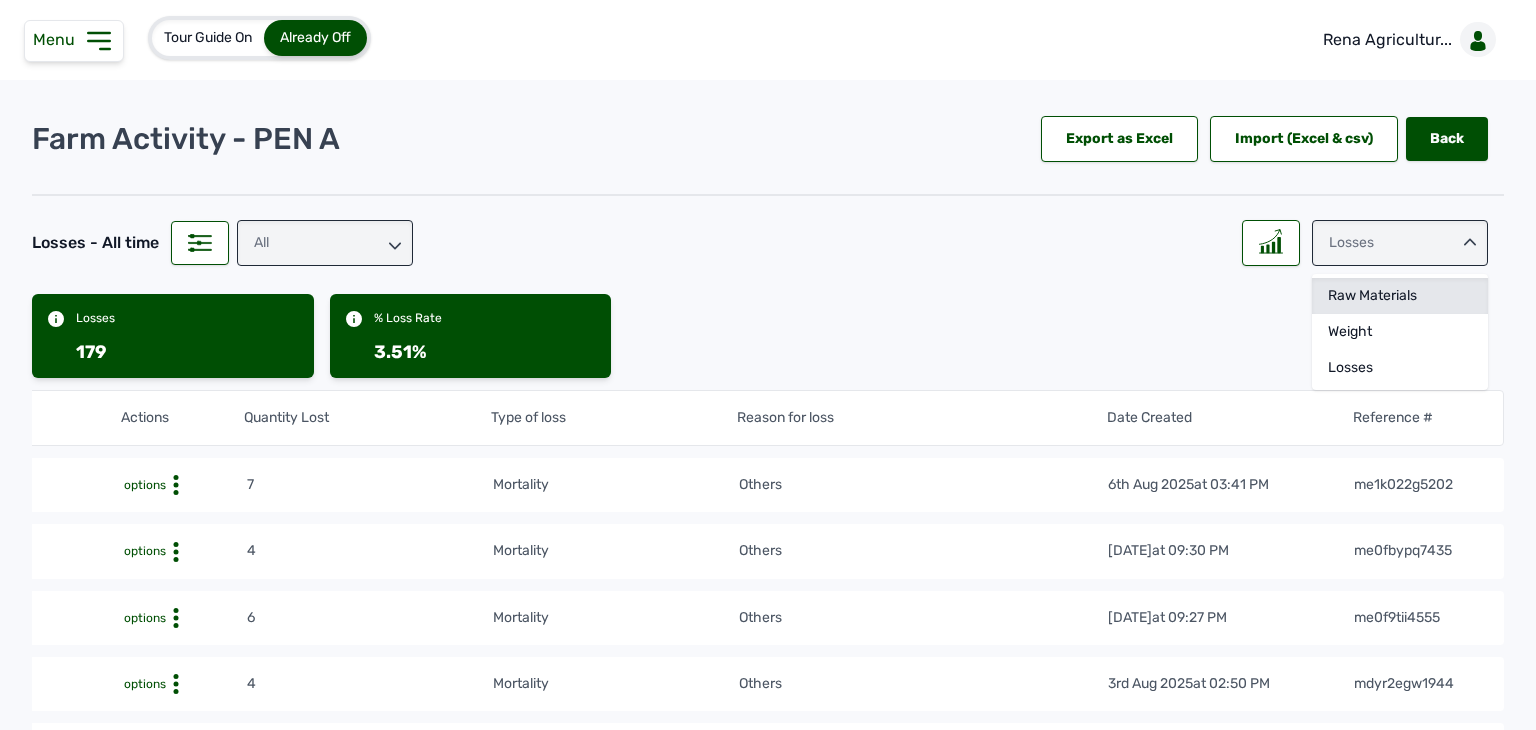 click on "Raw Materials" 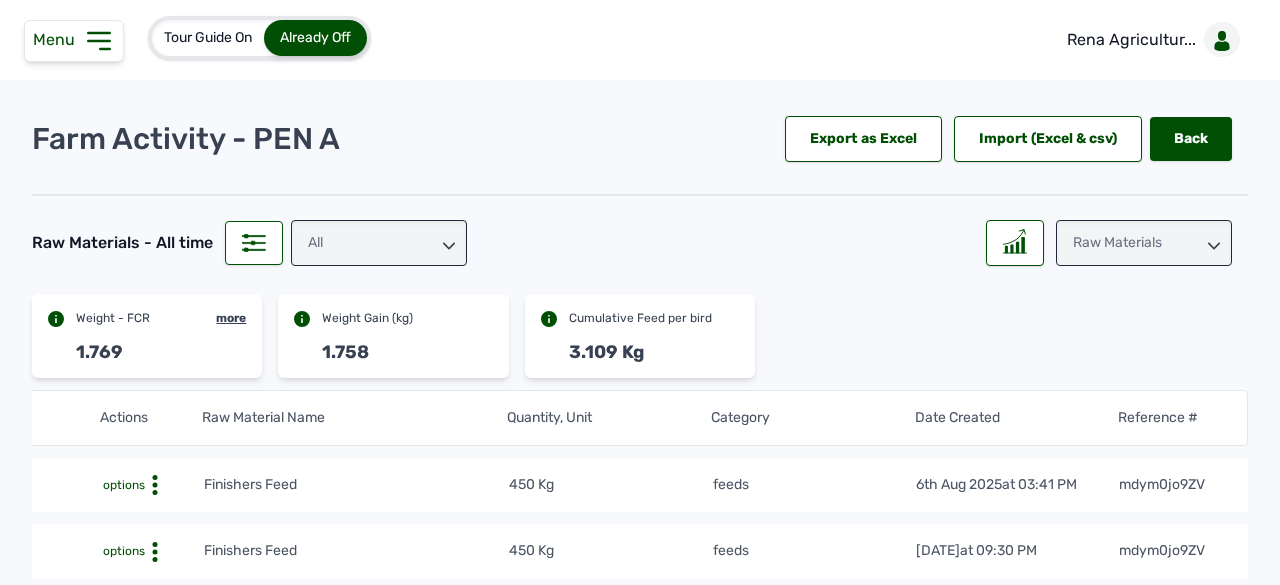 scroll, scrollTop: 0, scrollLeft: 73, axis: horizontal 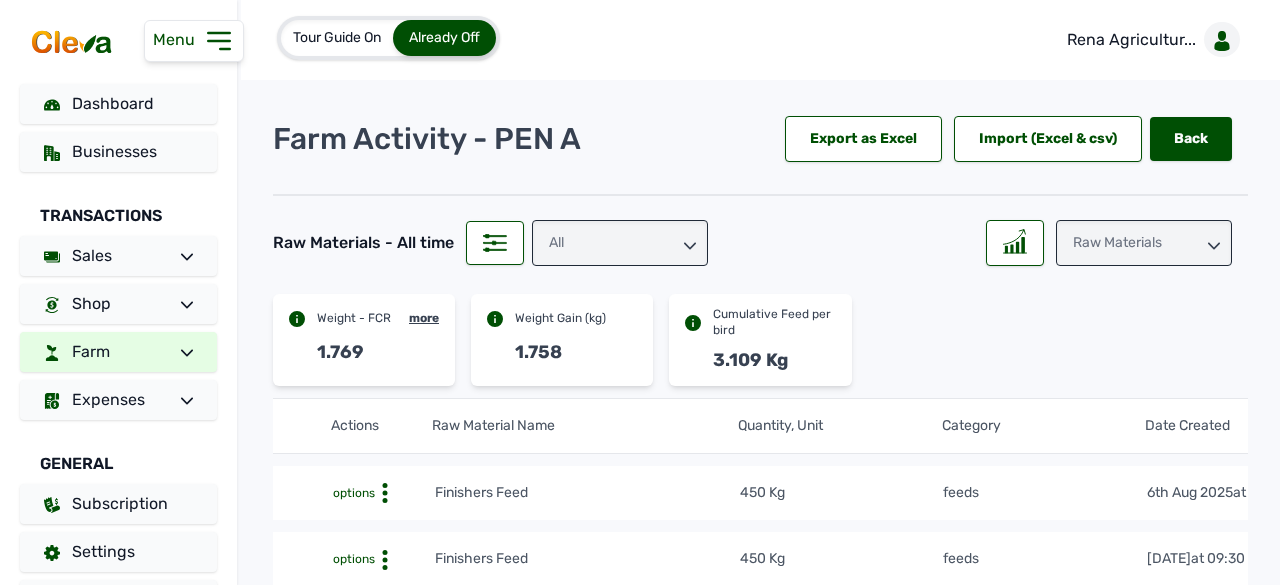 click on "Dashboard Businesses Transactions Sales Shop Farm Expenses General Subscription Settings Log Out" at bounding box center [118, 352] 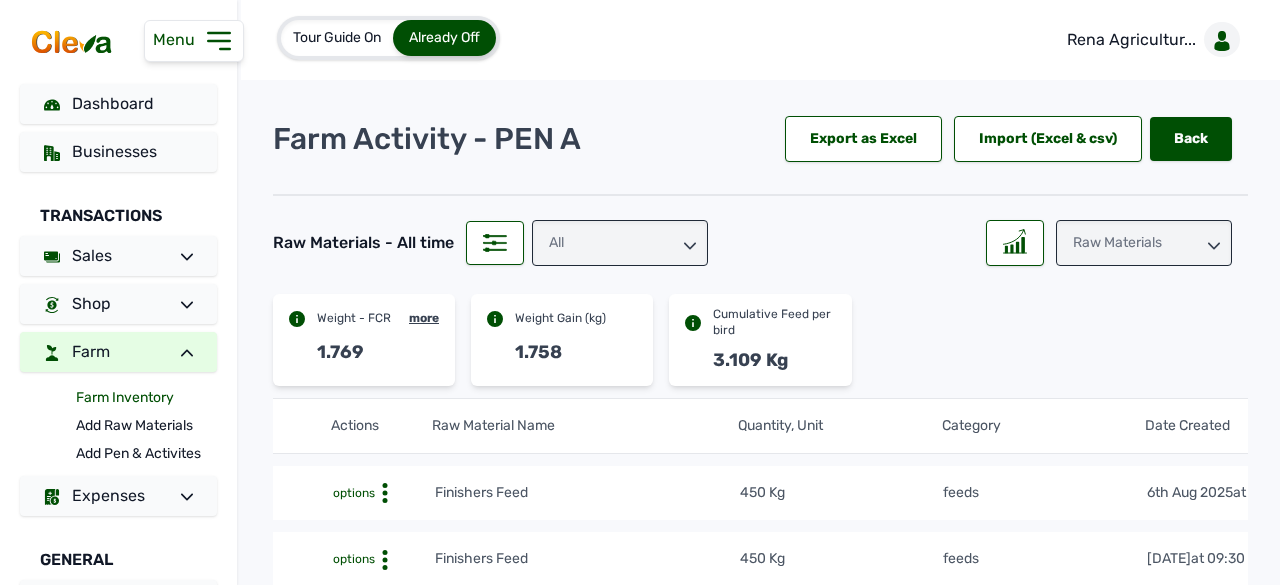click on "Farm Inventory" at bounding box center [146, 398] 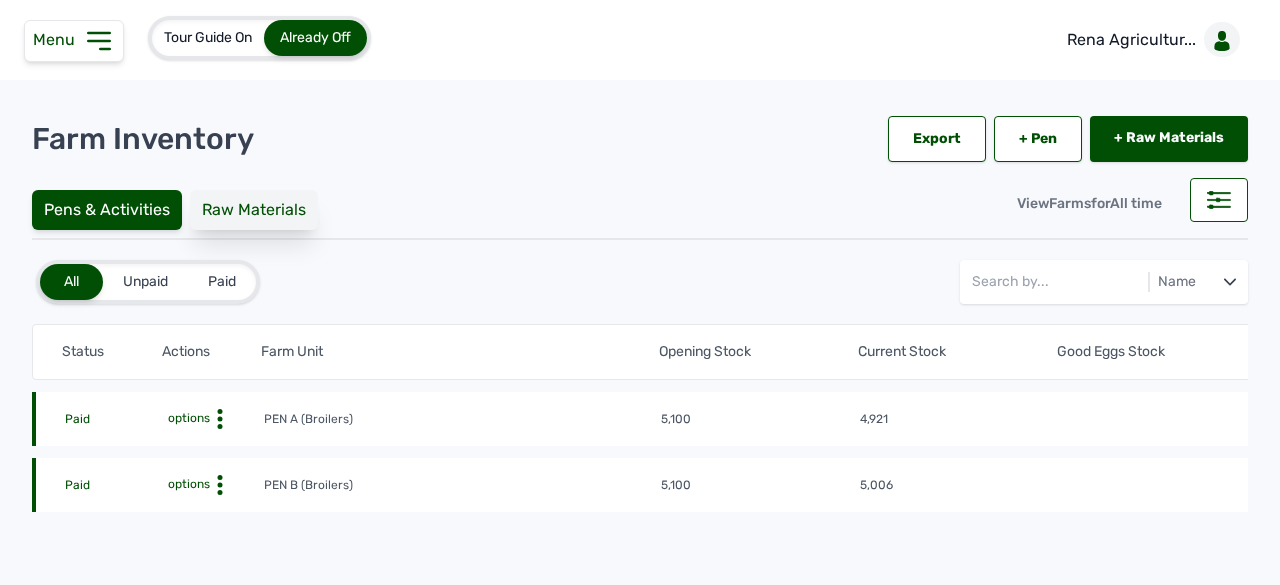 click on "Raw Materials" at bounding box center [254, 210] 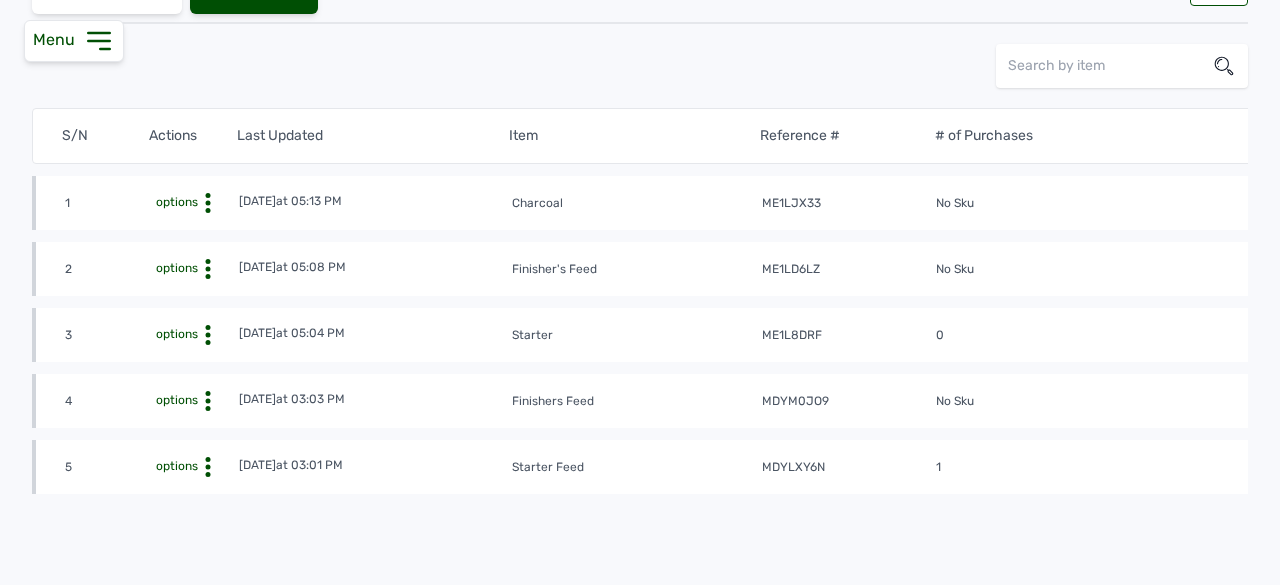 scroll, scrollTop: 217, scrollLeft: 0, axis: vertical 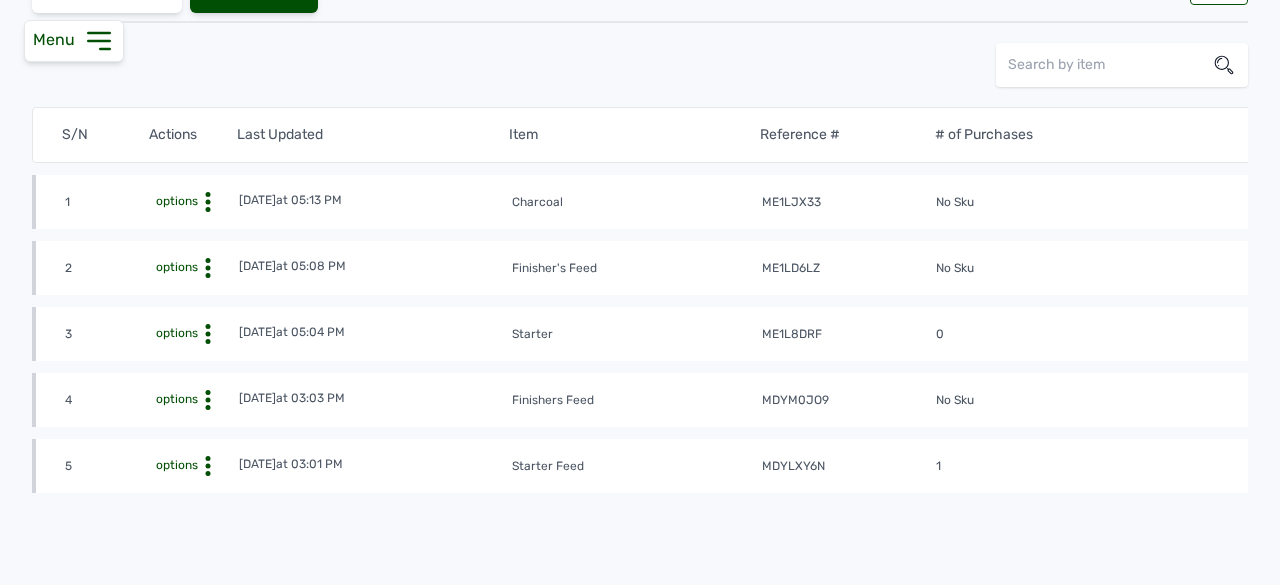click on "me1ljx33" at bounding box center [848, 203] 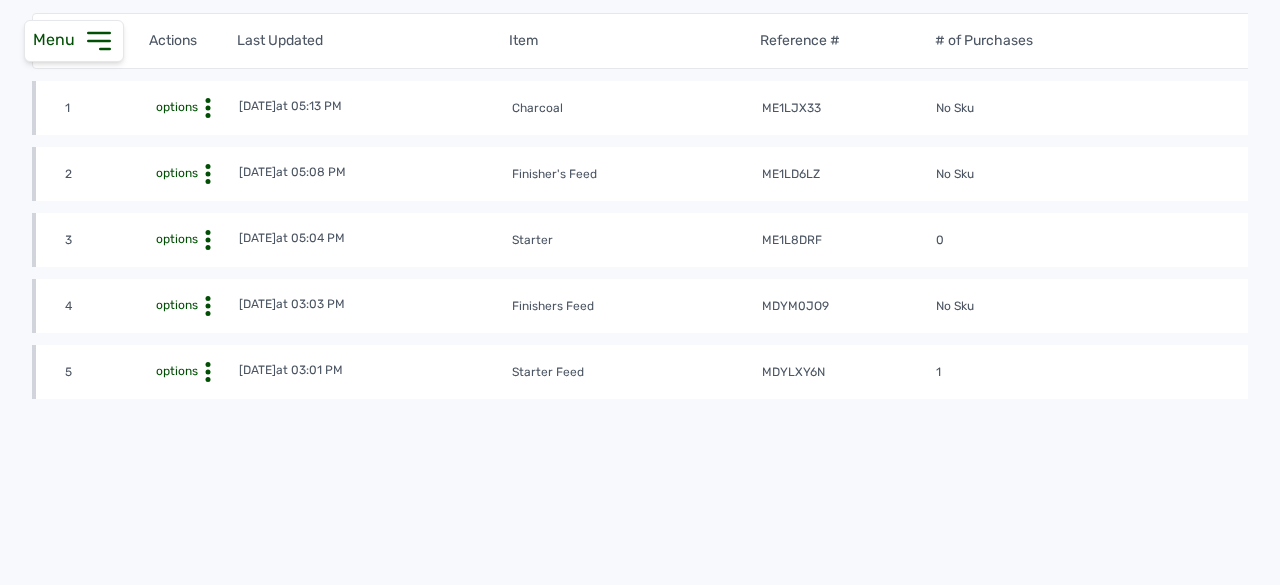 scroll, scrollTop: 0, scrollLeft: 0, axis: both 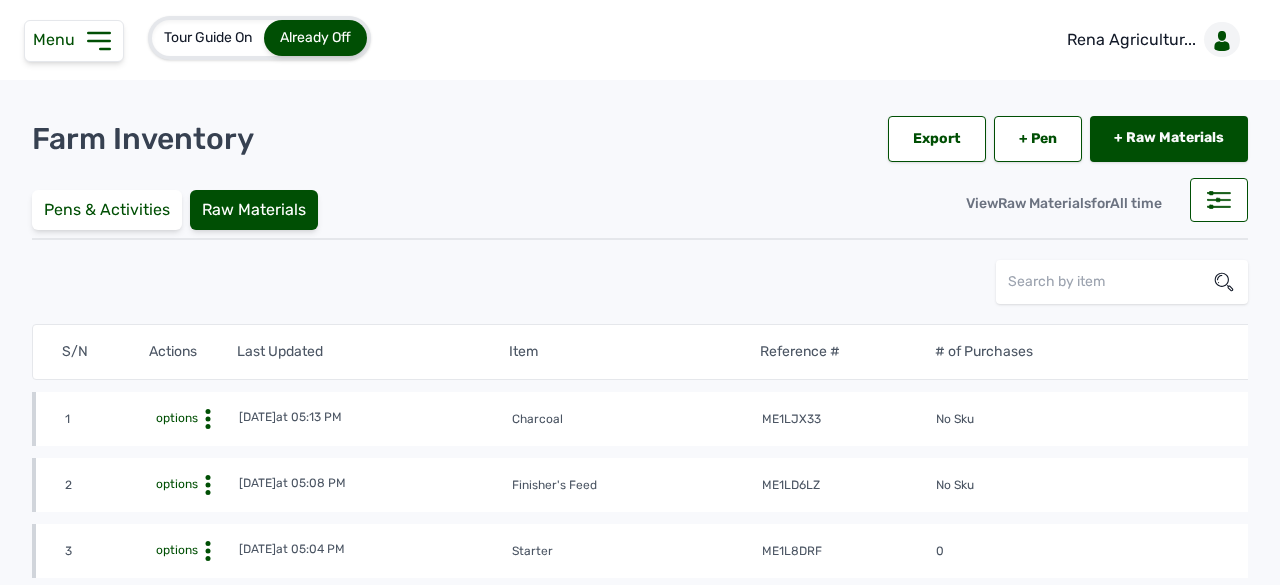 click 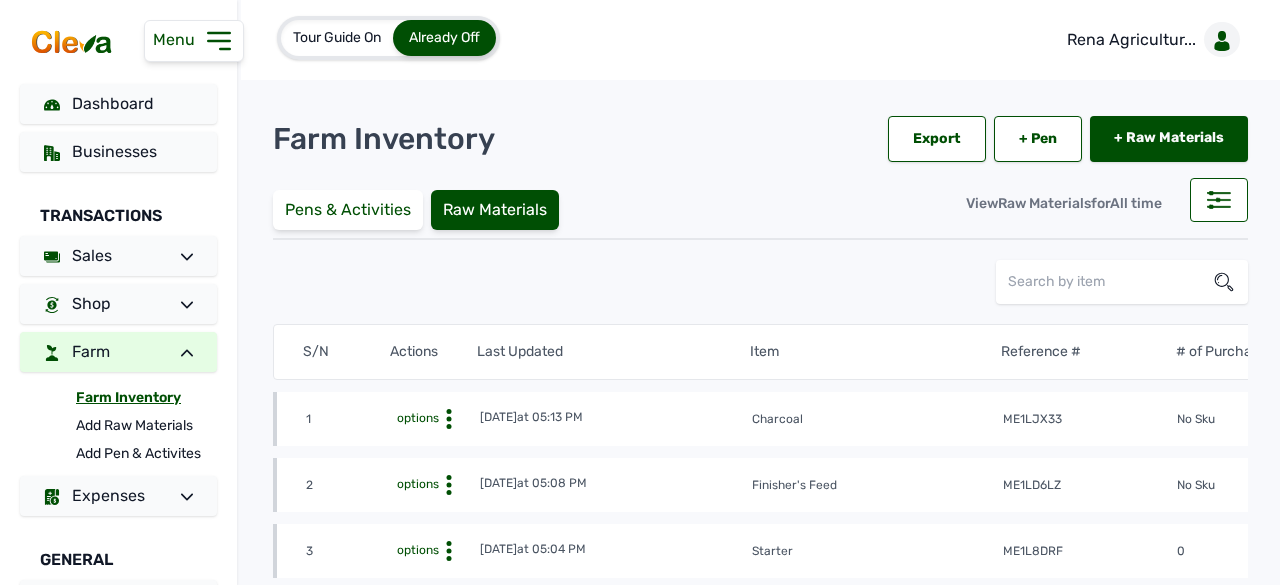 click on "Farm Inventory" at bounding box center (146, 398) 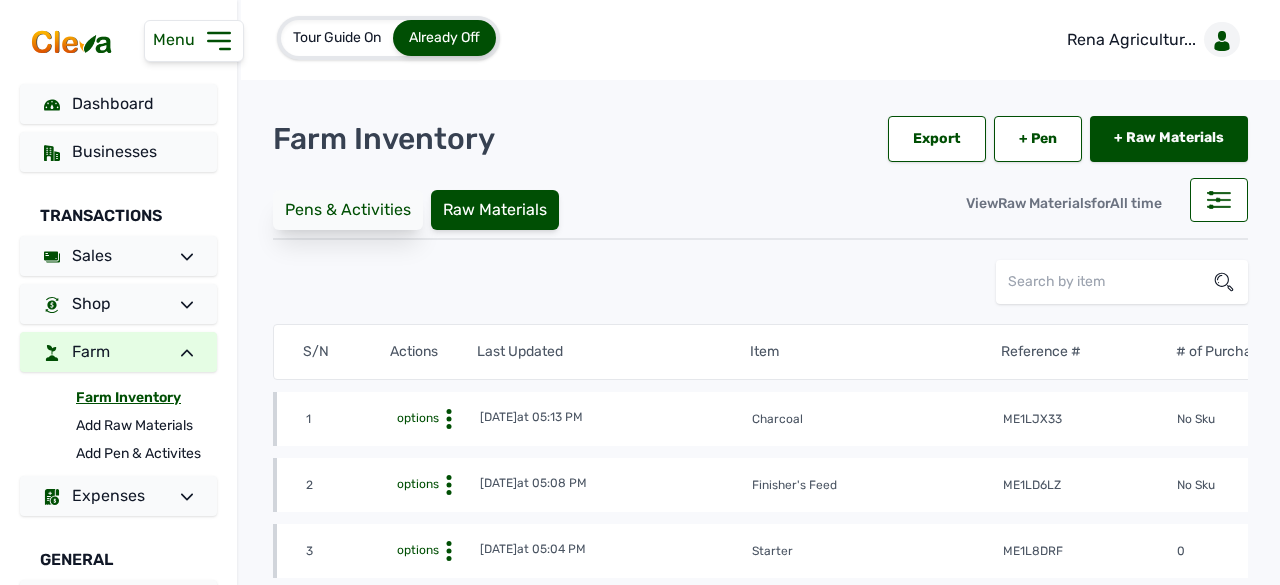 click on "Pens & Activities" at bounding box center (348, 210) 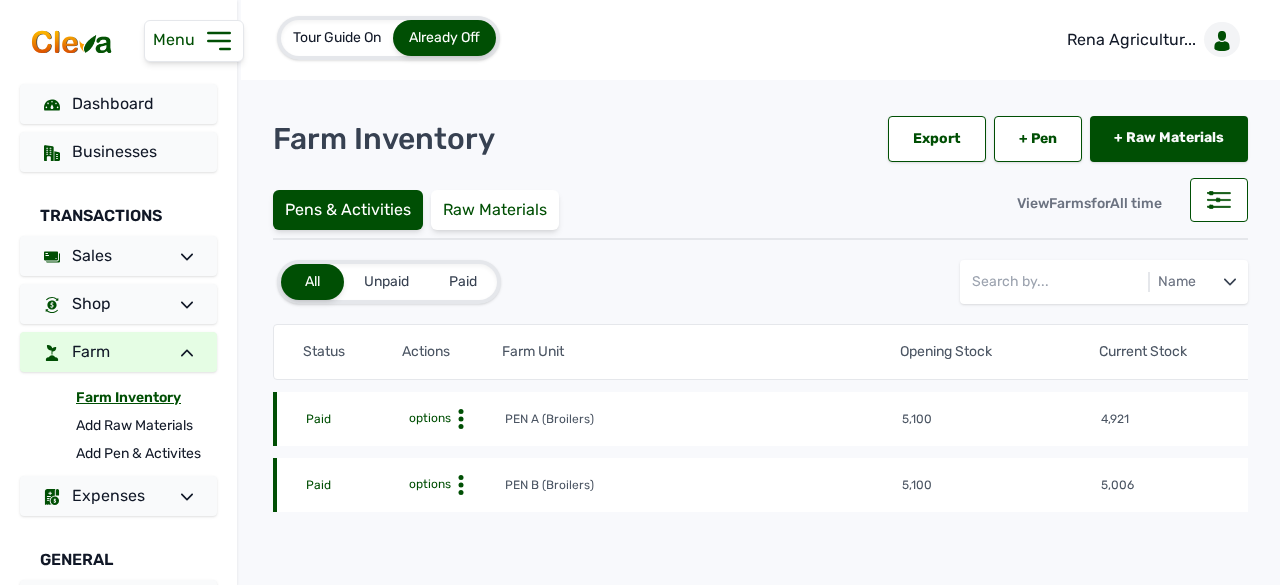 click on "options" at bounding box center [428, 418] 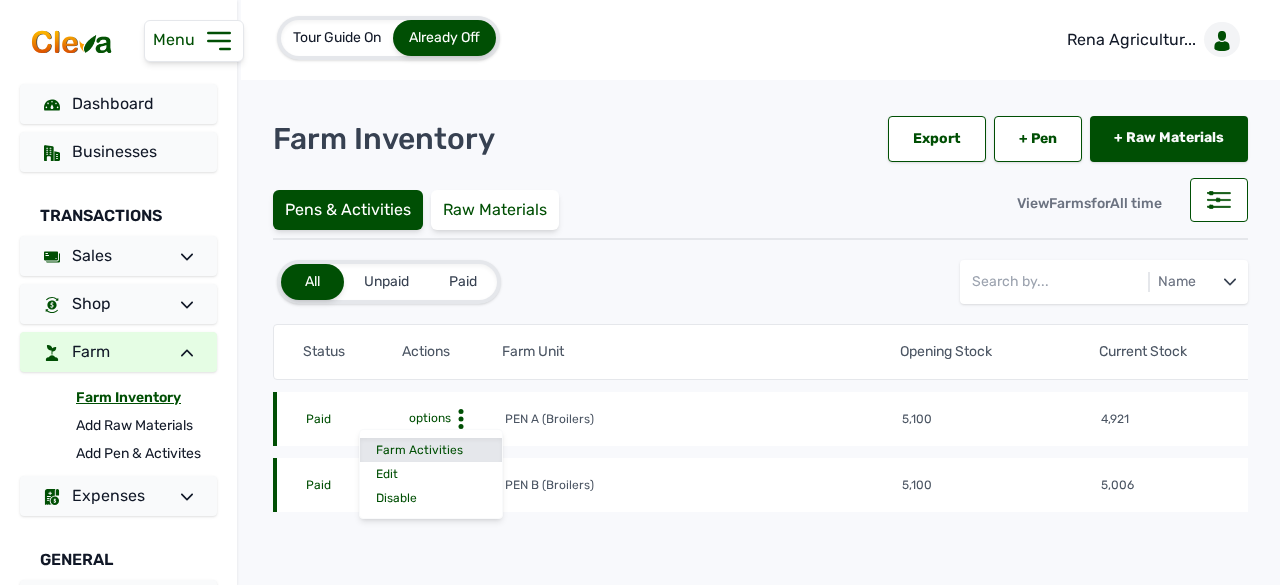 click on "Farm Activities" at bounding box center [431, 450] 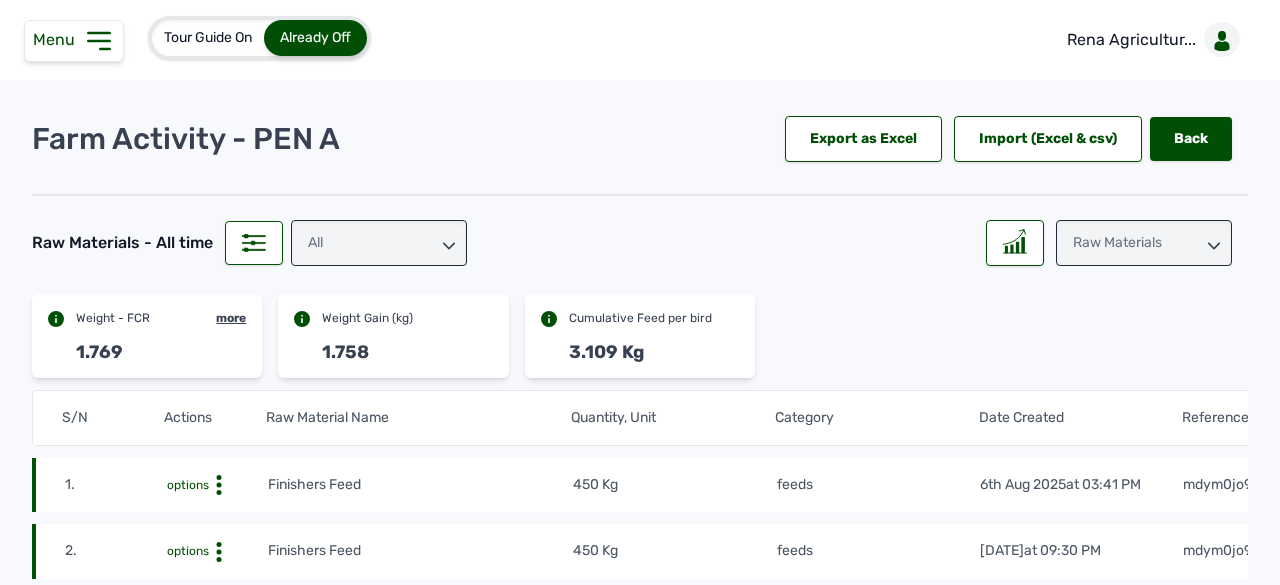 click 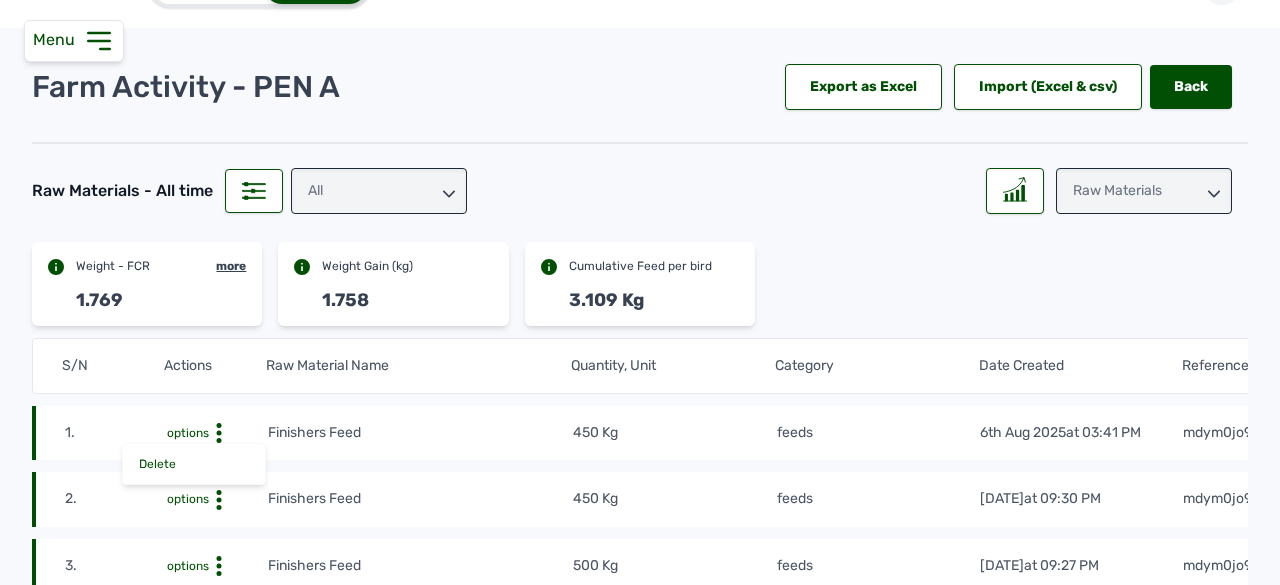 scroll, scrollTop: 57, scrollLeft: 0, axis: vertical 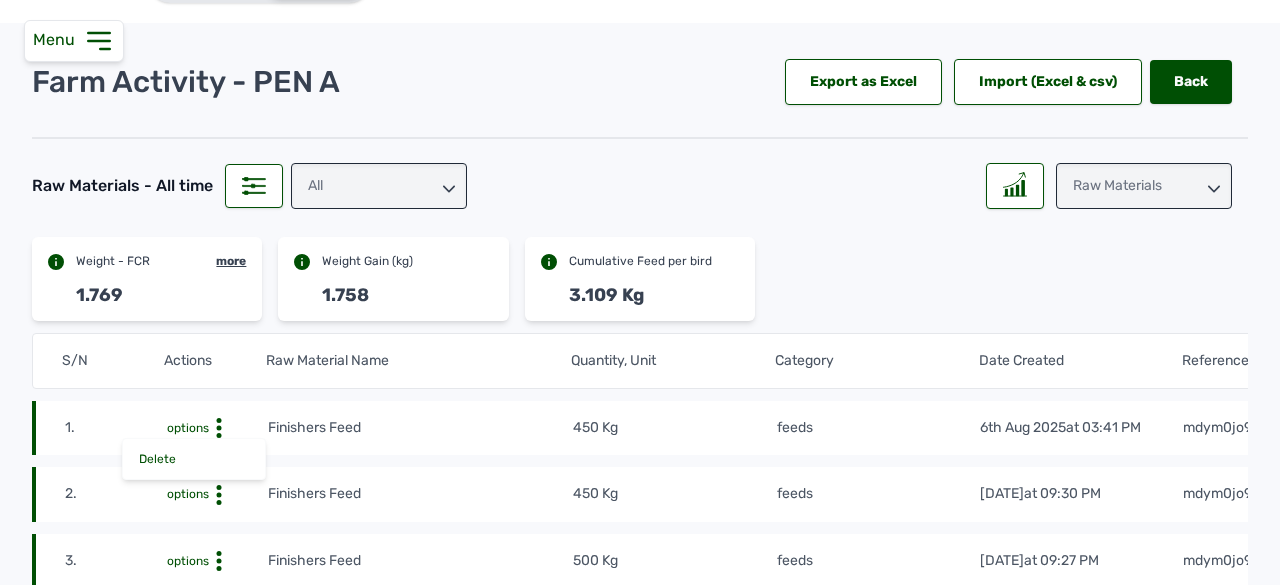 click 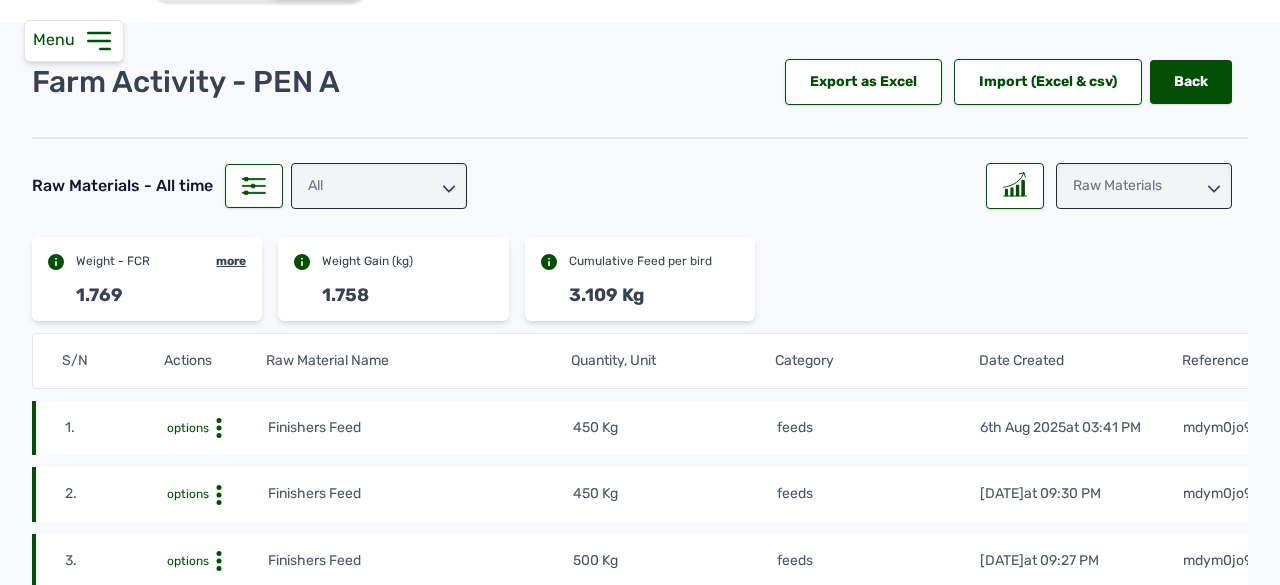 click on "Menu" at bounding box center [74, 41] 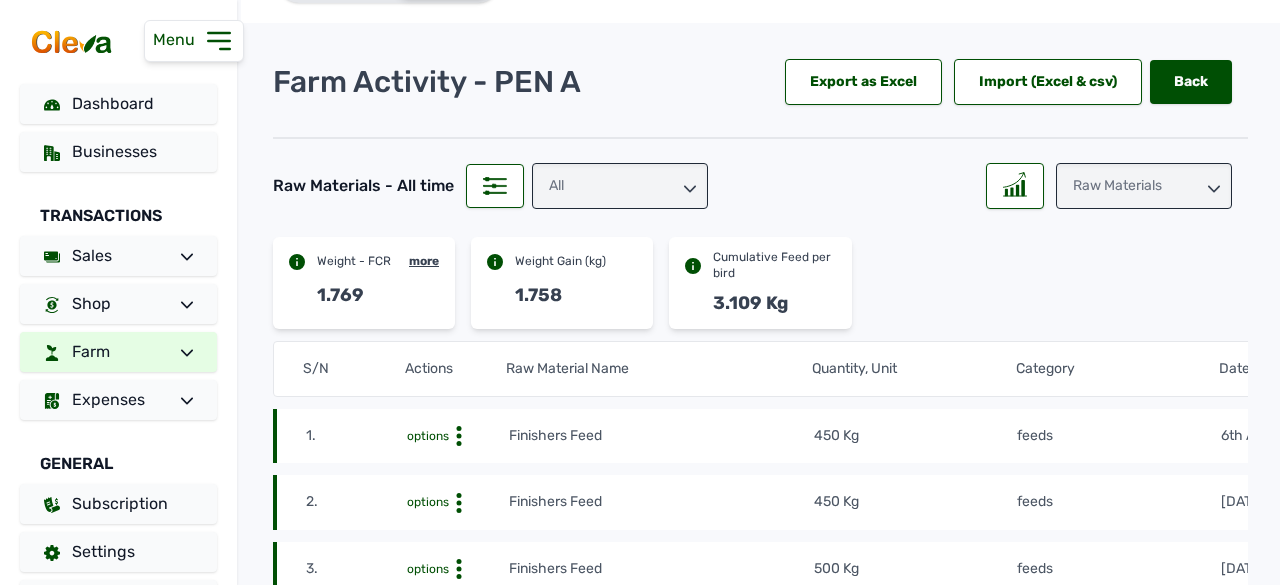 click at bounding box center [179, 352] 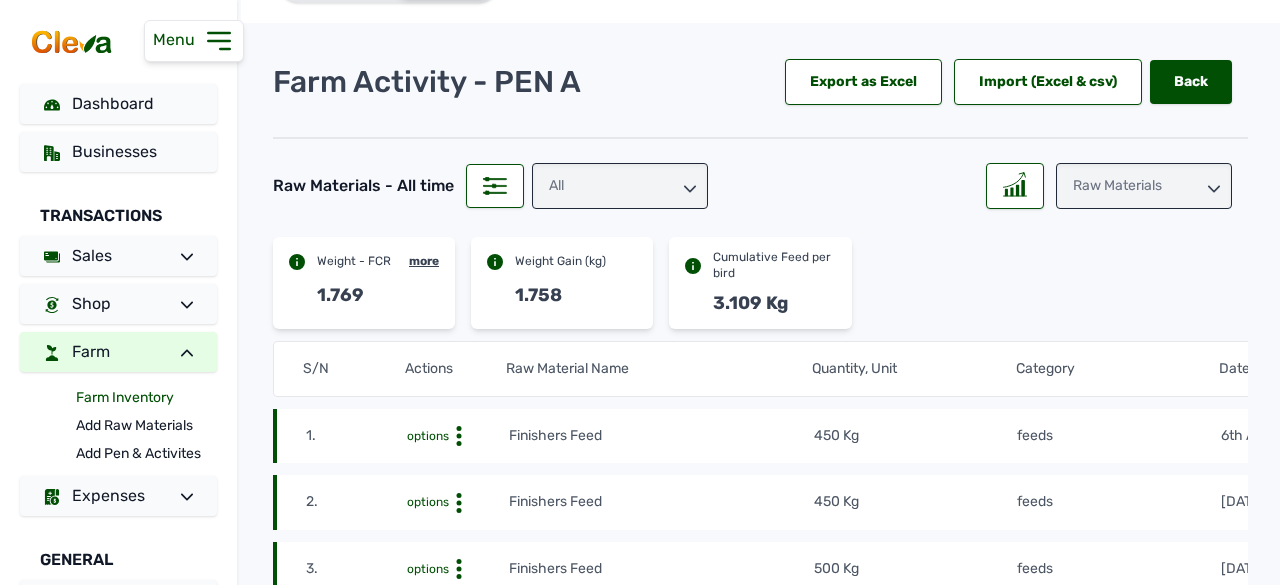 click on "Farm Inventory" at bounding box center (146, 398) 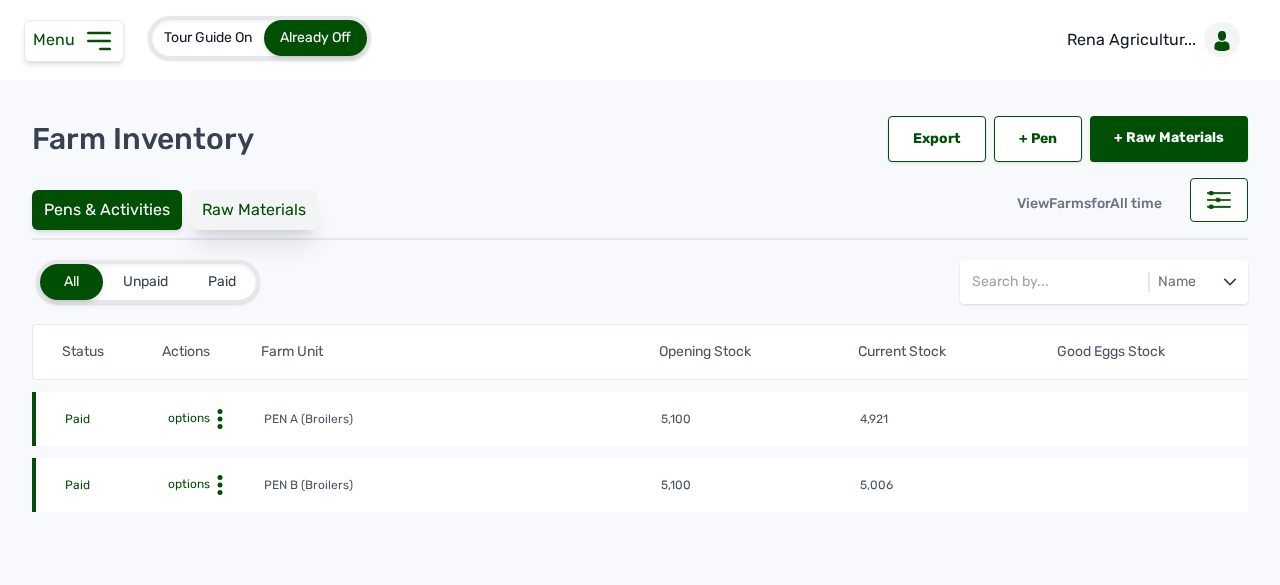 click on "Raw Materials" at bounding box center (254, 210) 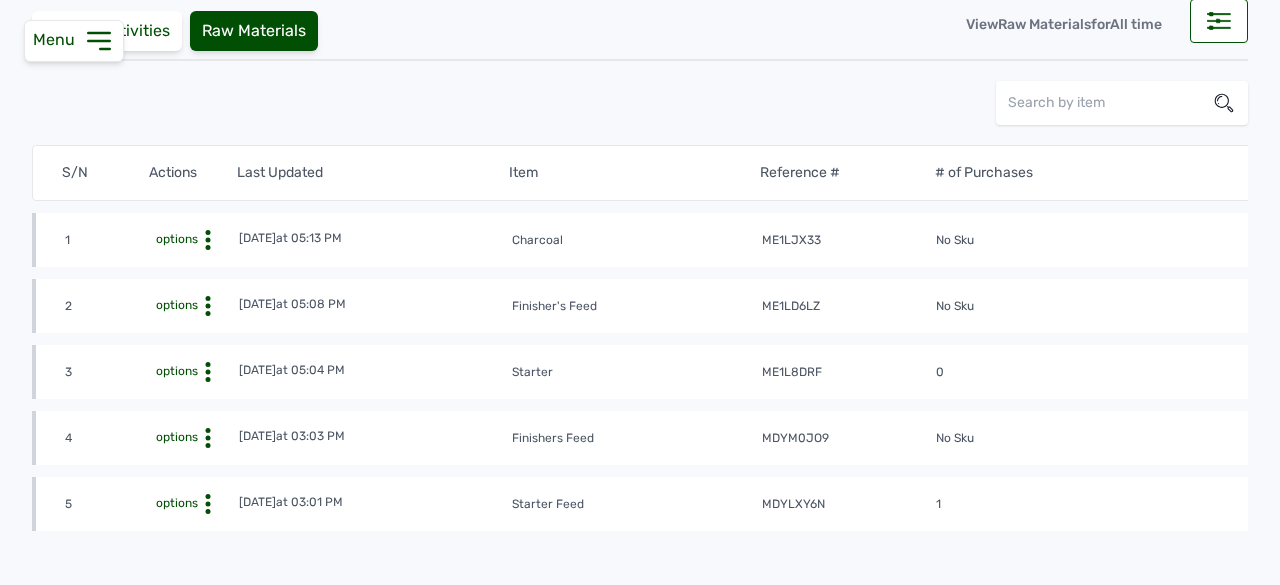 scroll, scrollTop: 167, scrollLeft: 0, axis: vertical 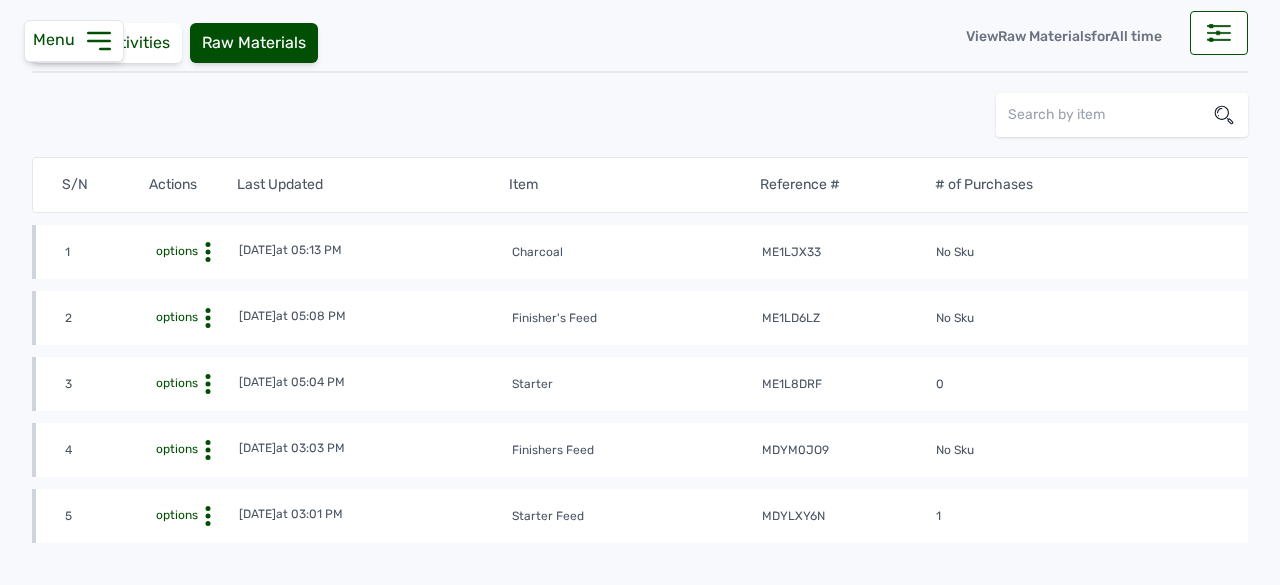 click 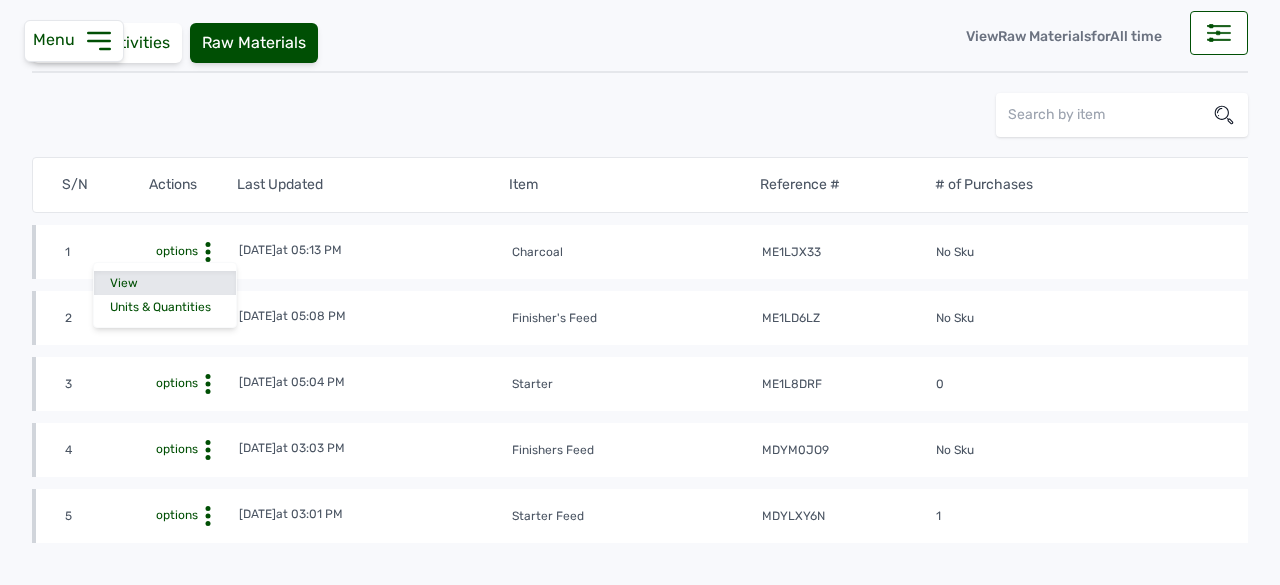 click on "View" at bounding box center (165, 283) 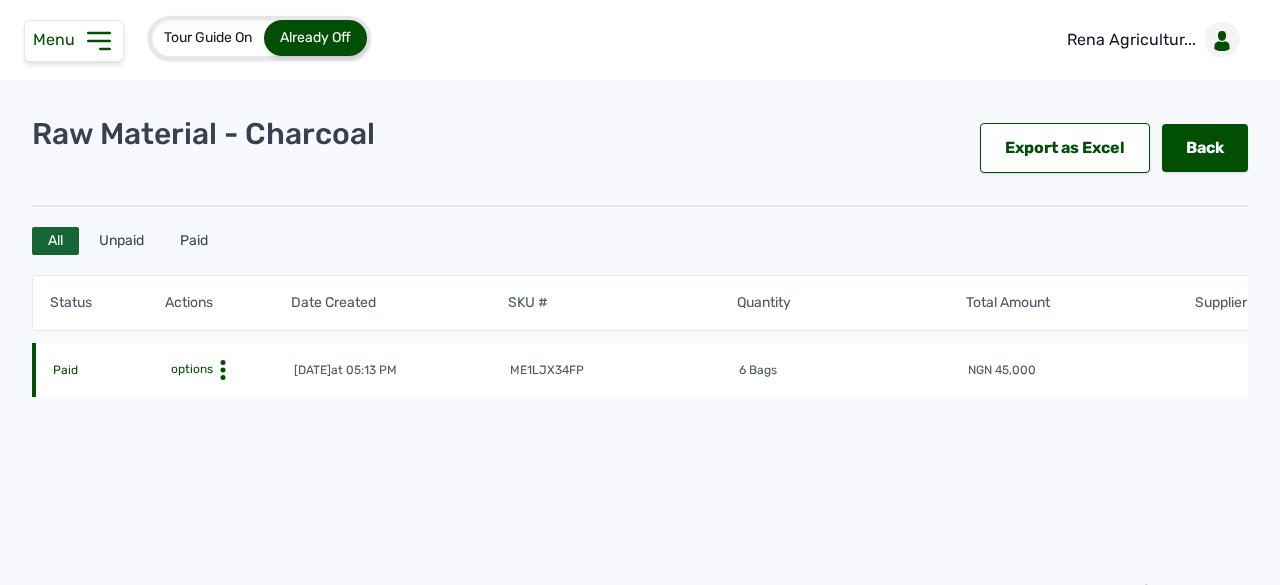 click on "me1ljx34fp" at bounding box center [623, 371] 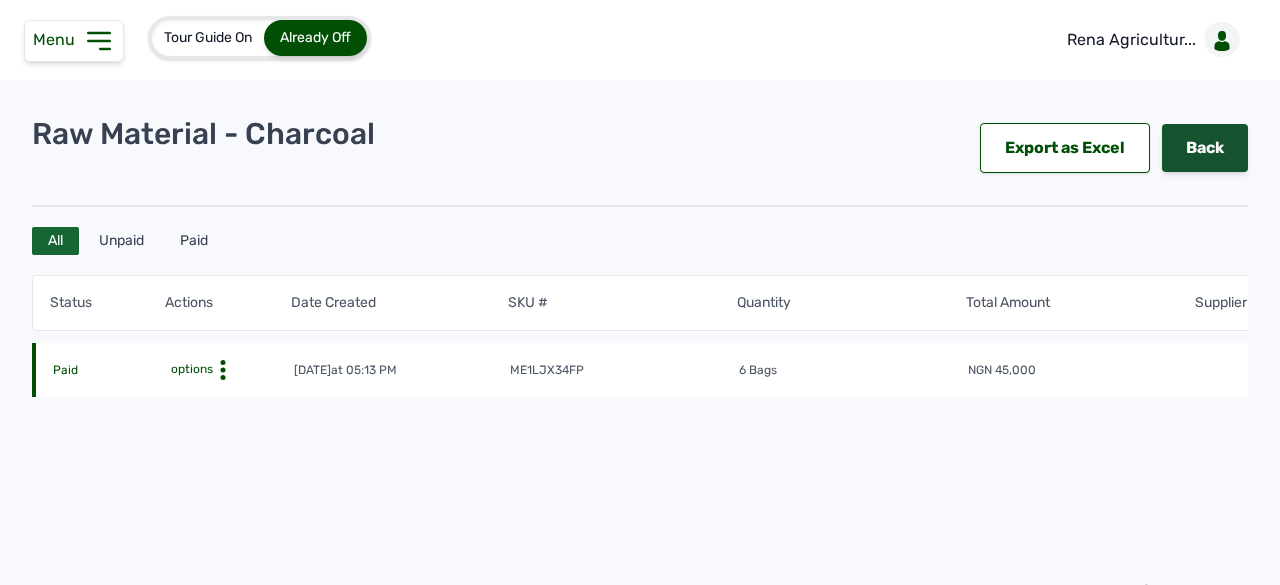 click on "Back" at bounding box center (1205, 148) 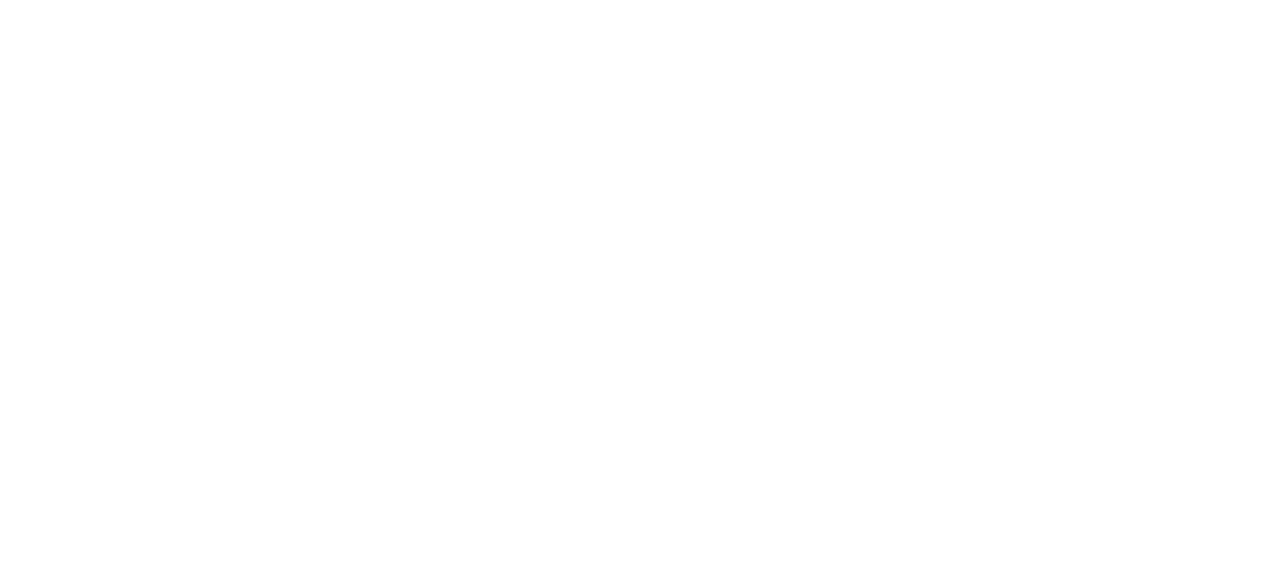 scroll, scrollTop: 0, scrollLeft: 0, axis: both 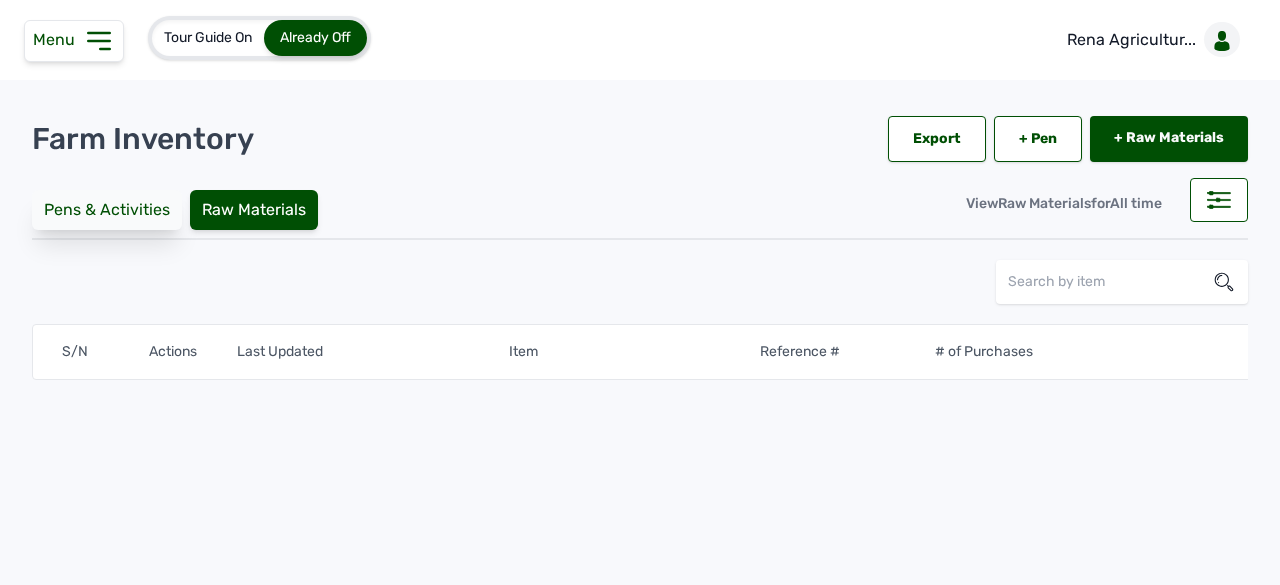 click on "Pens & Activities" at bounding box center (107, 210) 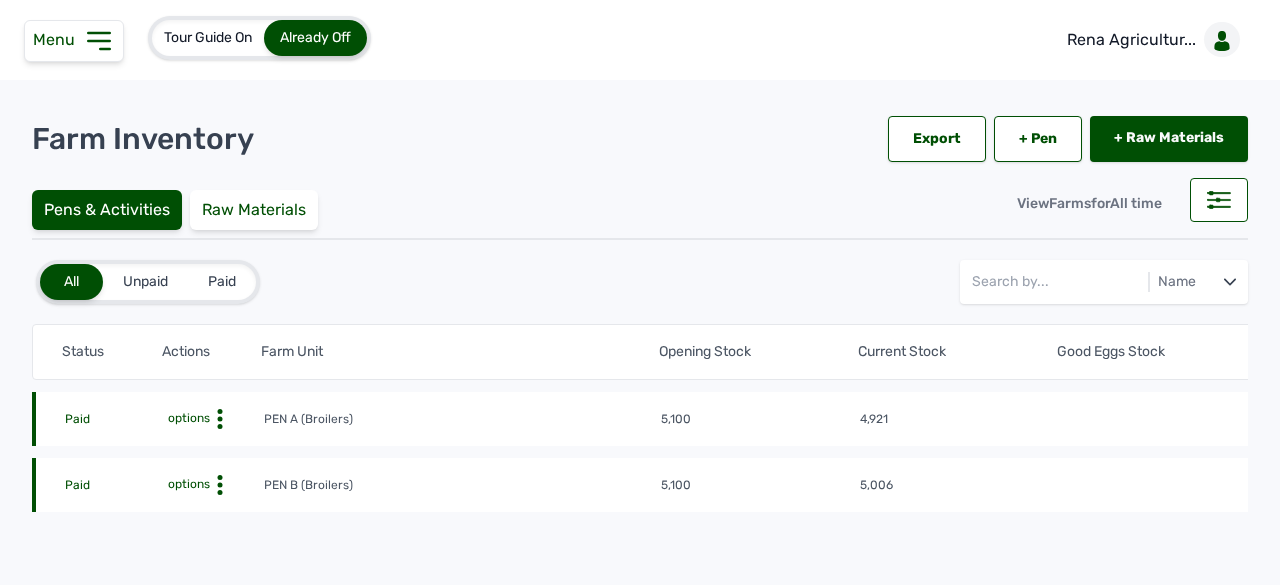 click on "options" at bounding box center [187, 418] 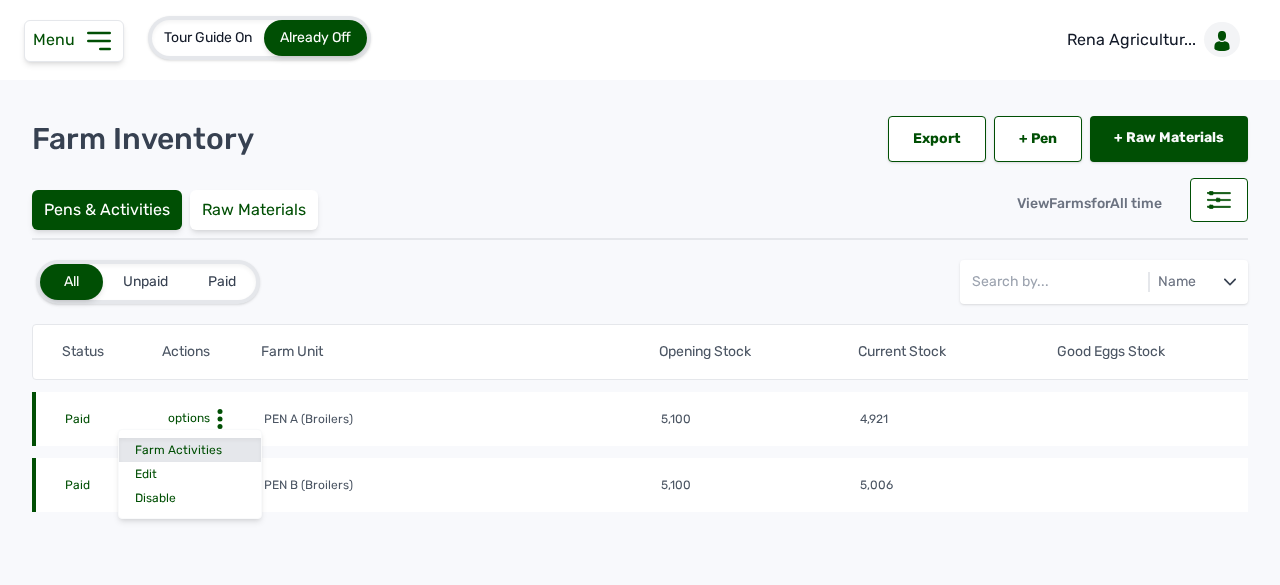 click on "Farm Activities" at bounding box center [190, 450] 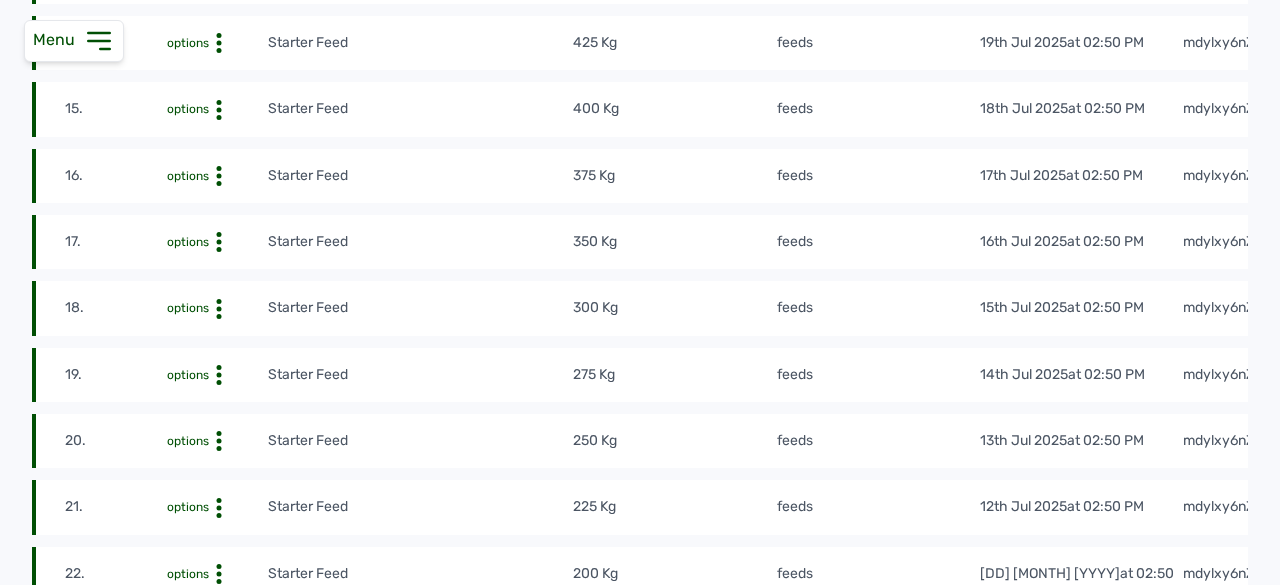 scroll, scrollTop: 1194, scrollLeft: 0, axis: vertical 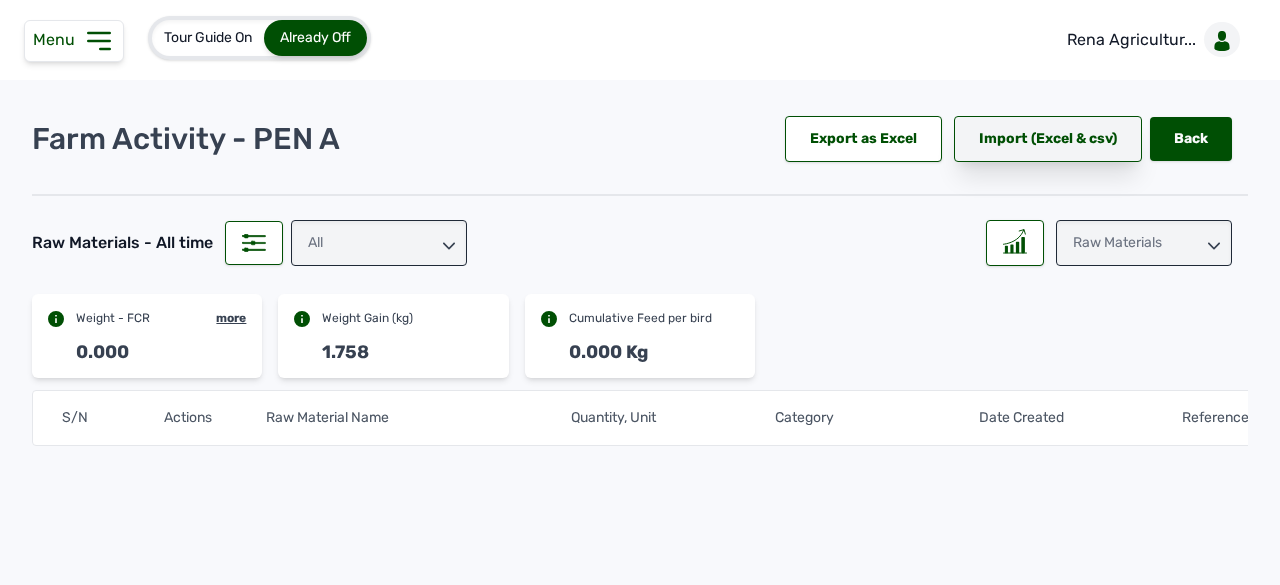 click on "Import (Excel & csv)" at bounding box center [1048, 139] 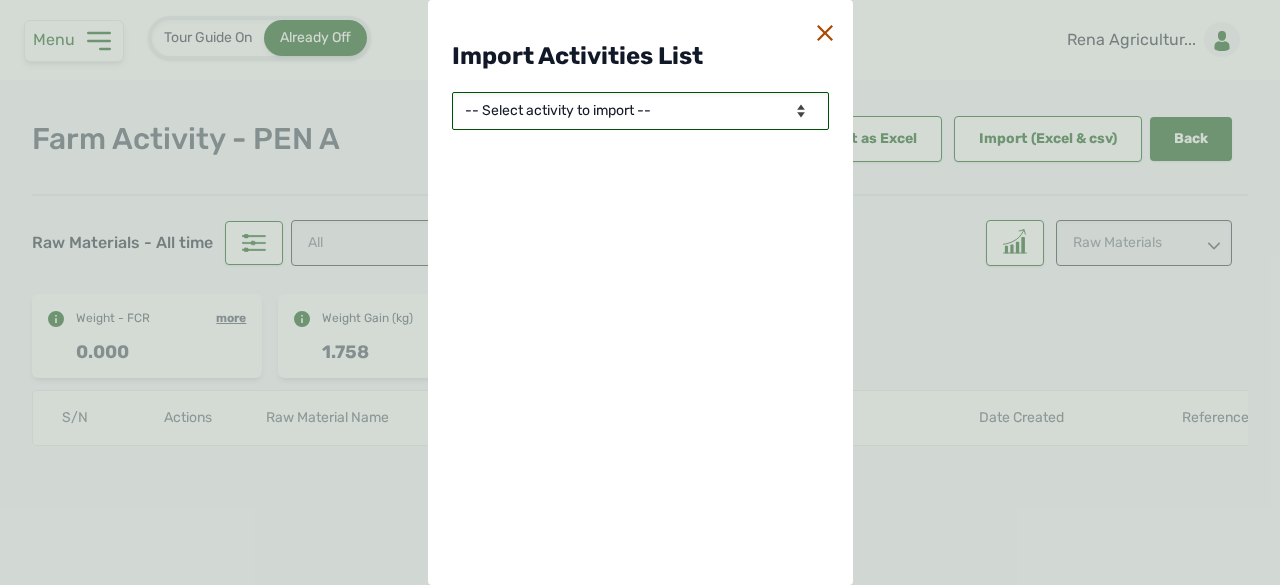 click on "-- Select activity to import -- Eggs Produced Losses Average Weight" at bounding box center [640, 111] 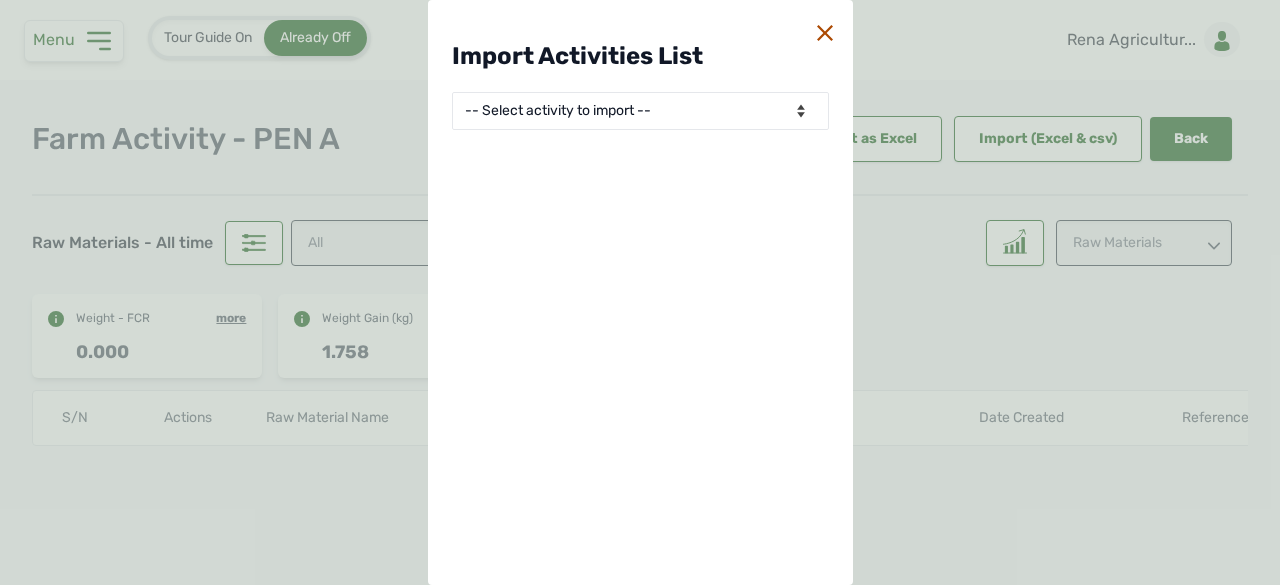 click on "Import Activities List -- Select activity to import -- Eggs Produced Losses Average Weight" at bounding box center [640, 93] 